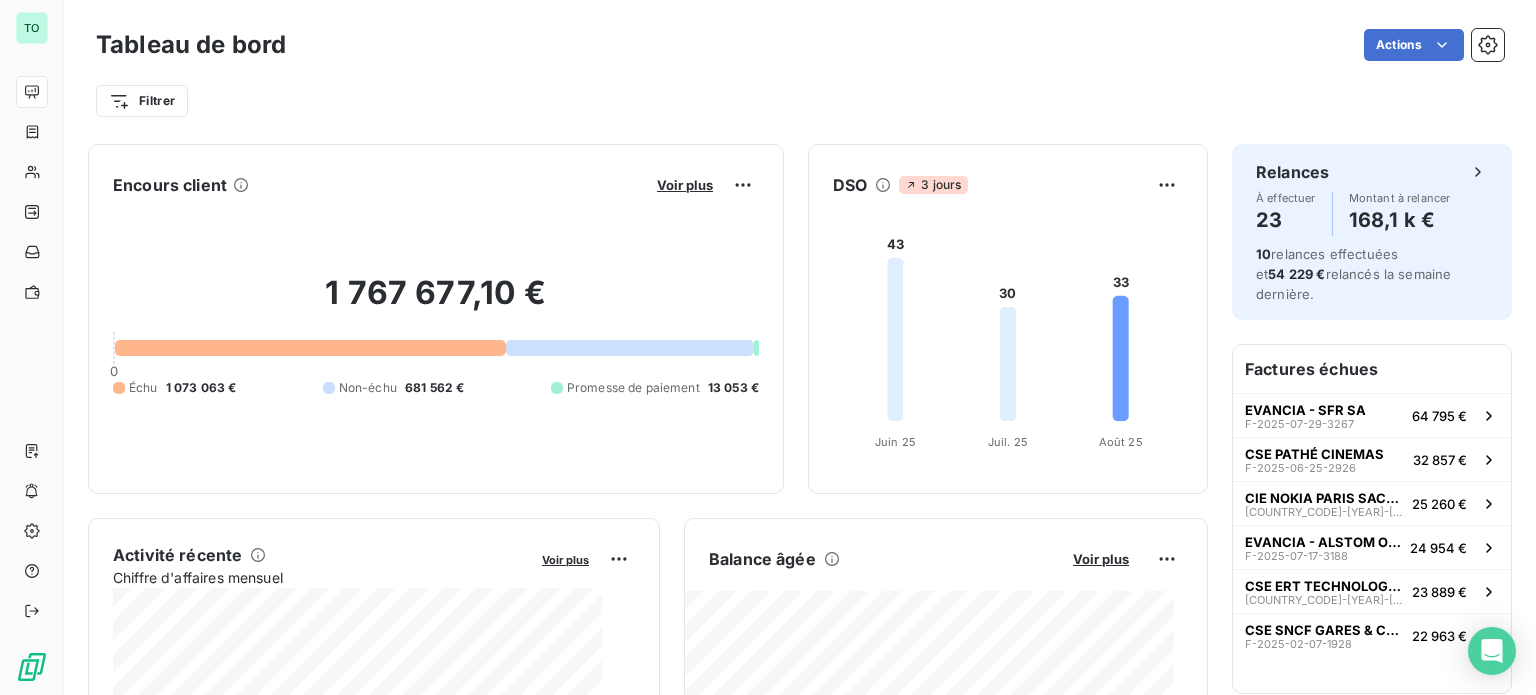 scroll, scrollTop: 0, scrollLeft: 0, axis: both 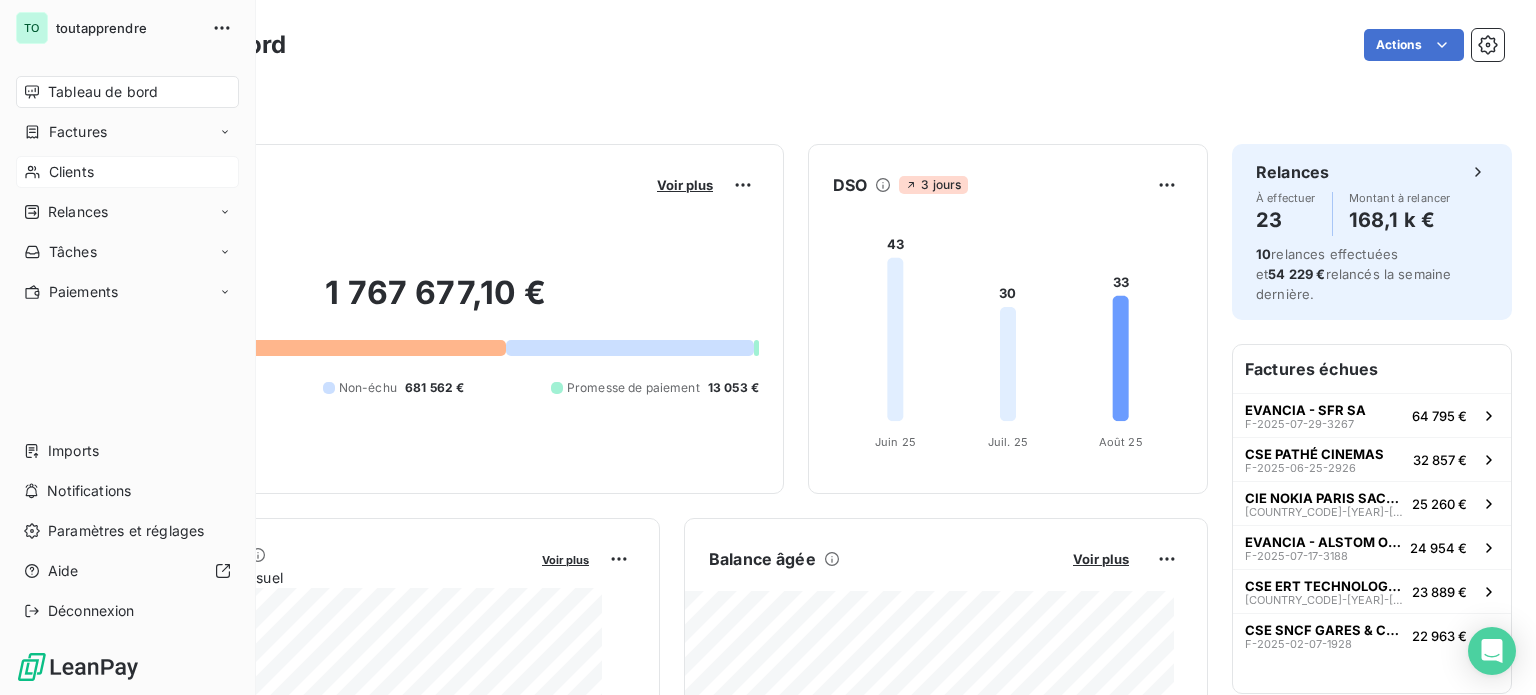 click on "Clients" at bounding box center (71, 172) 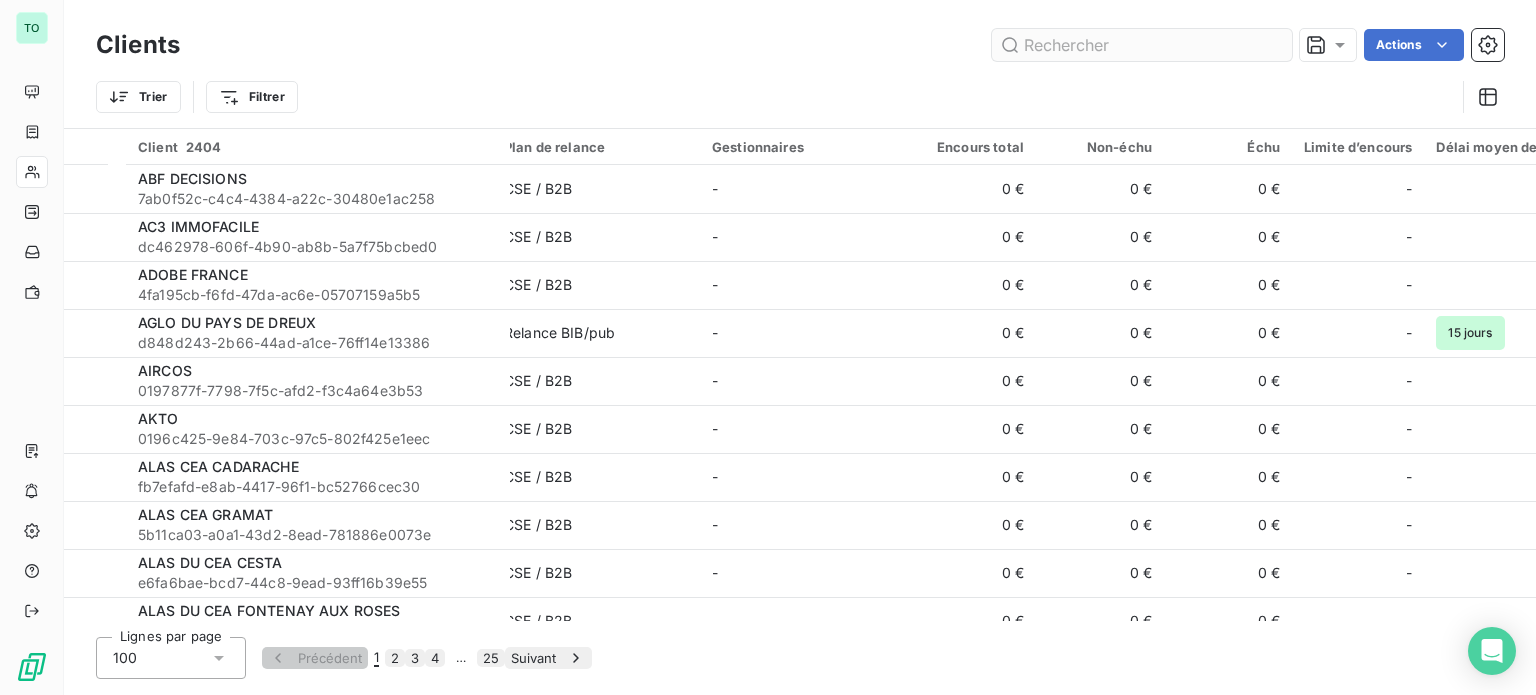 click at bounding box center (1142, 45) 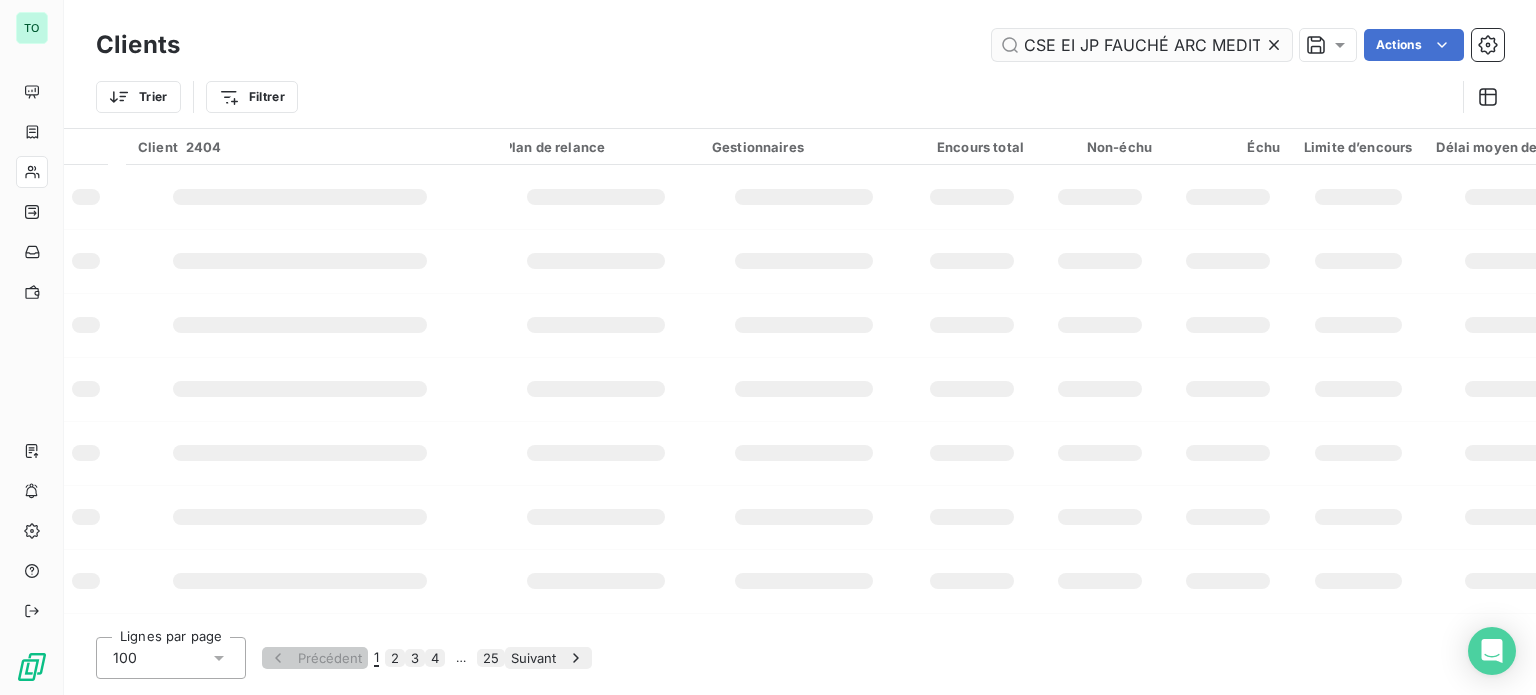 scroll, scrollTop: 0, scrollLeft: 88, axis: horizontal 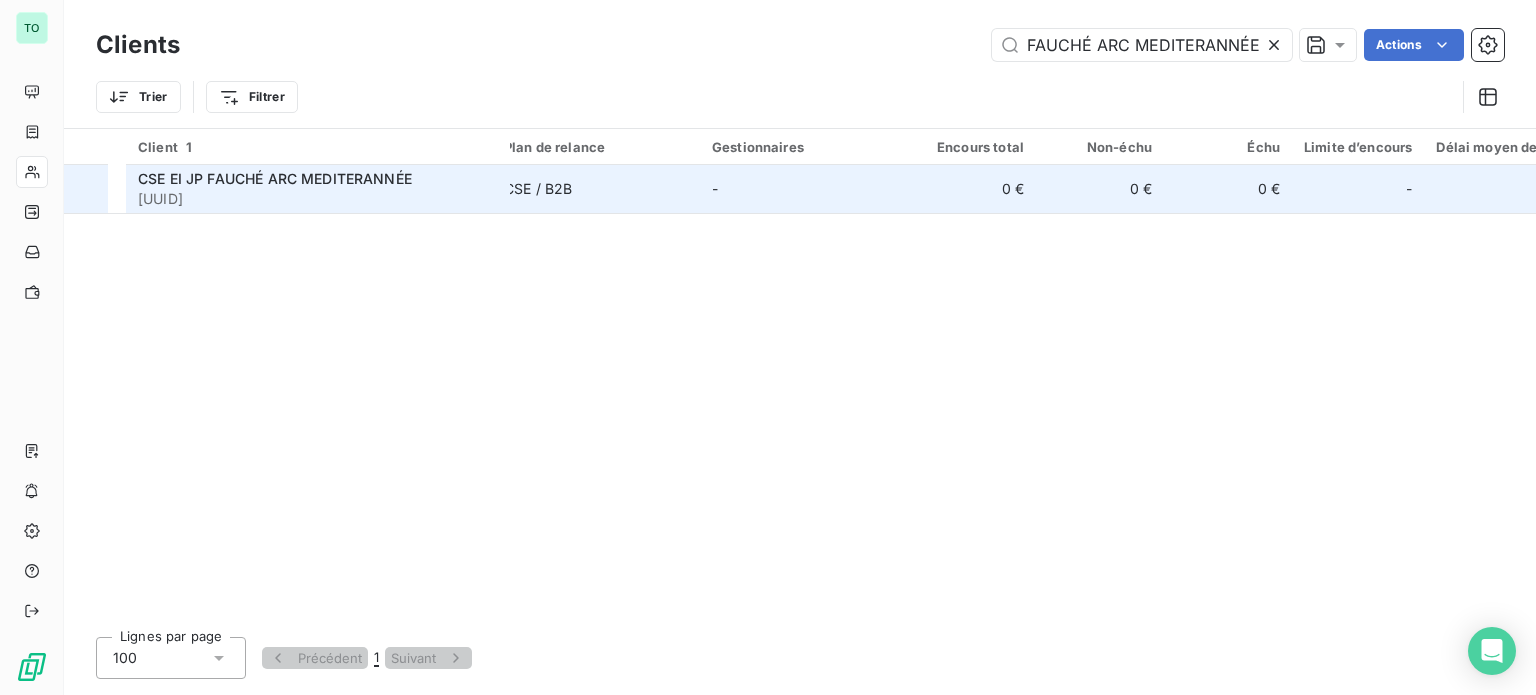type on "CSE EI JP FAUCHÉ ARC MEDITERANNÉE" 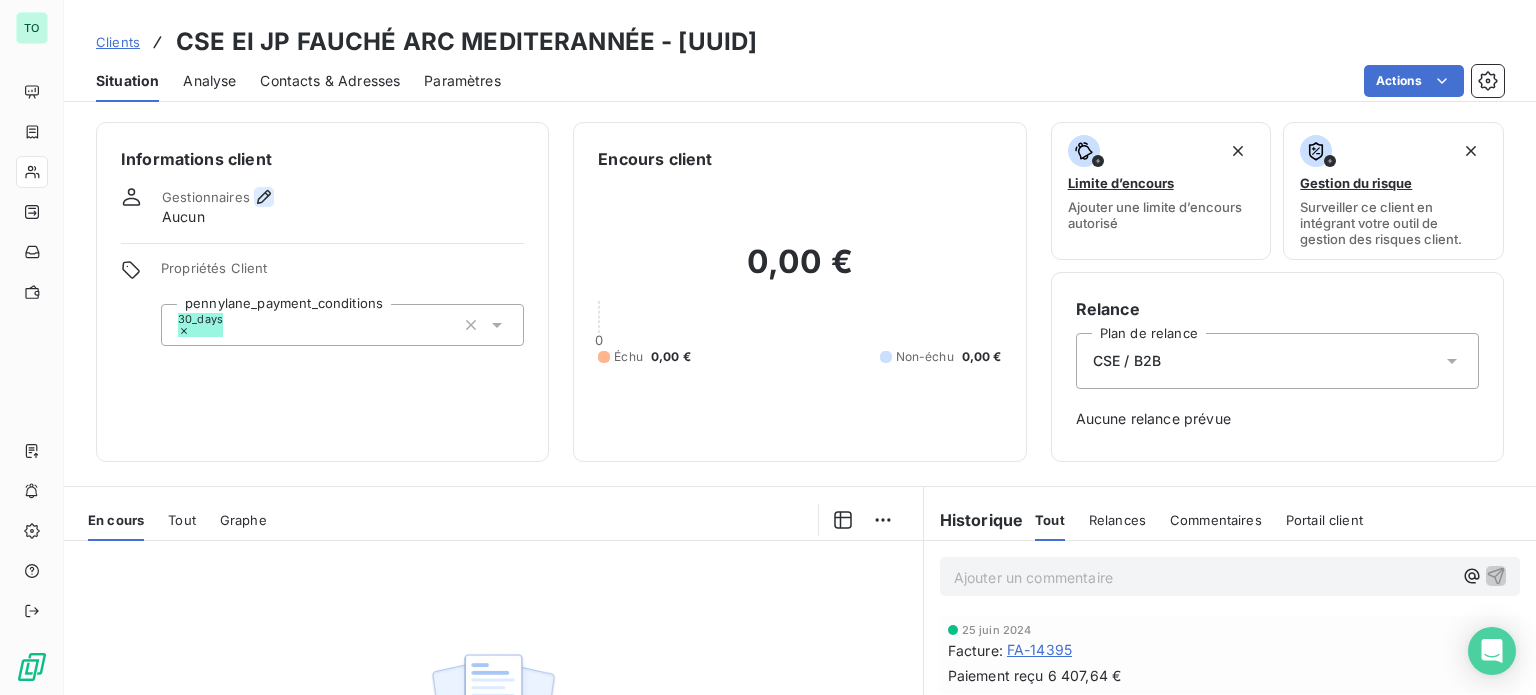 click 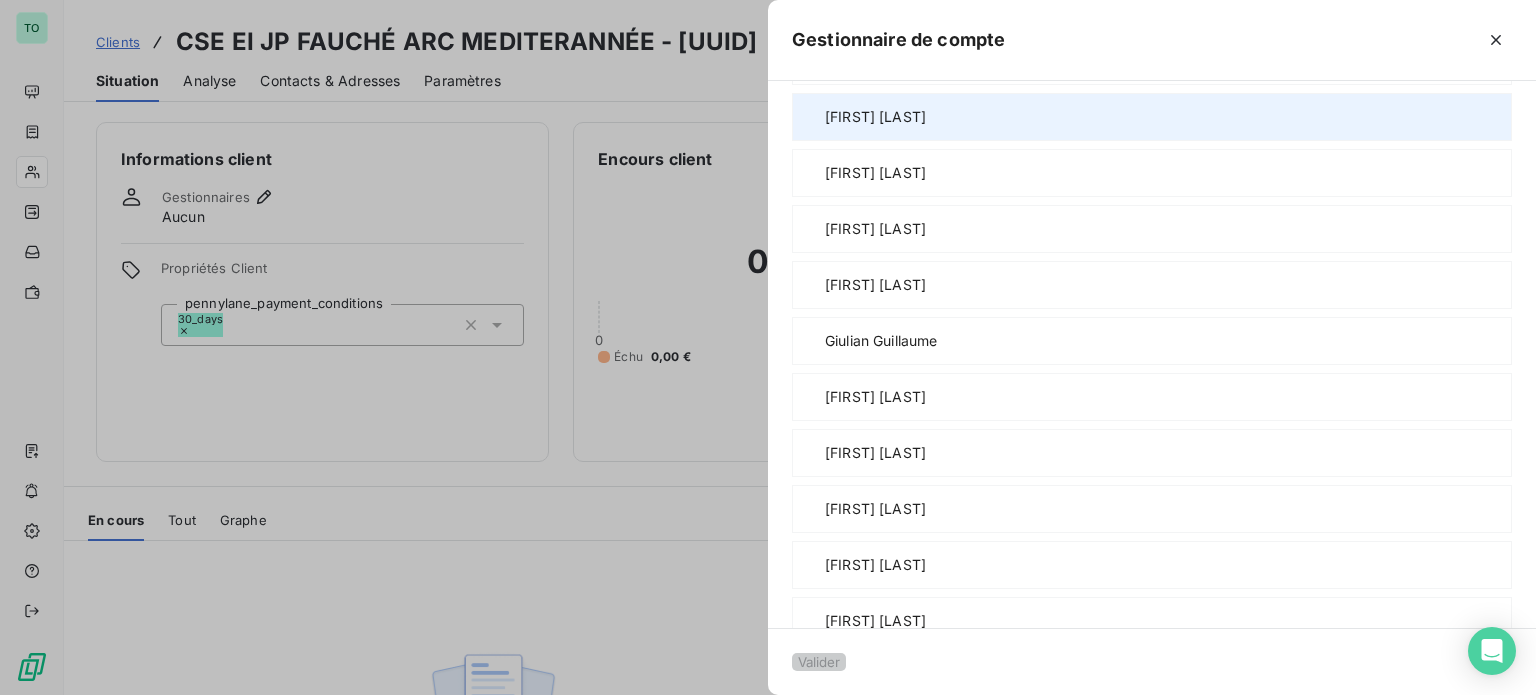 scroll, scrollTop: 466, scrollLeft: 0, axis: vertical 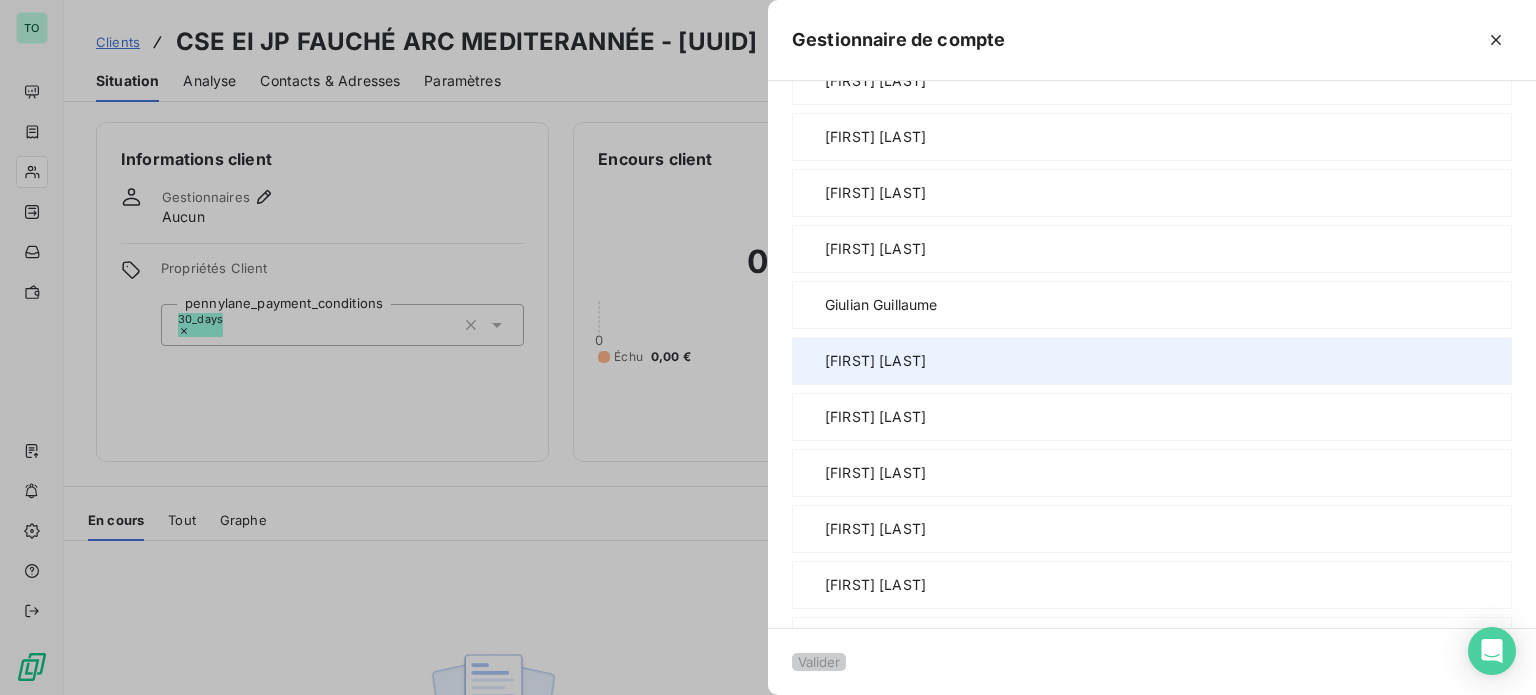 click on "[FIRST] [LAST]" at bounding box center [875, 361] 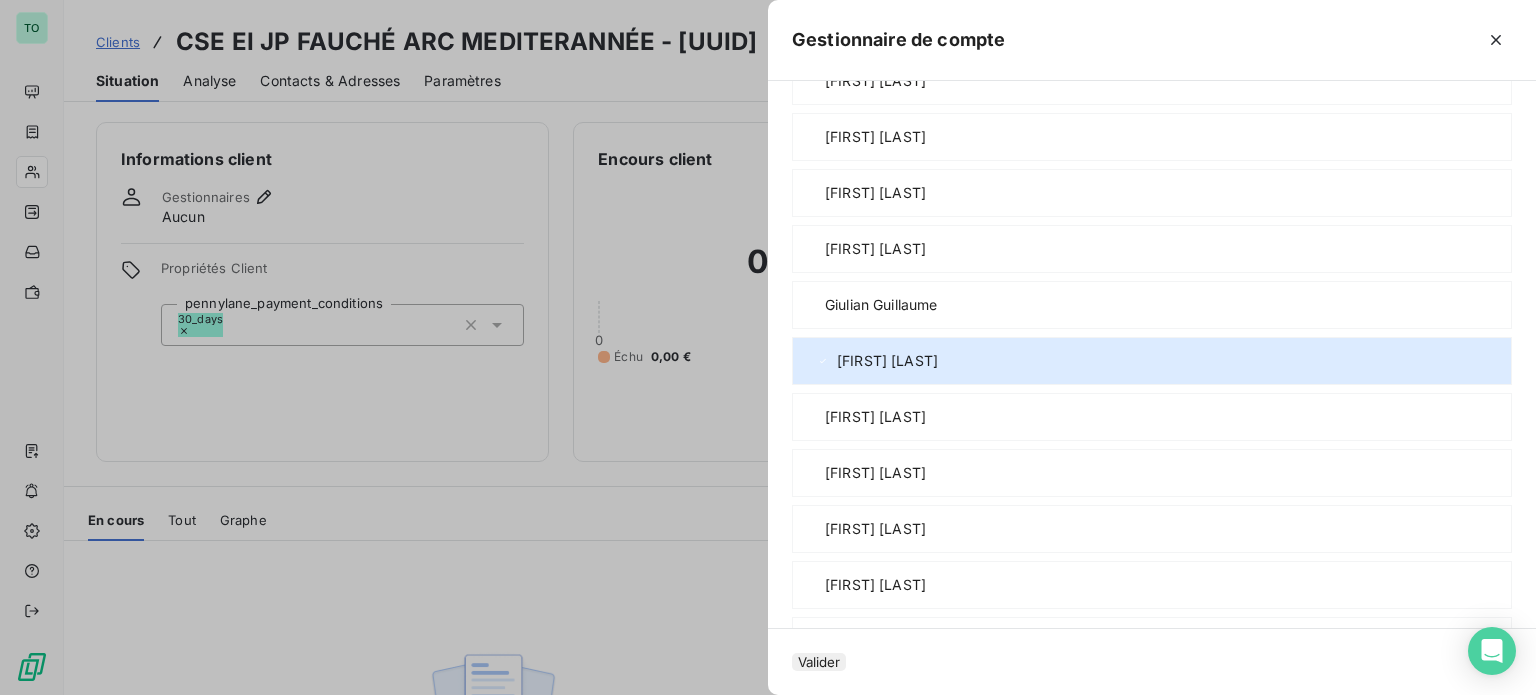 click on "Valider" at bounding box center [819, 662] 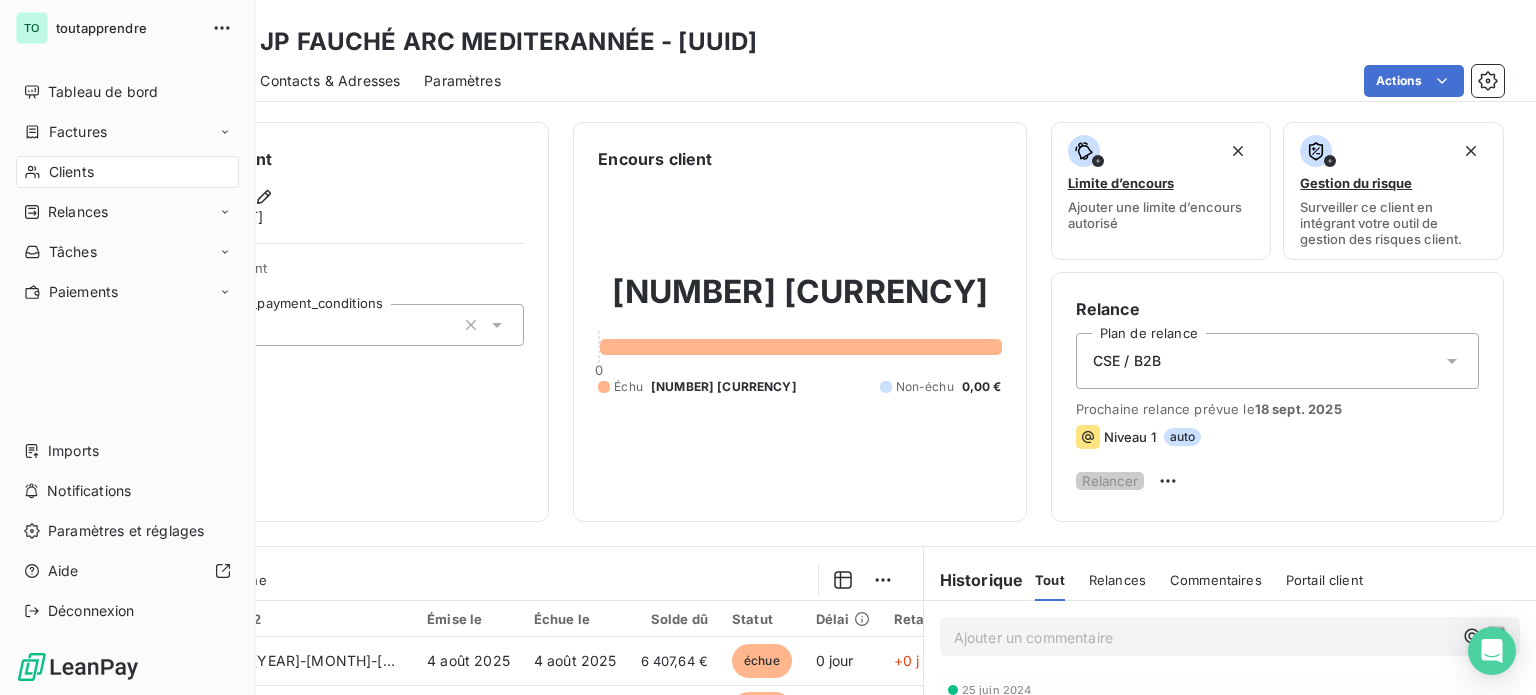click on "Clients" at bounding box center [127, 172] 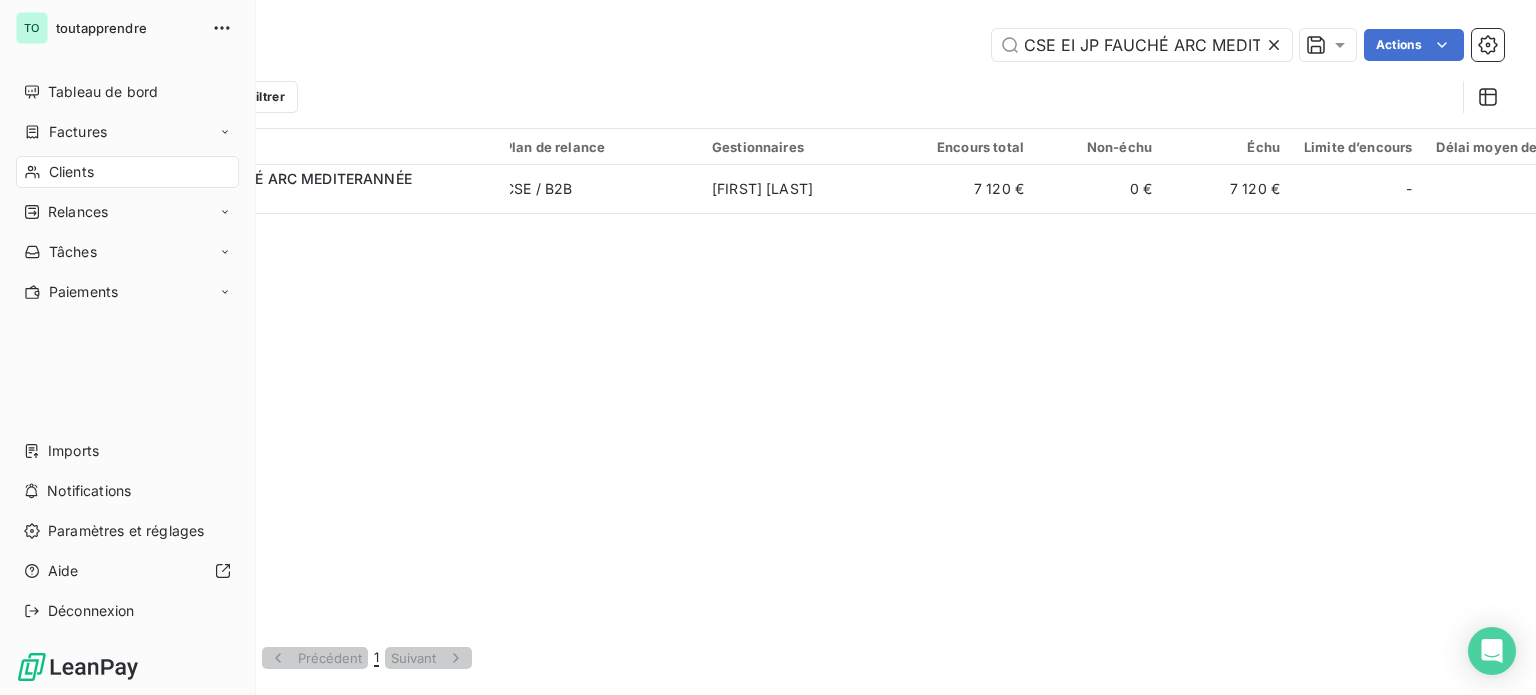 scroll, scrollTop: 0, scrollLeft: 88, axis: horizontal 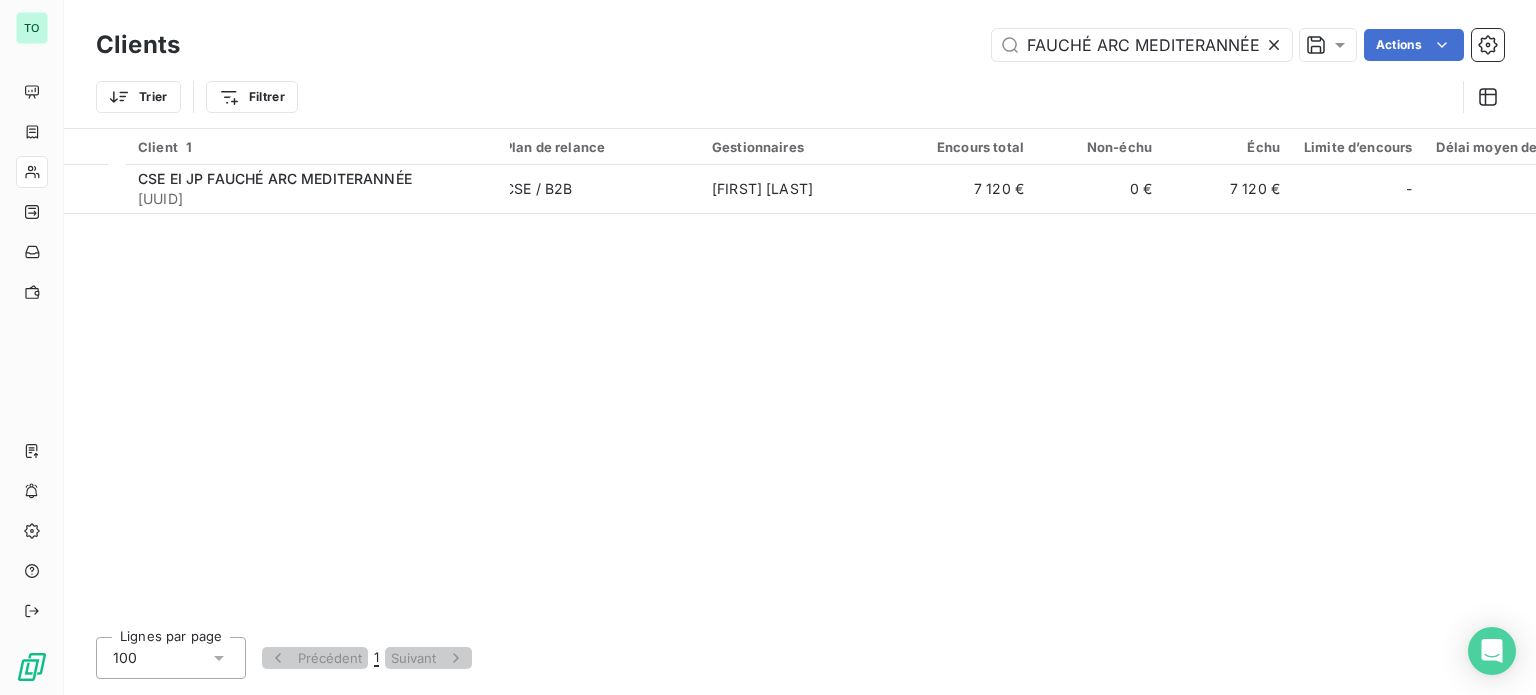 click 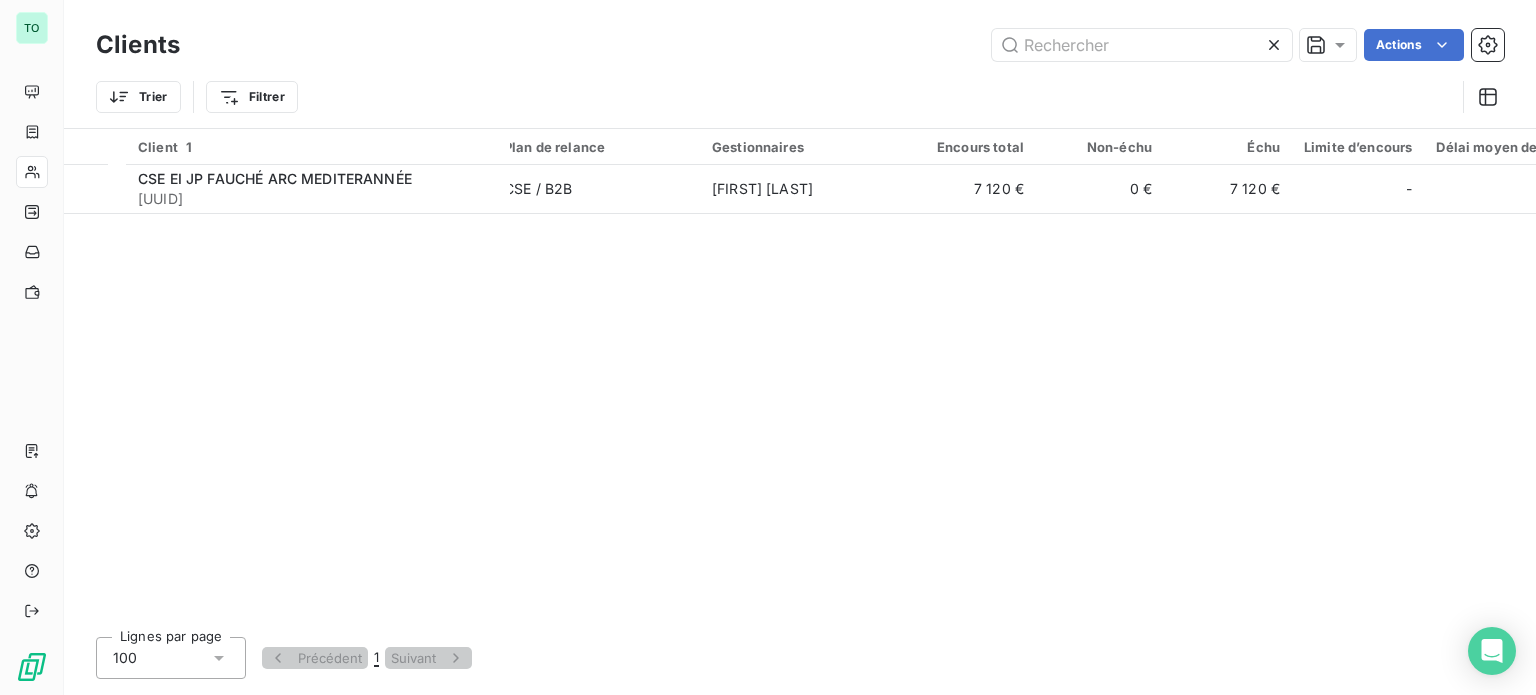scroll, scrollTop: 0, scrollLeft: 0, axis: both 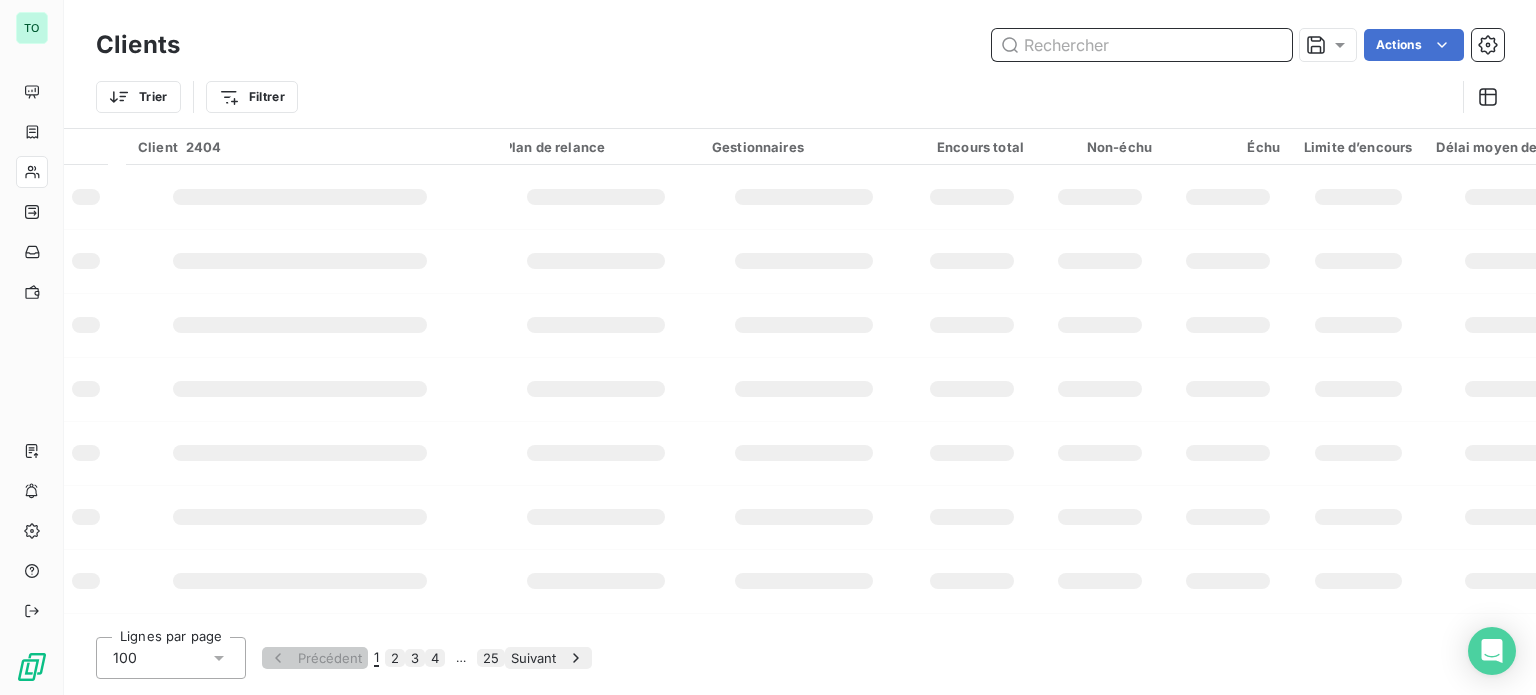 click at bounding box center (1142, 45) 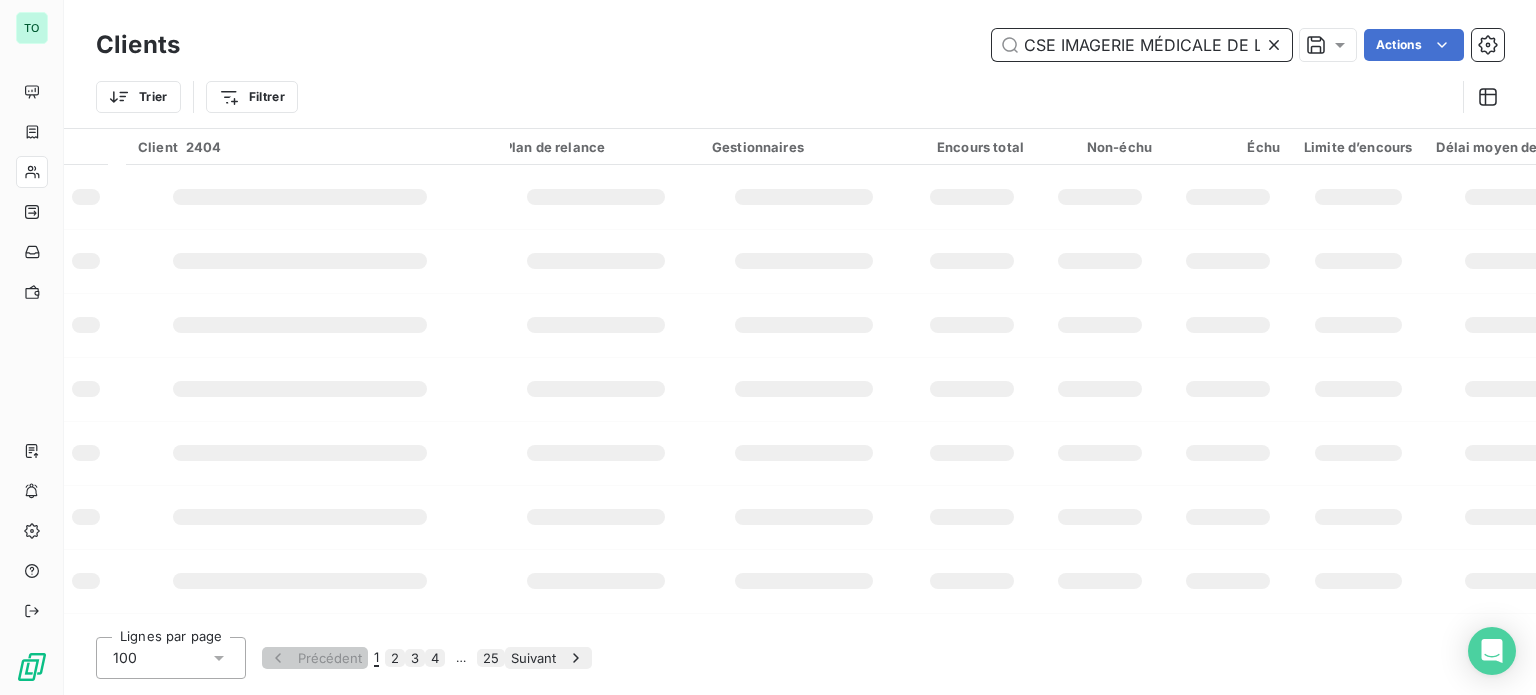 scroll, scrollTop: 0, scrollLeft: 236, axis: horizontal 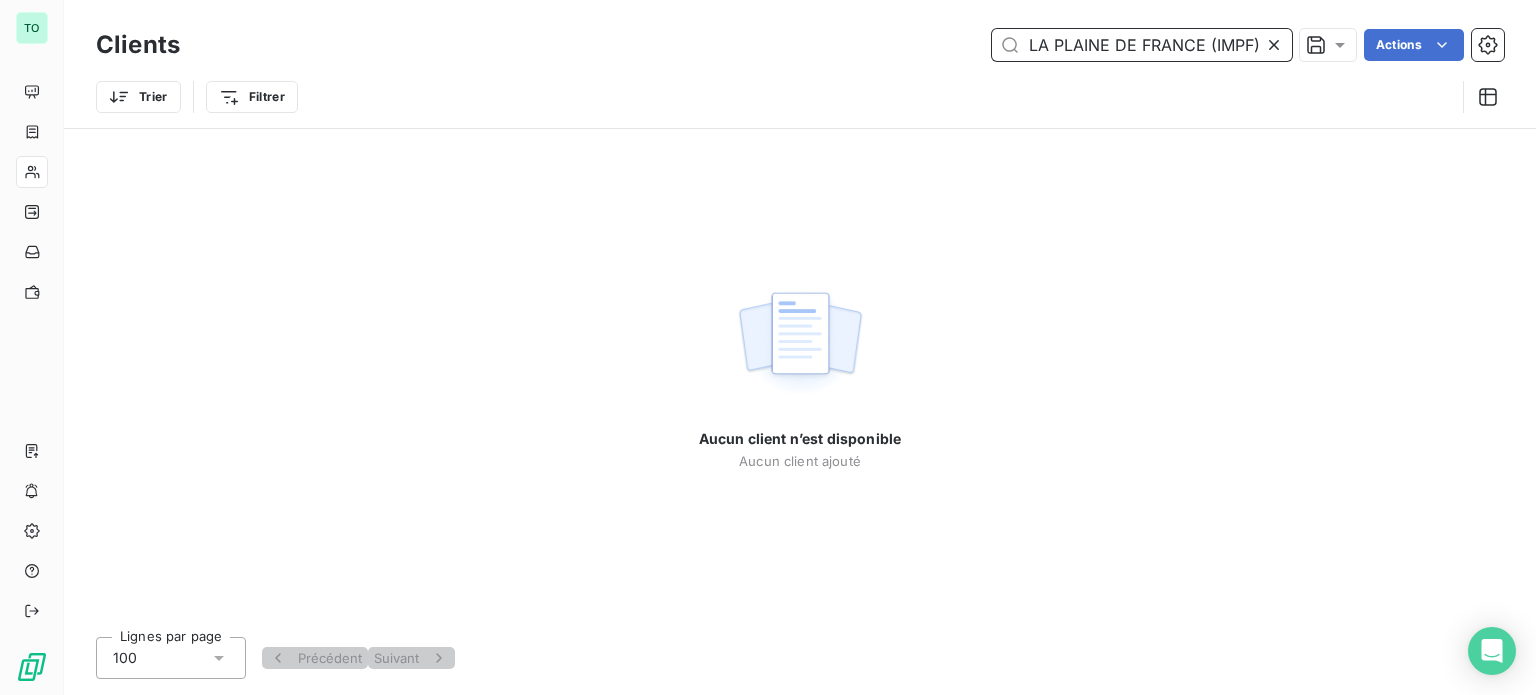 click on "CSE IMAGERIE MÉDICALE DE LA PLAINE DE FRANCE (IMPF)" at bounding box center [1142, 45] 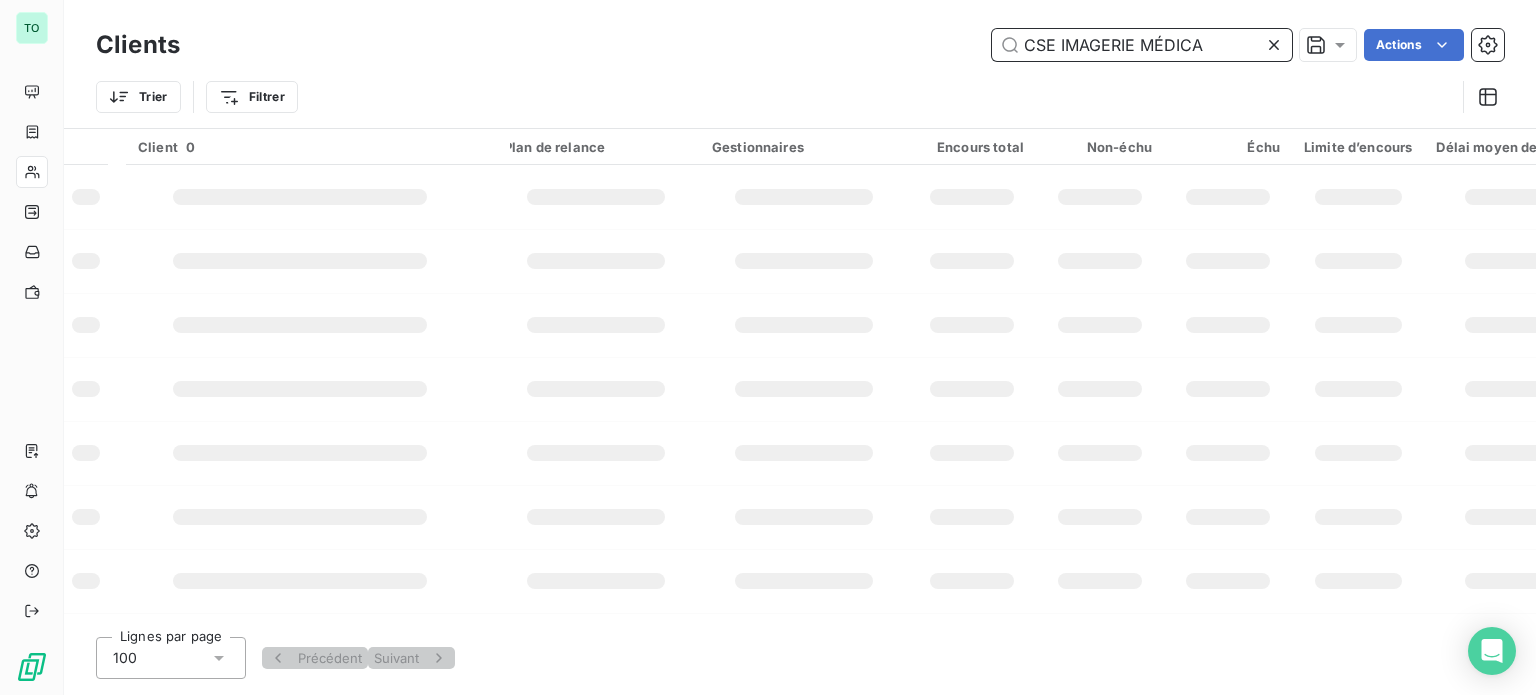 scroll, scrollTop: 0, scrollLeft: 0, axis: both 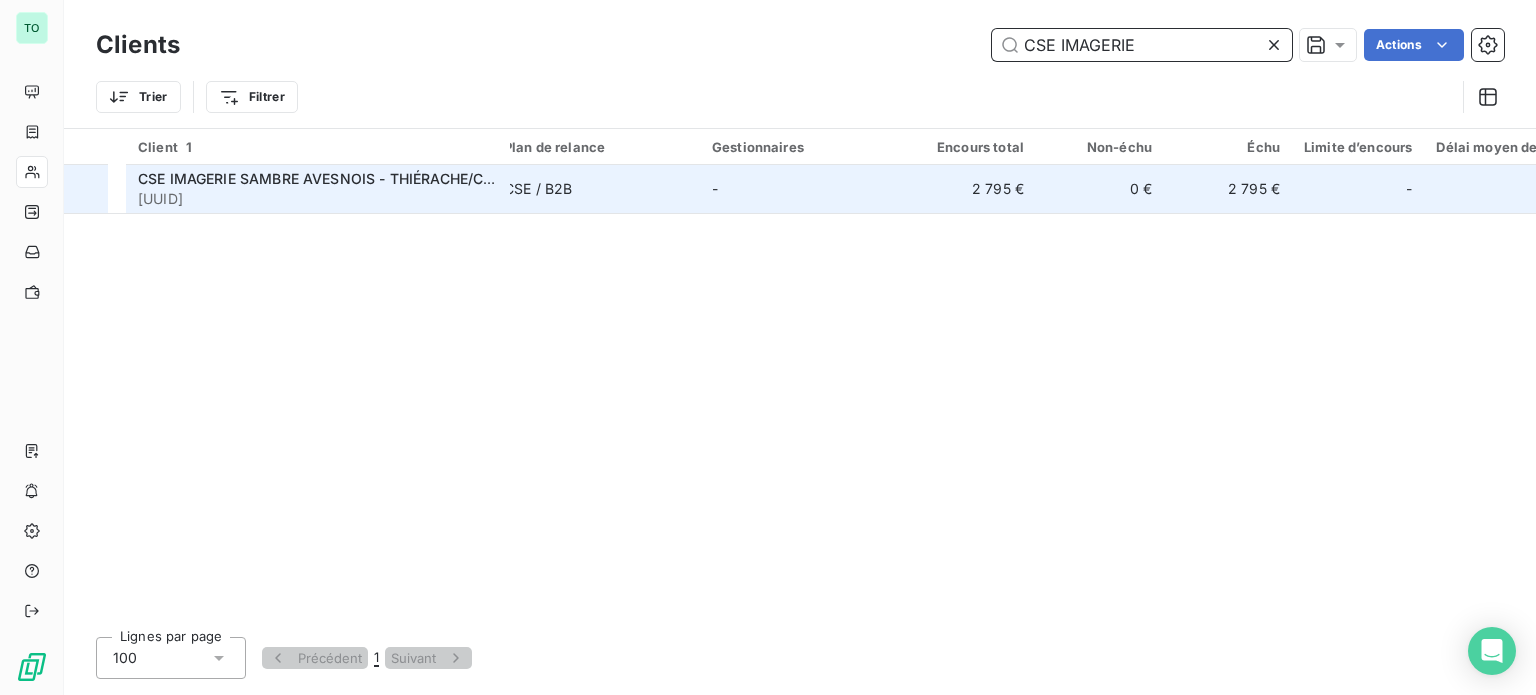 type on "CSE IMAGERIE" 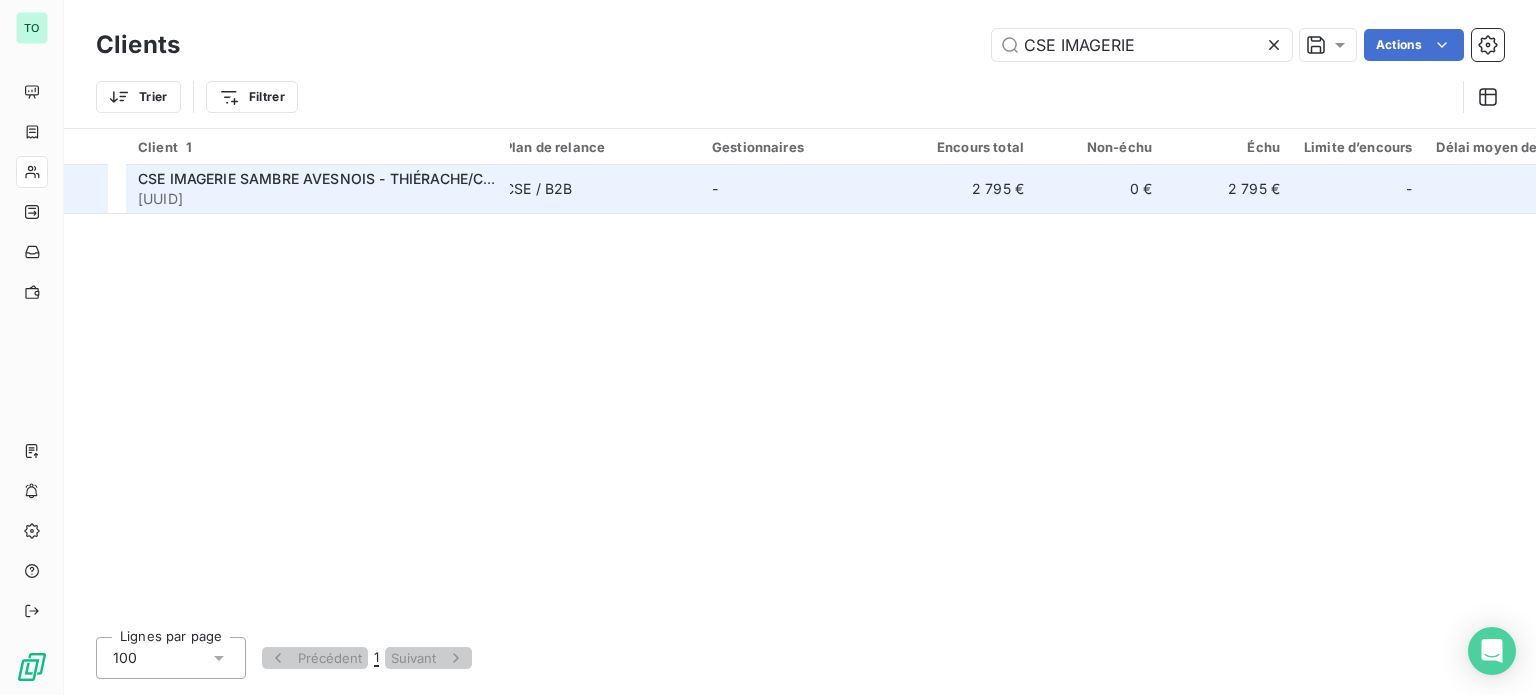 click on "CSE IMAGERIE SAMBRE AVESNOIS - THIÉRACHE/Centre de Radiologie de la Polyclinique du Val de Sambre (ELSAN)" at bounding box center [533, 178] 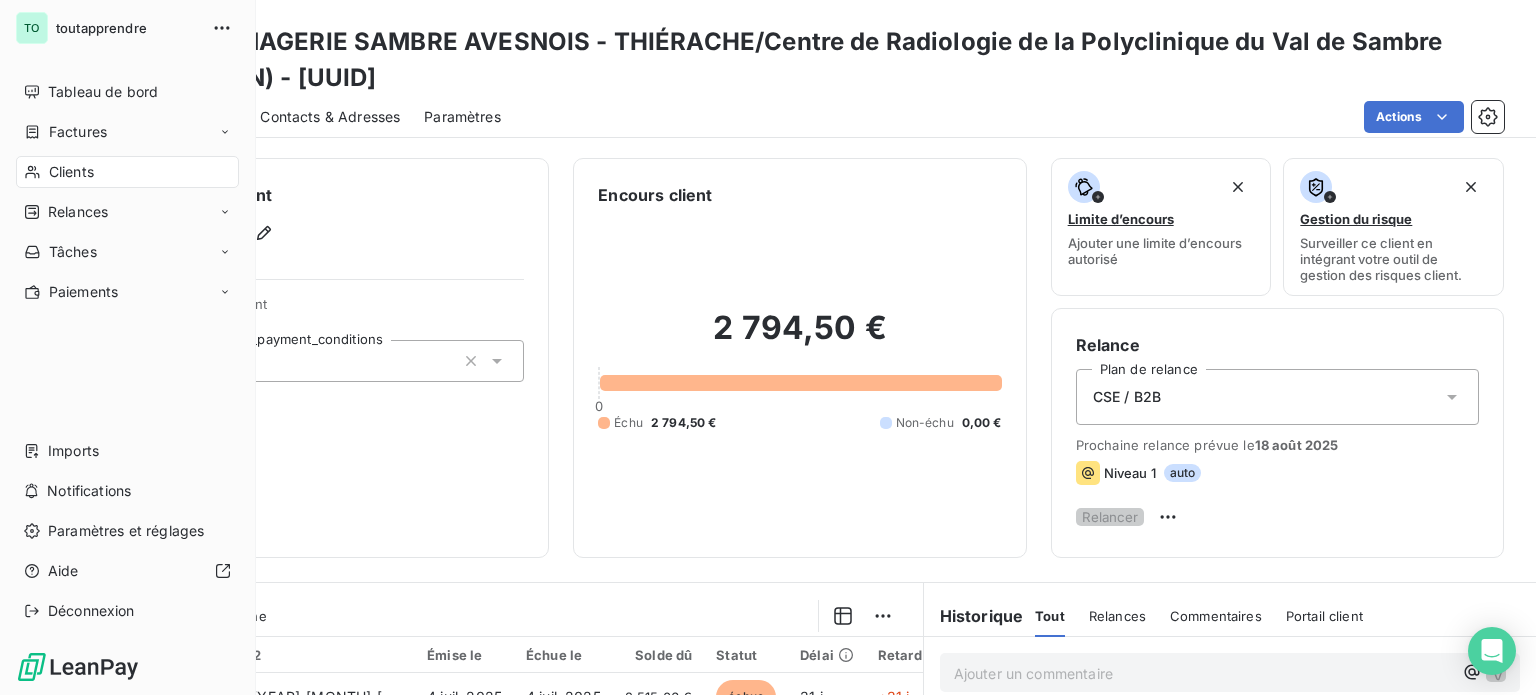 click on "Clients" at bounding box center (127, 172) 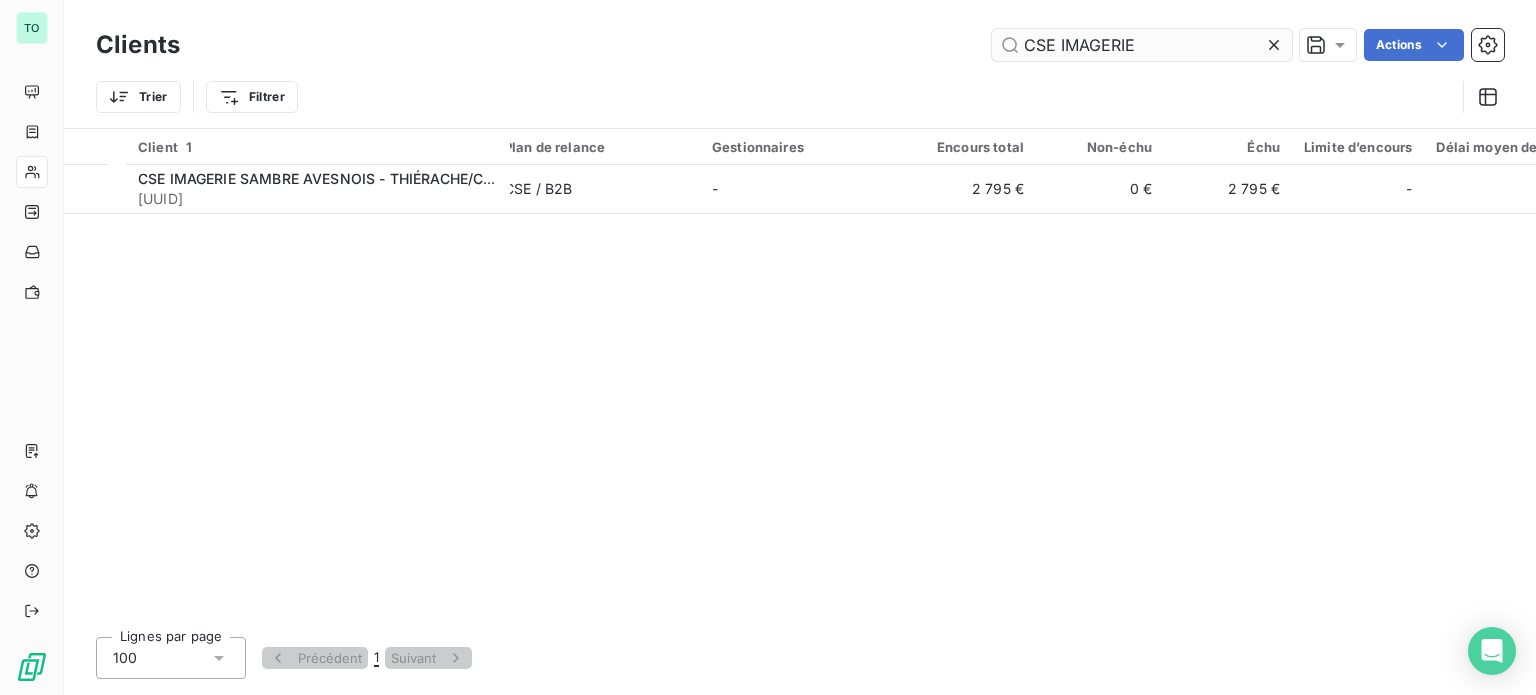 click 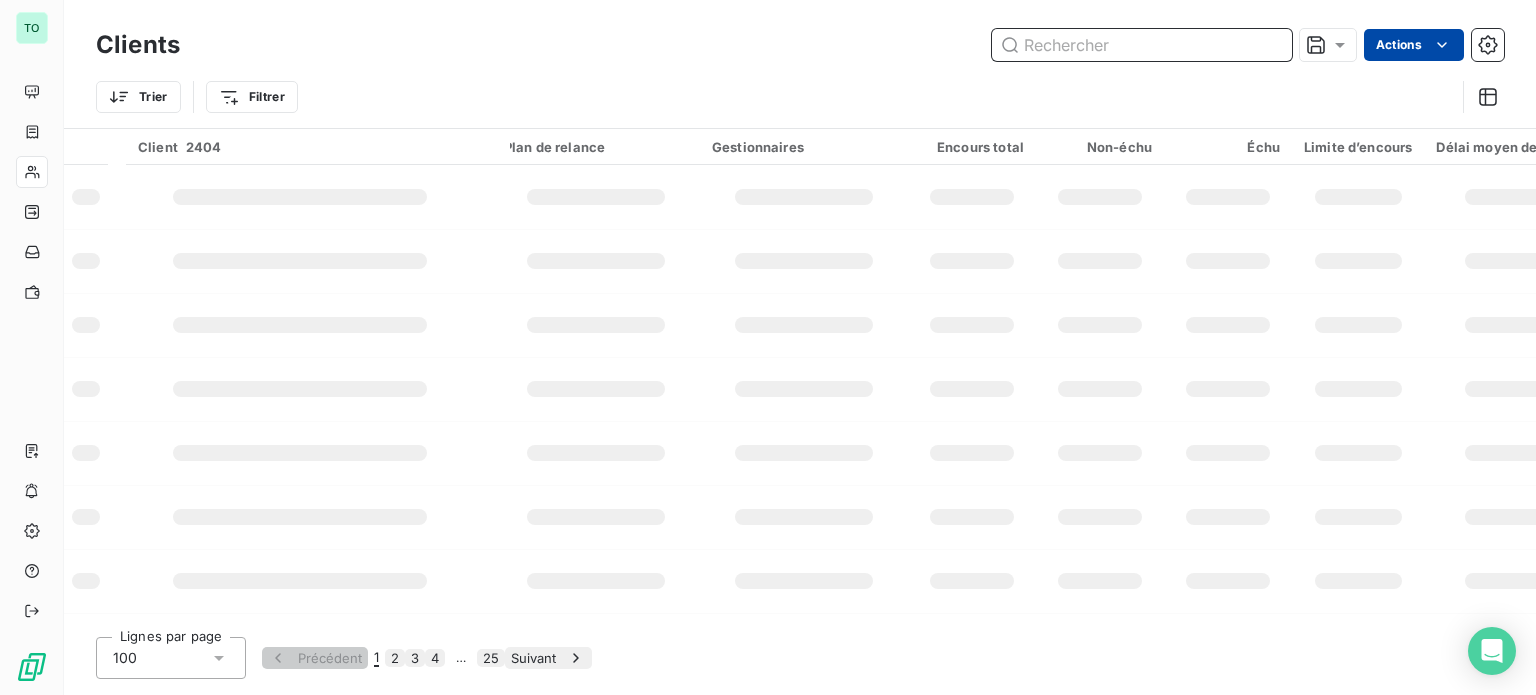 drag, startPoint x: 1141, startPoint y: 49, endPoint x: 1387, endPoint y: 53, distance: 246.03252 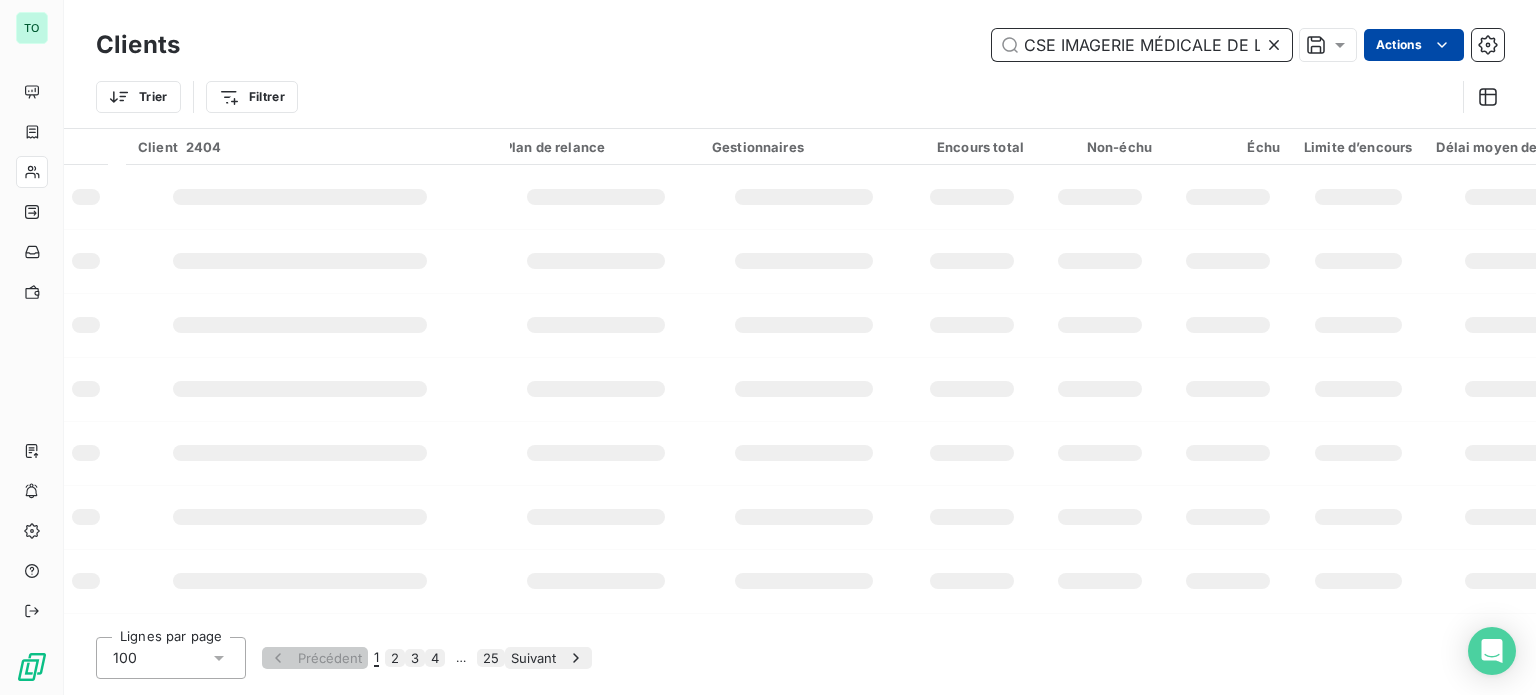 scroll, scrollTop: 0, scrollLeft: 236, axis: horizontal 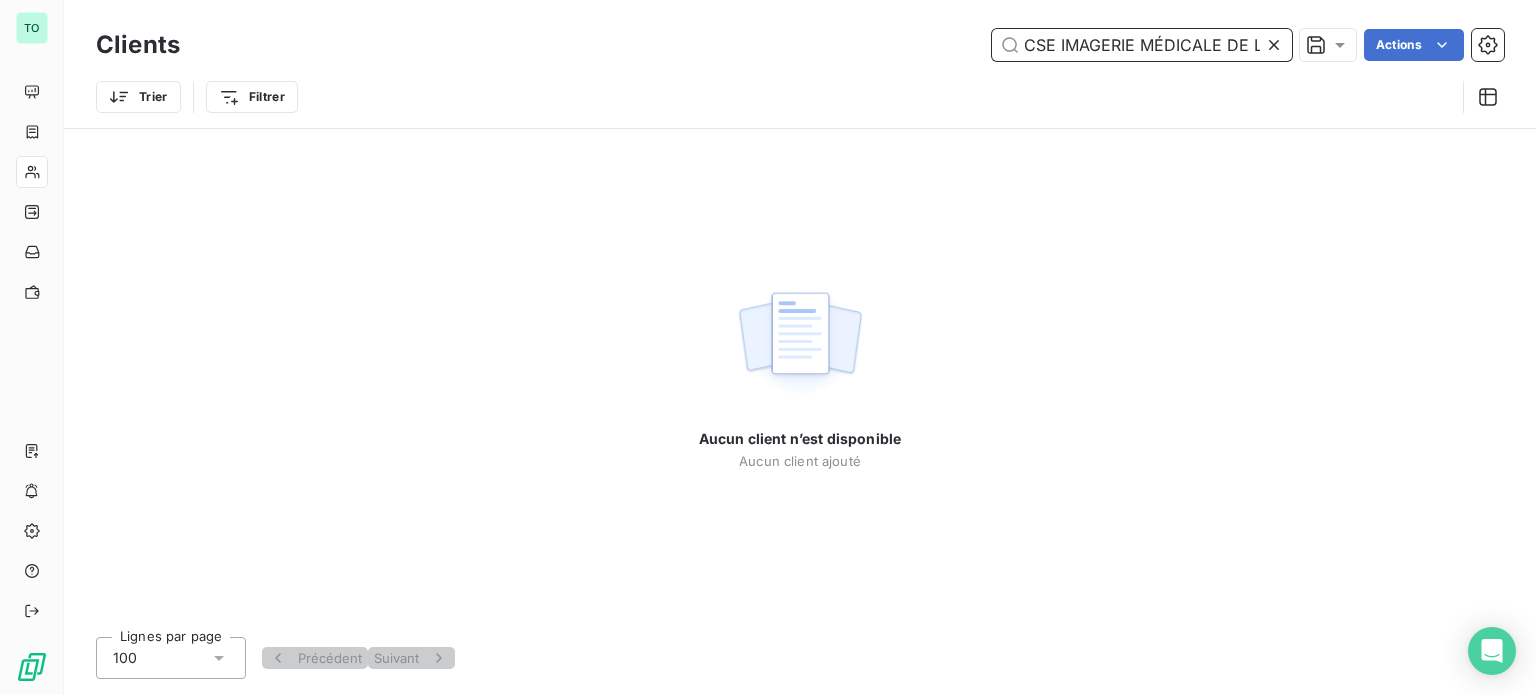 drag, startPoint x: 1171, startPoint y: 47, endPoint x: 820, endPoint y: 23, distance: 351.81955 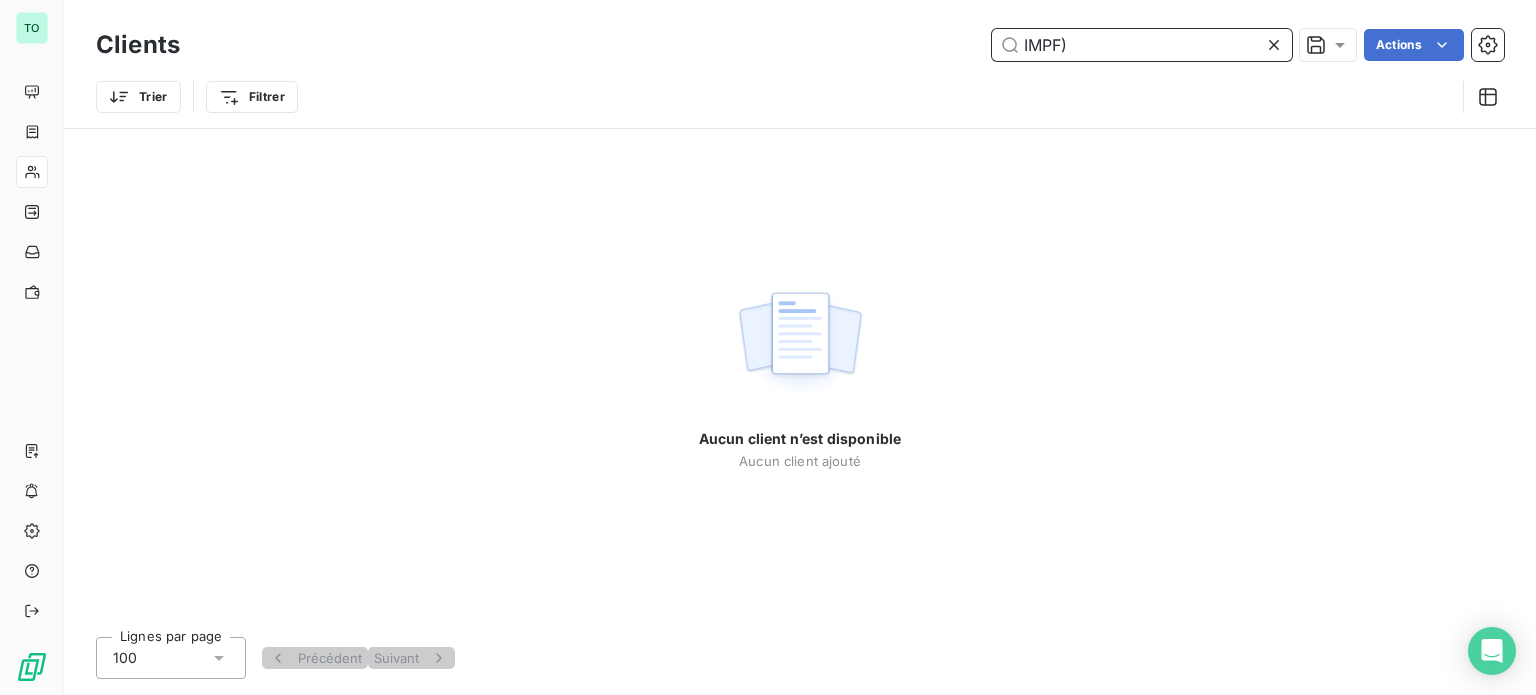 click on "IMPF)" at bounding box center (1142, 45) 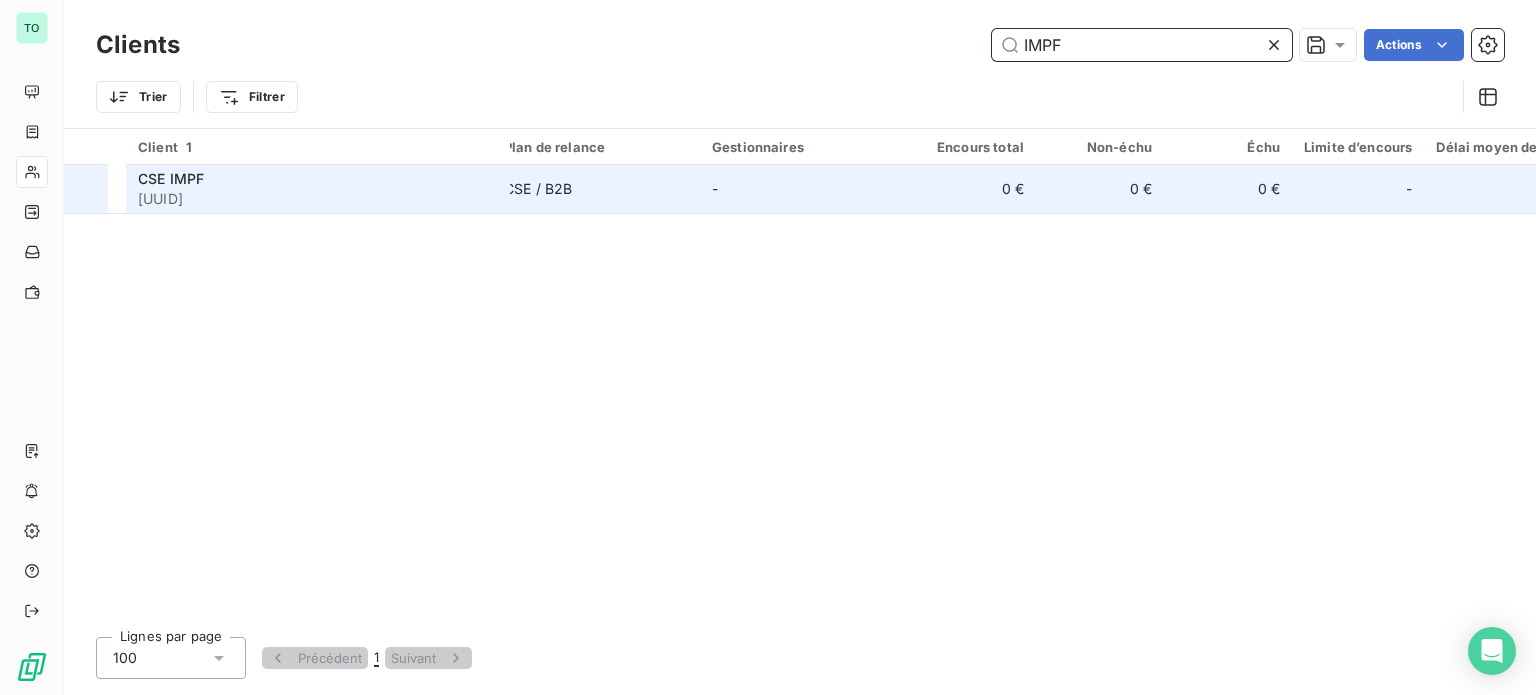 type on "IMPF" 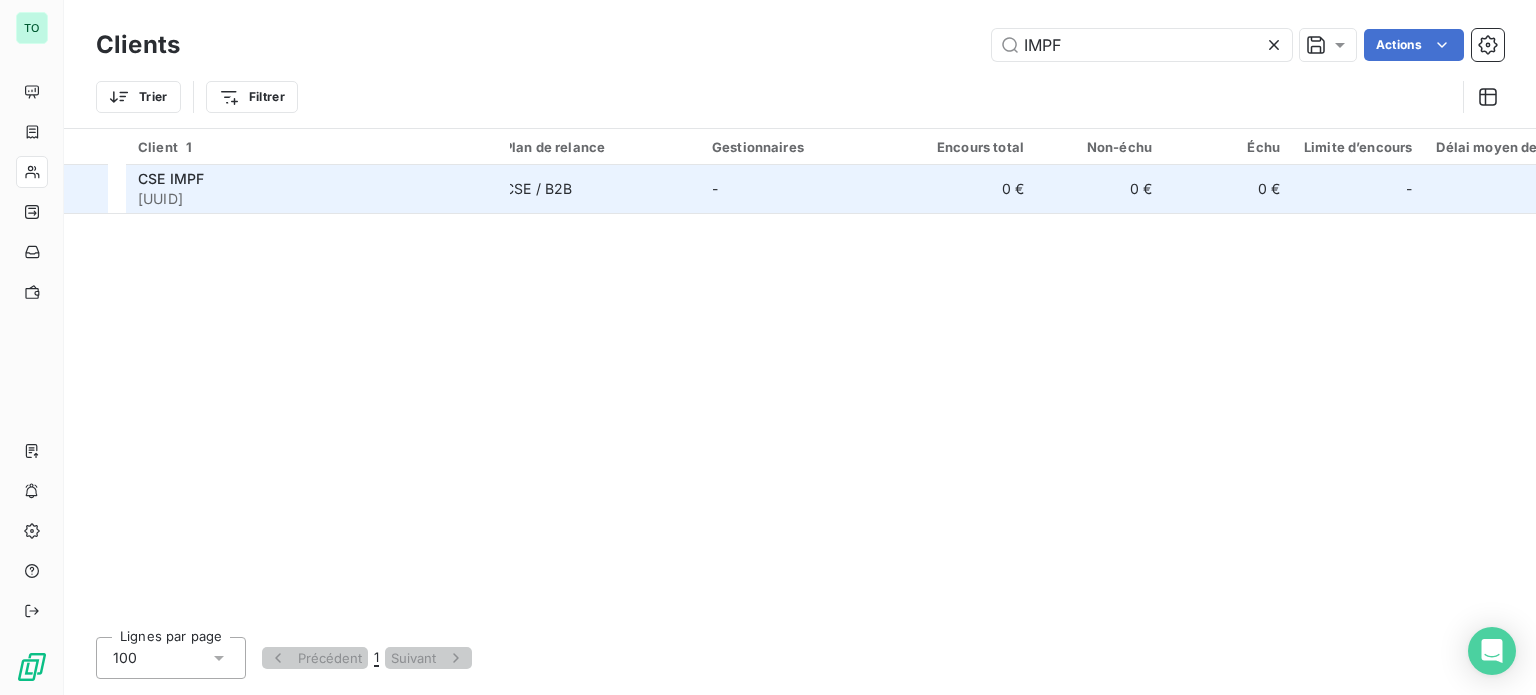 click on "a098e0e5-7e76-4ef5-b260-a4742c63a95d" at bounding box center [318, 199] 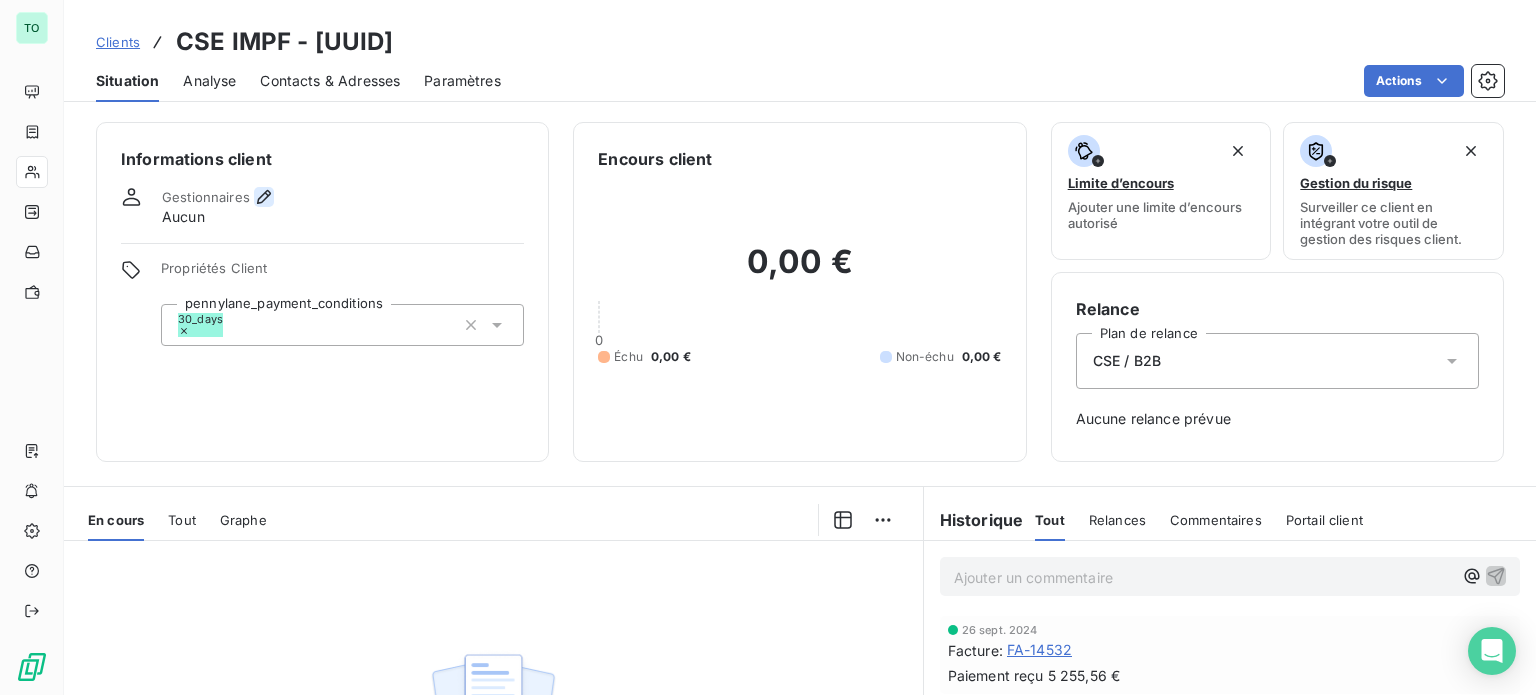 click 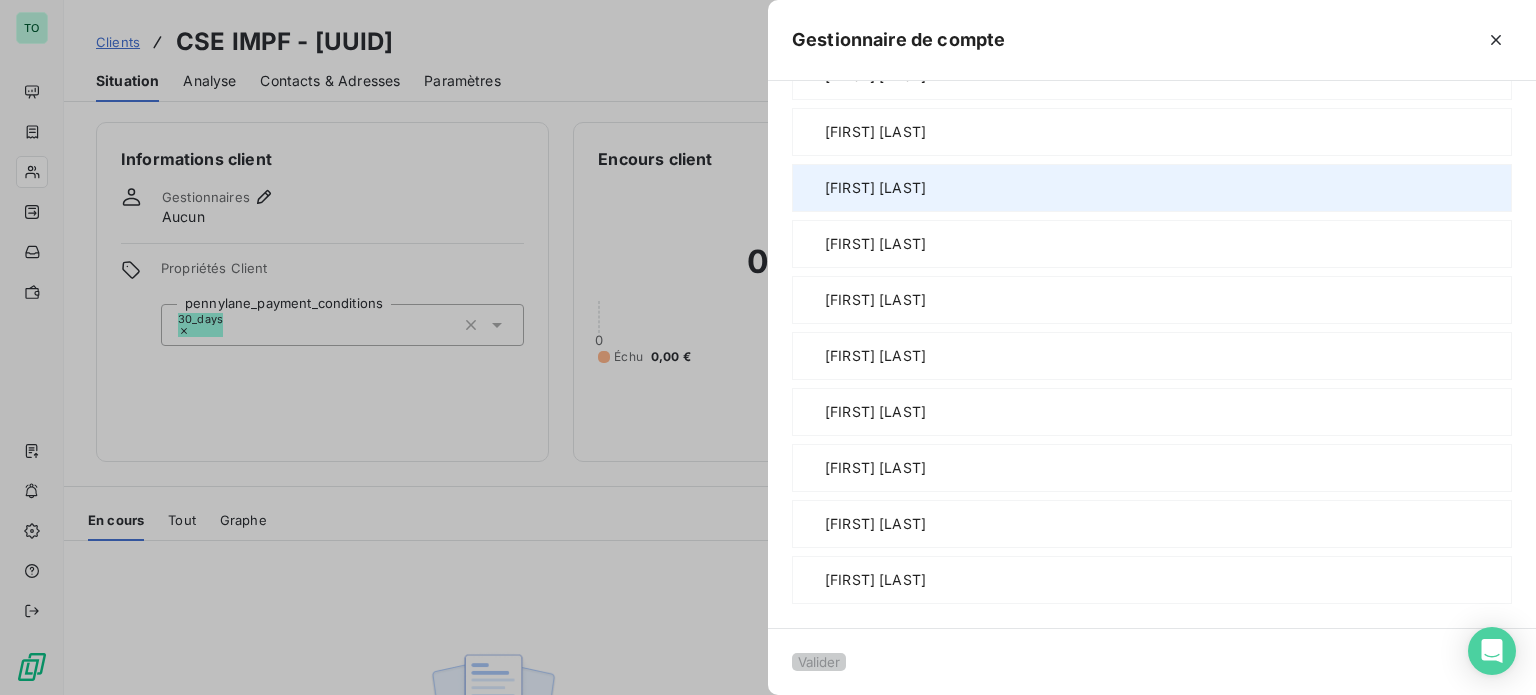 scroll, scrollTop: 1400, scrollLeft: 0, axis: vertical 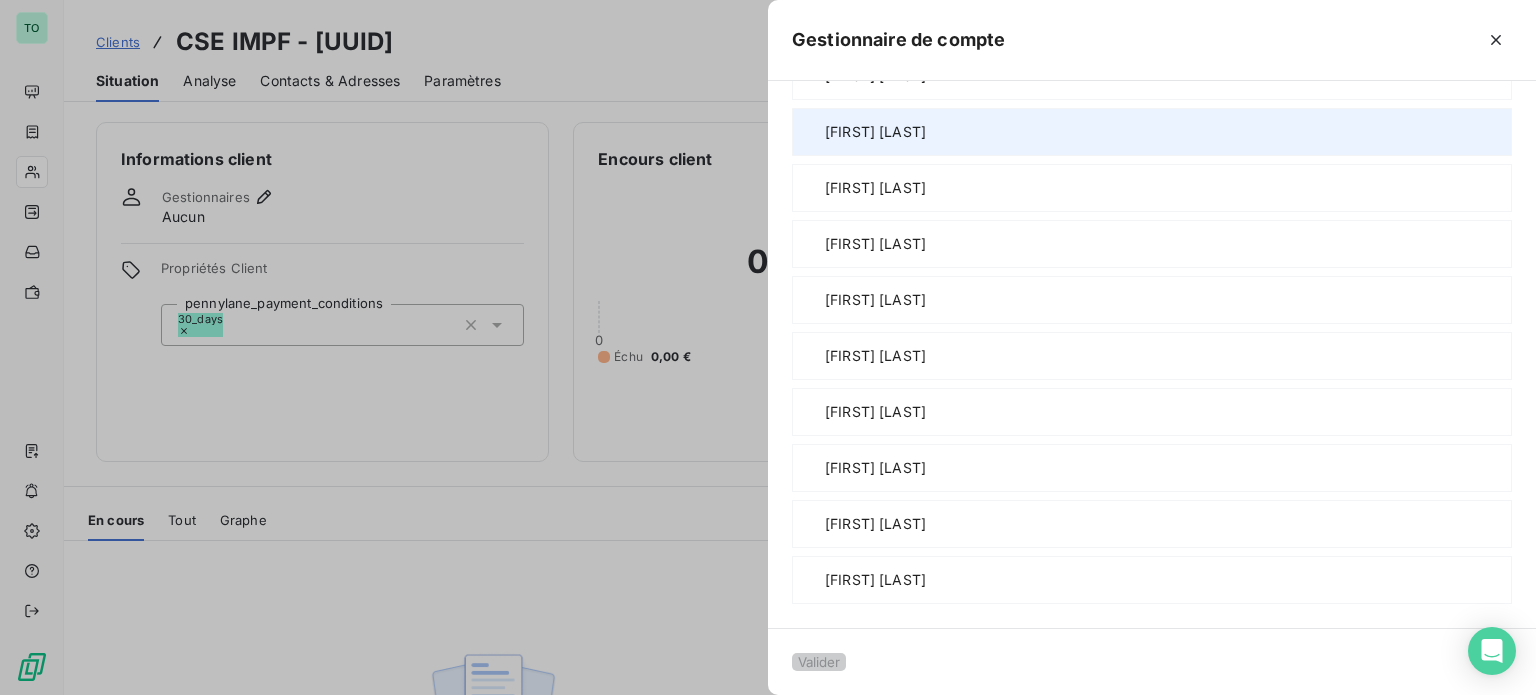 click on "[FIRST] [LAST]" at bounding box center [875, 132] 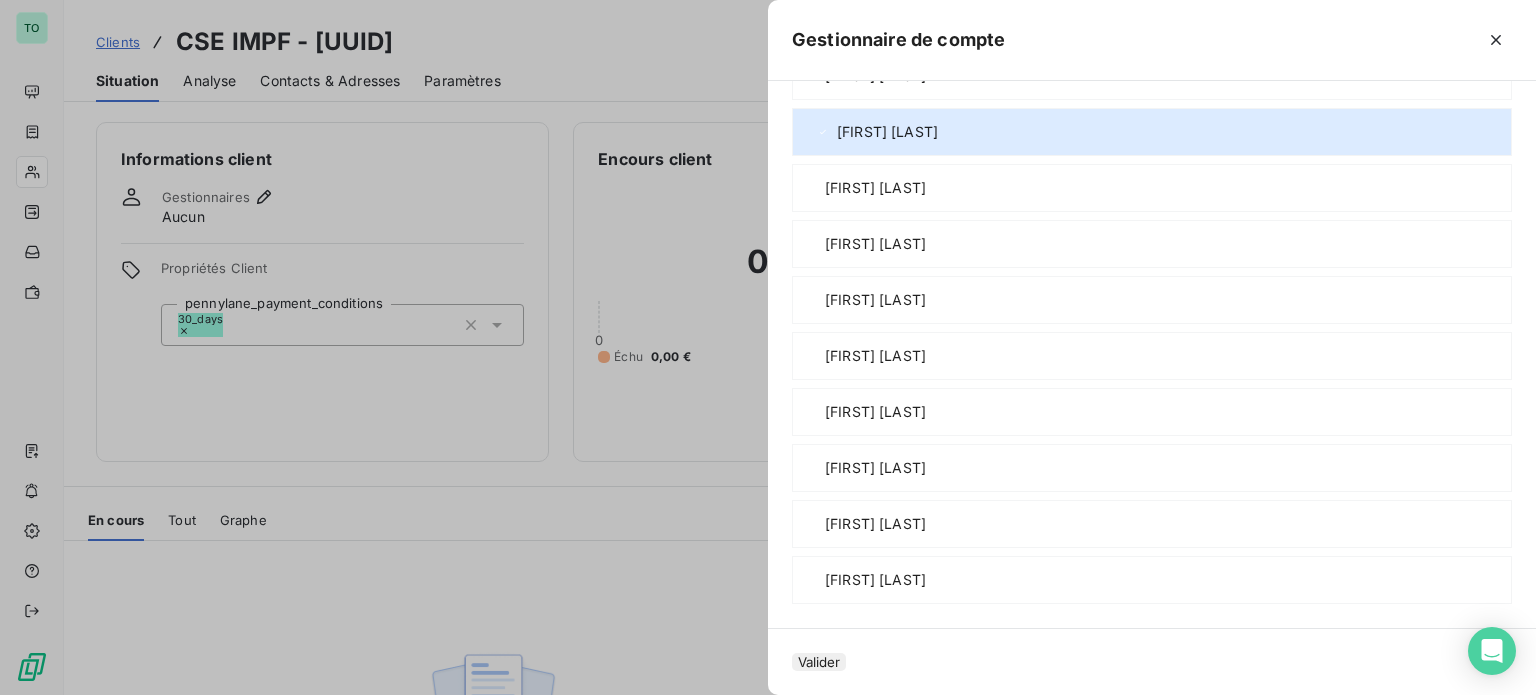 click on "Valider" at bounding box center [819, 662] 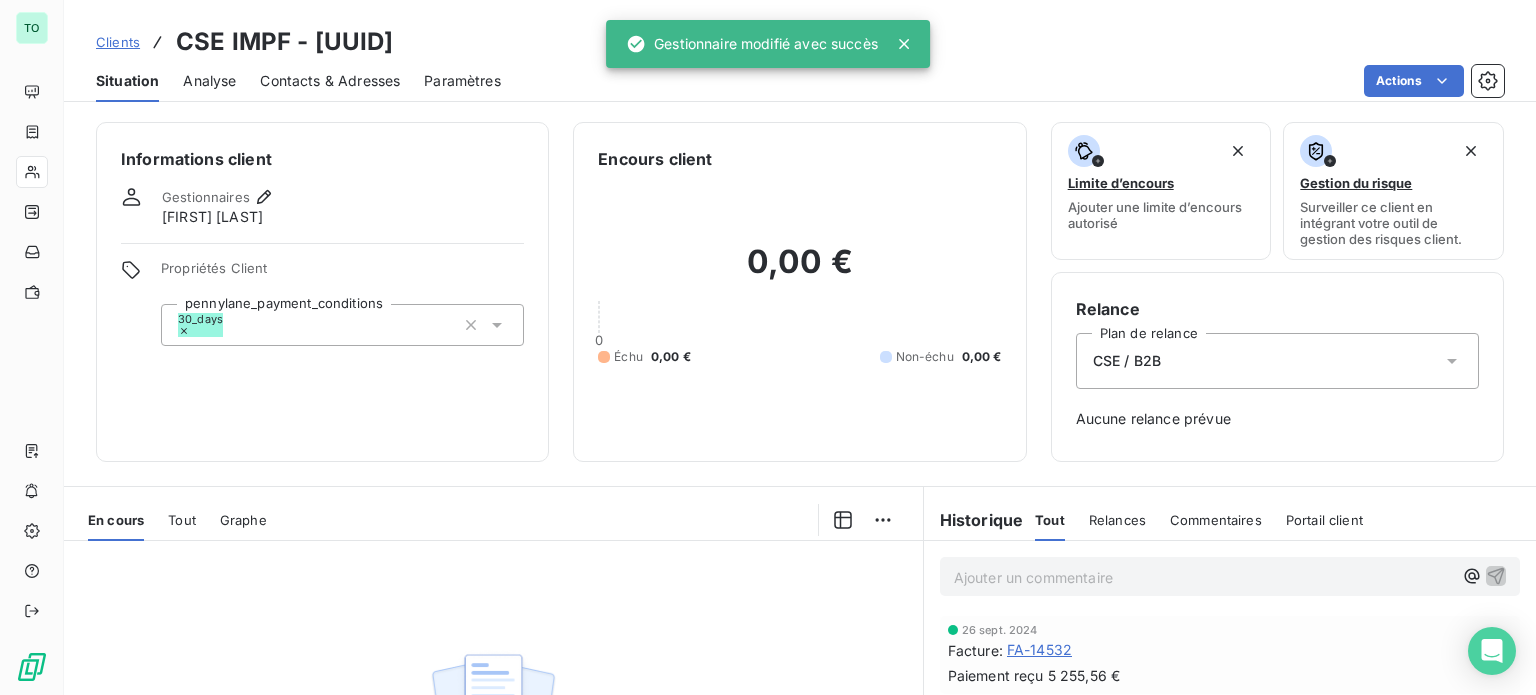 scroll, scrollTop: 386, scrollLeft: 0, axis: vertical 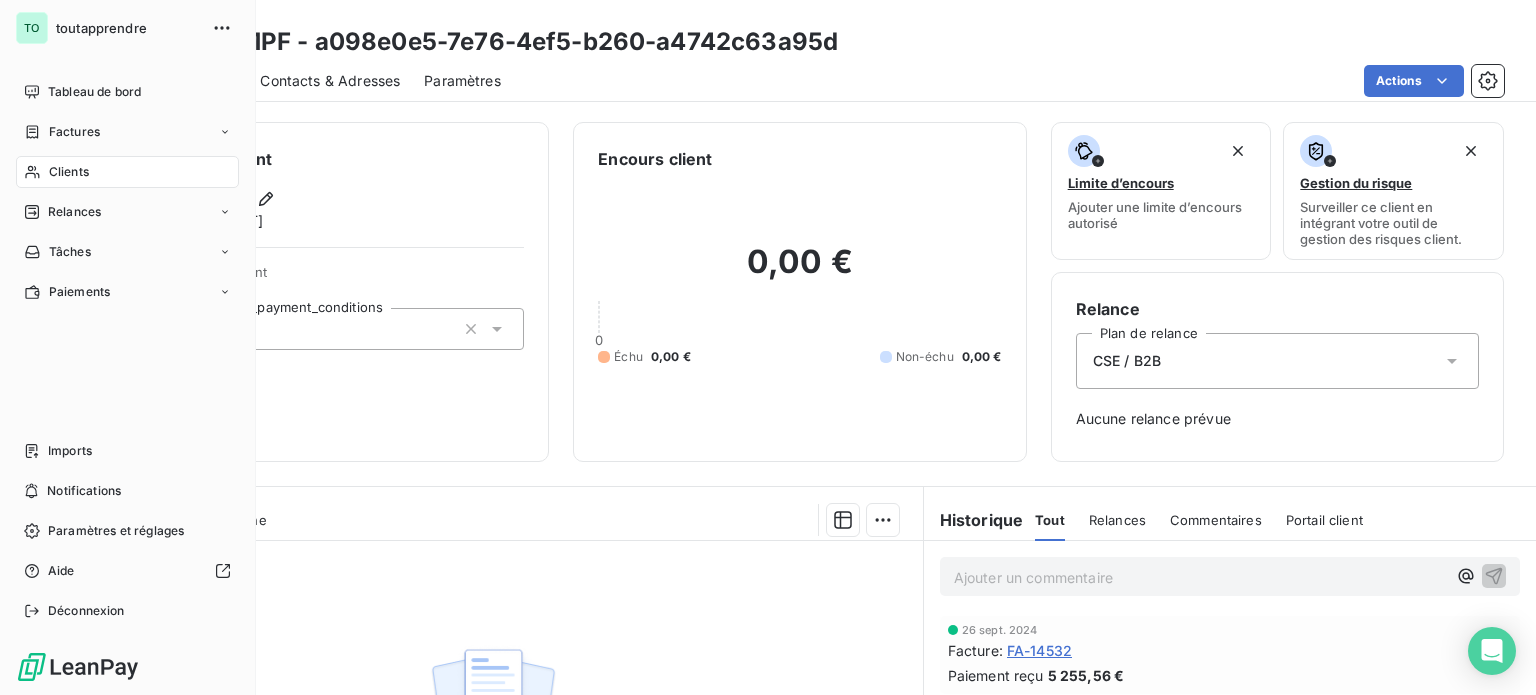 click on "Clients" at bounding box center (127, 172) 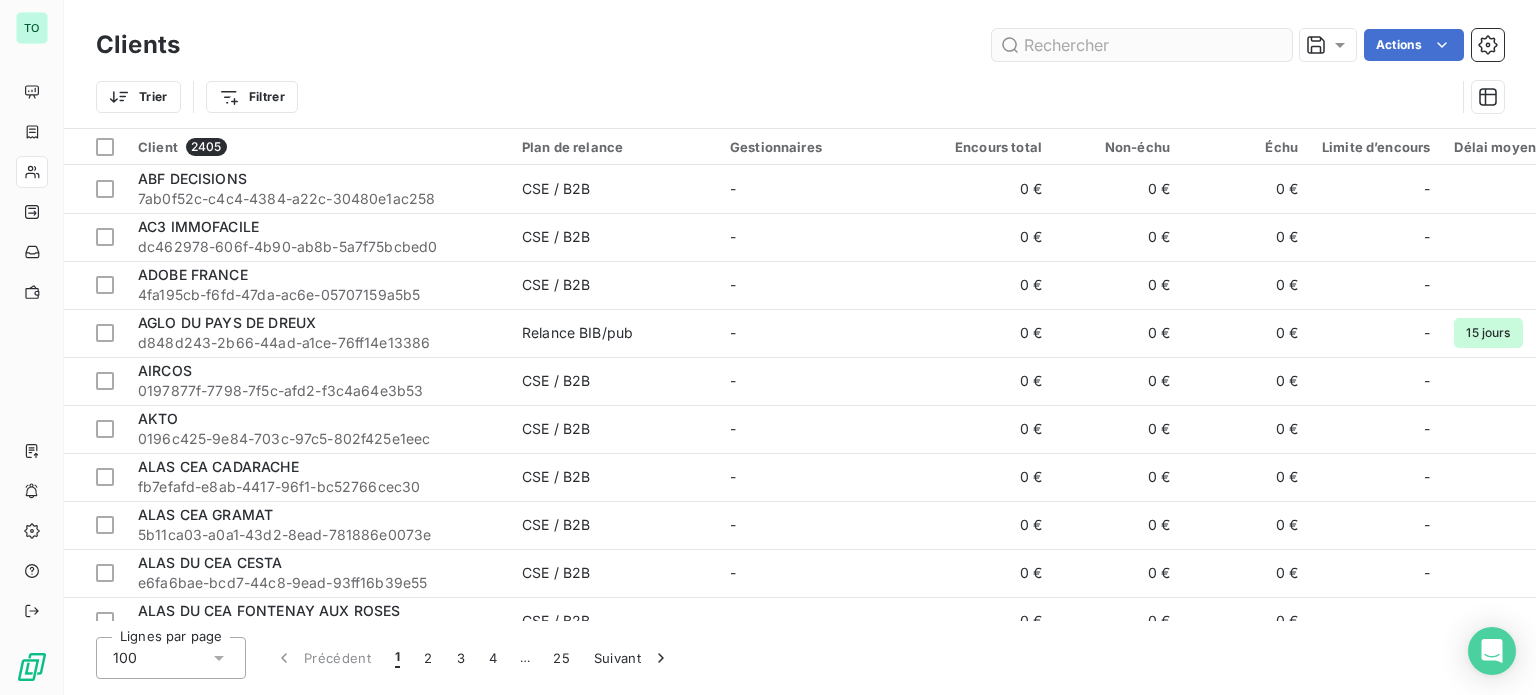 click at bounding box center (1142, 45) 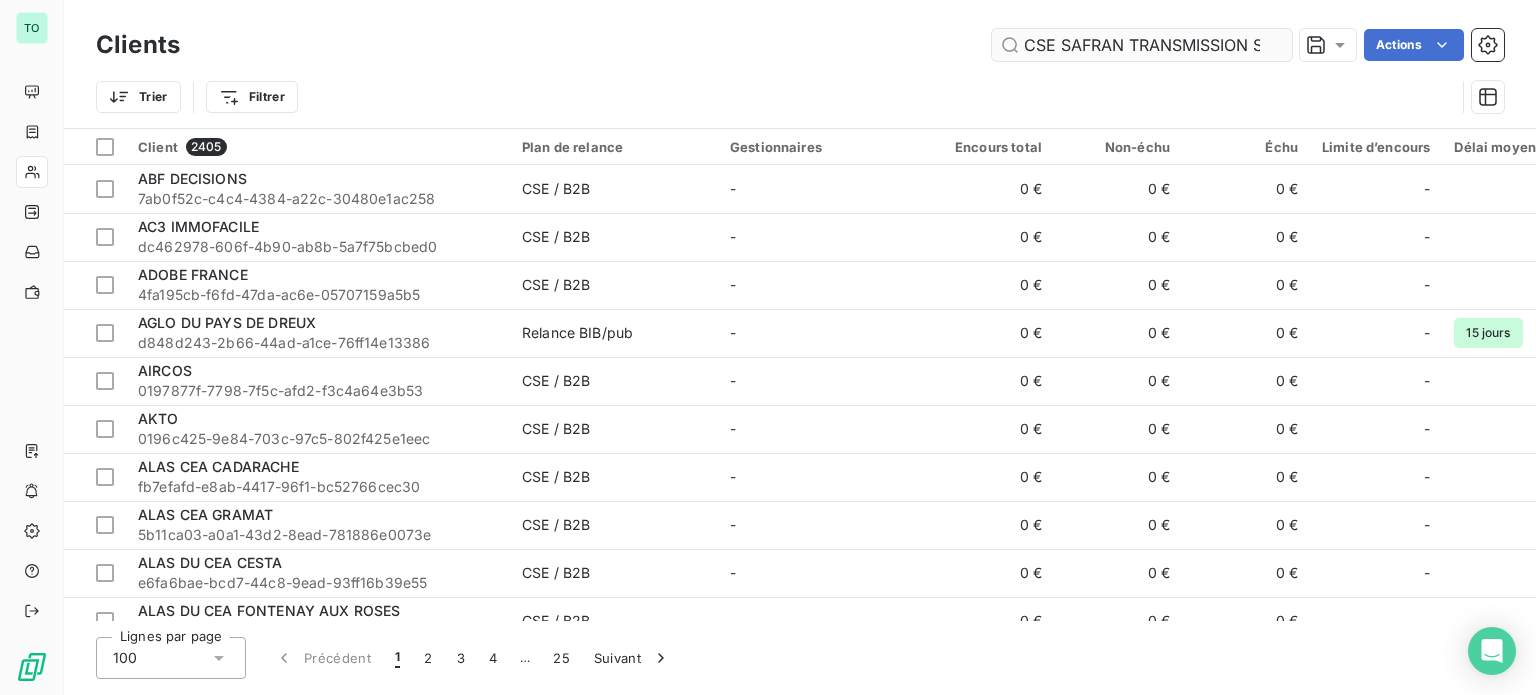 scroll, scrollTop: 0, scrollLeft: 86, axis: horizontal 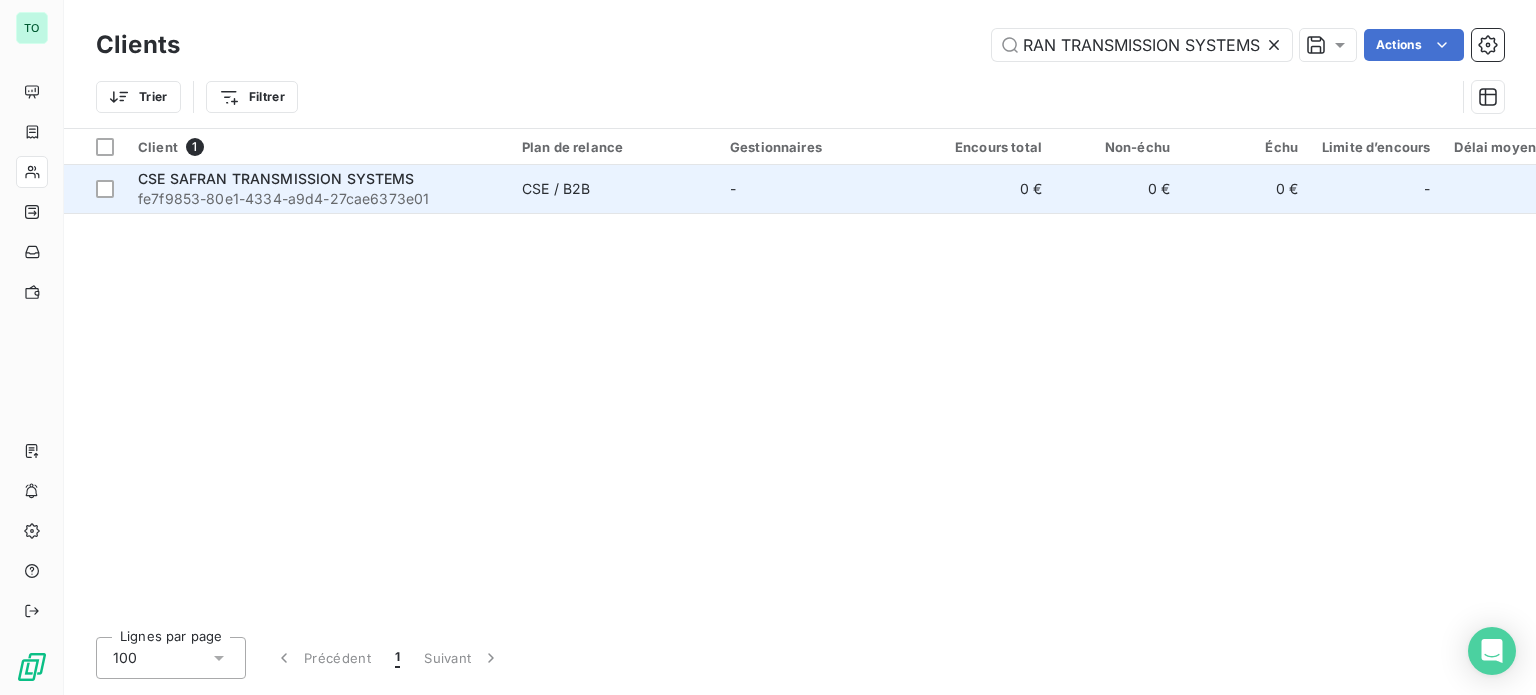 type on "CSE SAFRAN TRANSMISSION SYSTEMS" 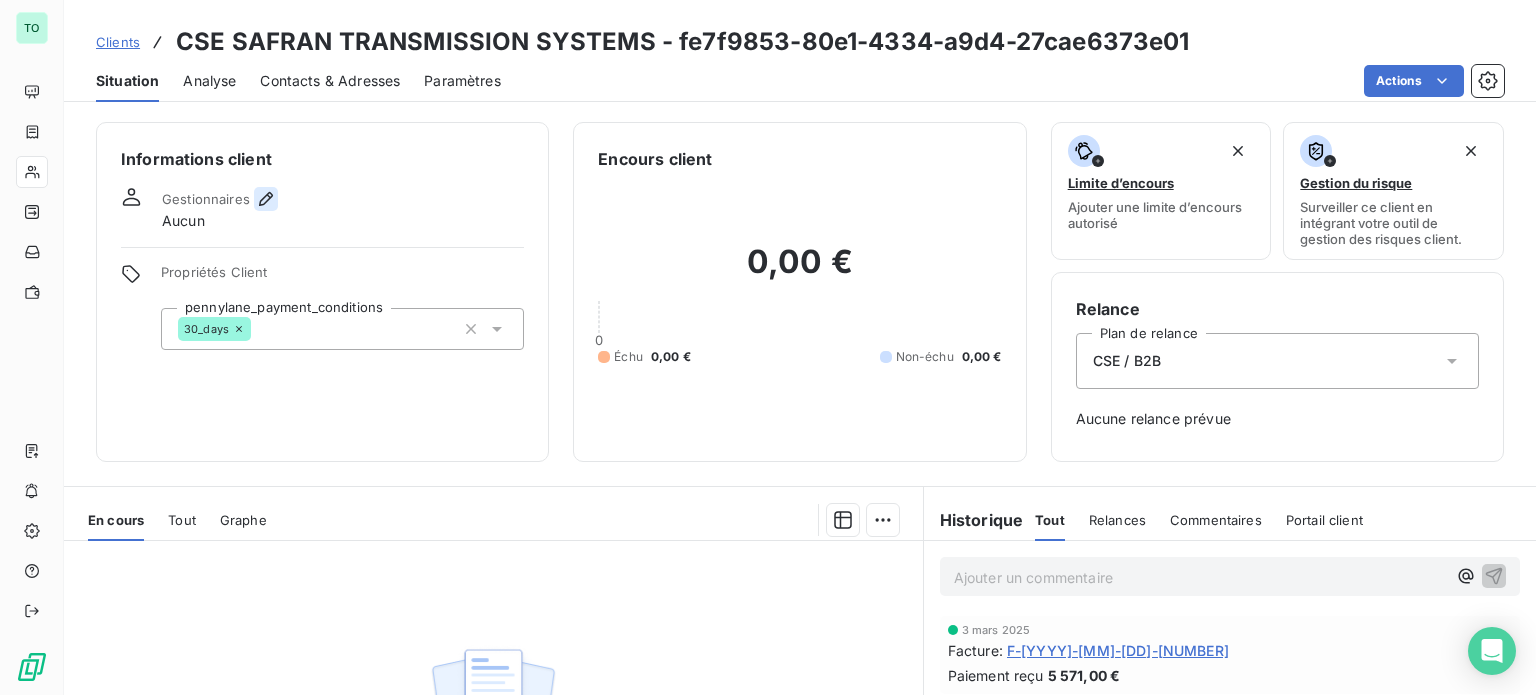click 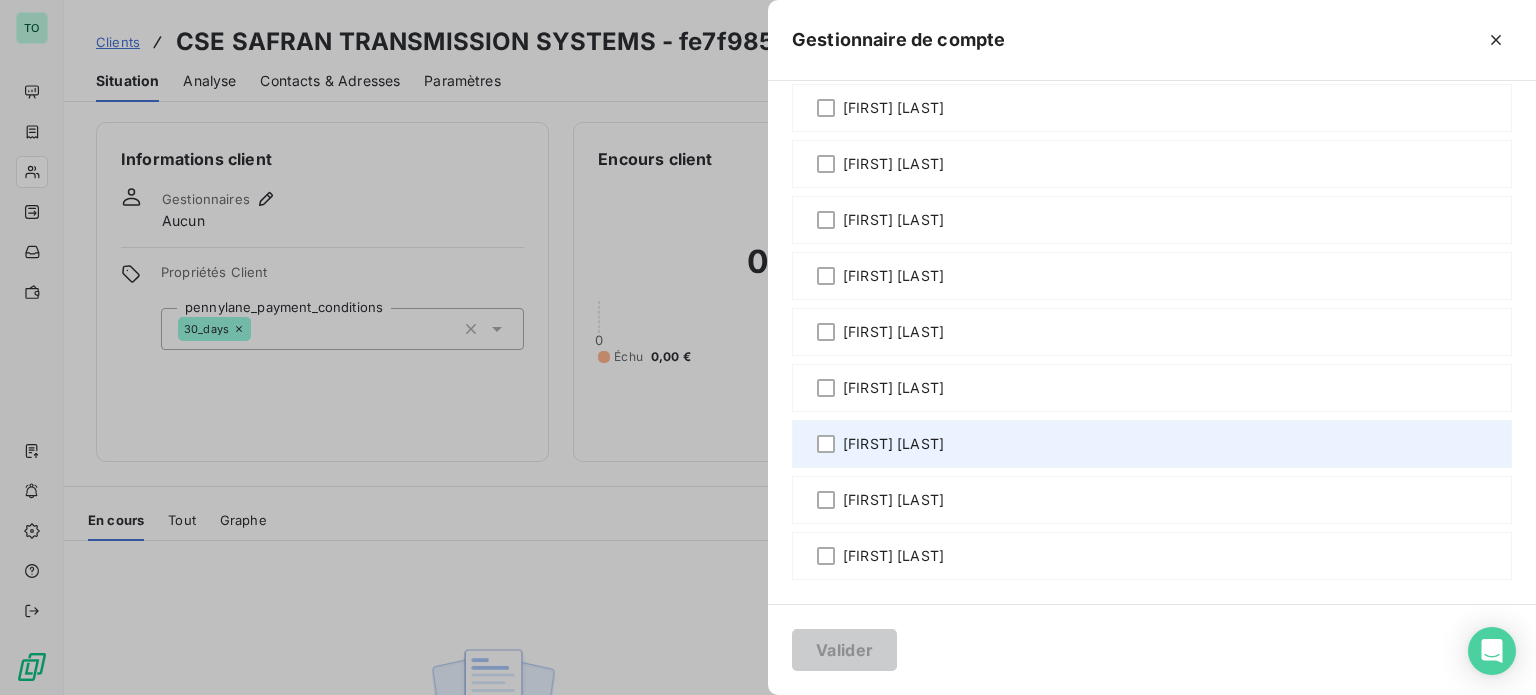scroll, scrollTop: 1711, scrollLeft: 0, axis: vertical 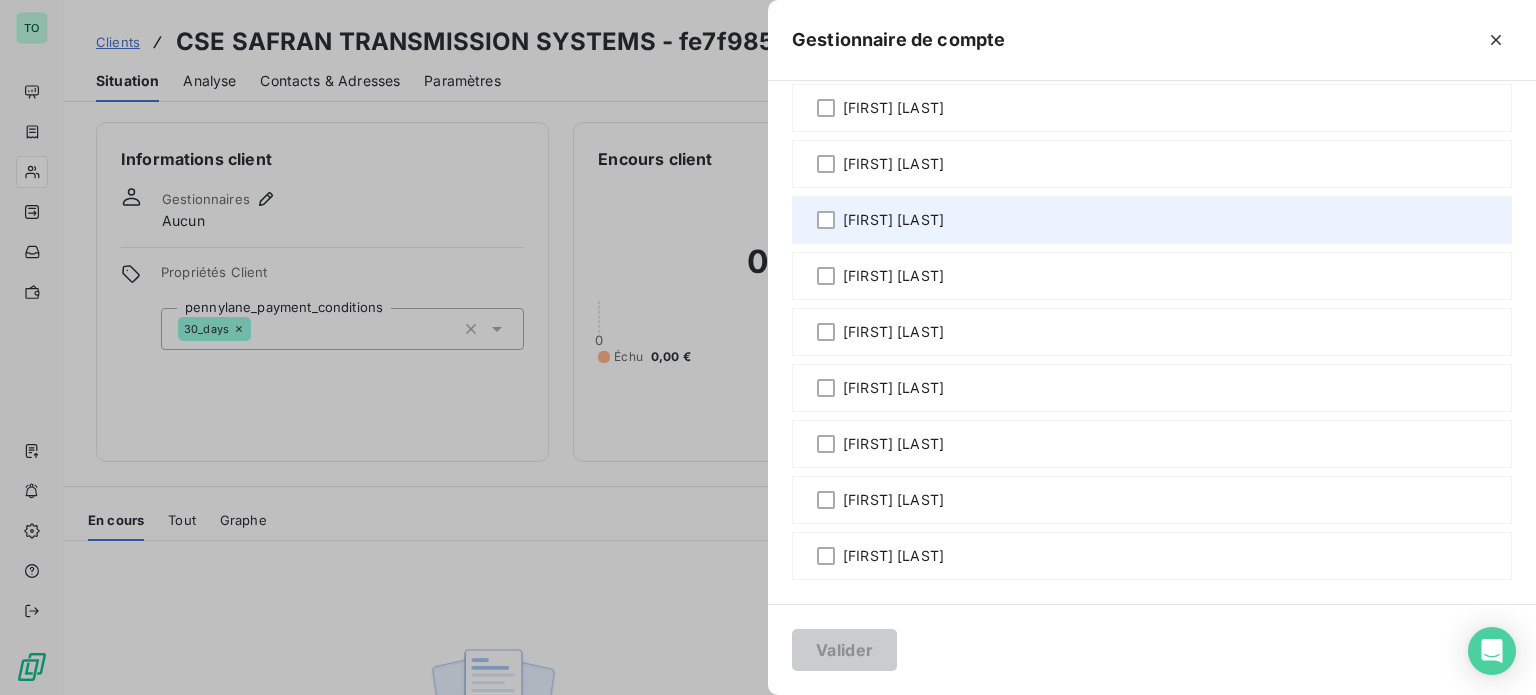 click on "[FIRST] [LAST]" at bounding box center [893, 220] 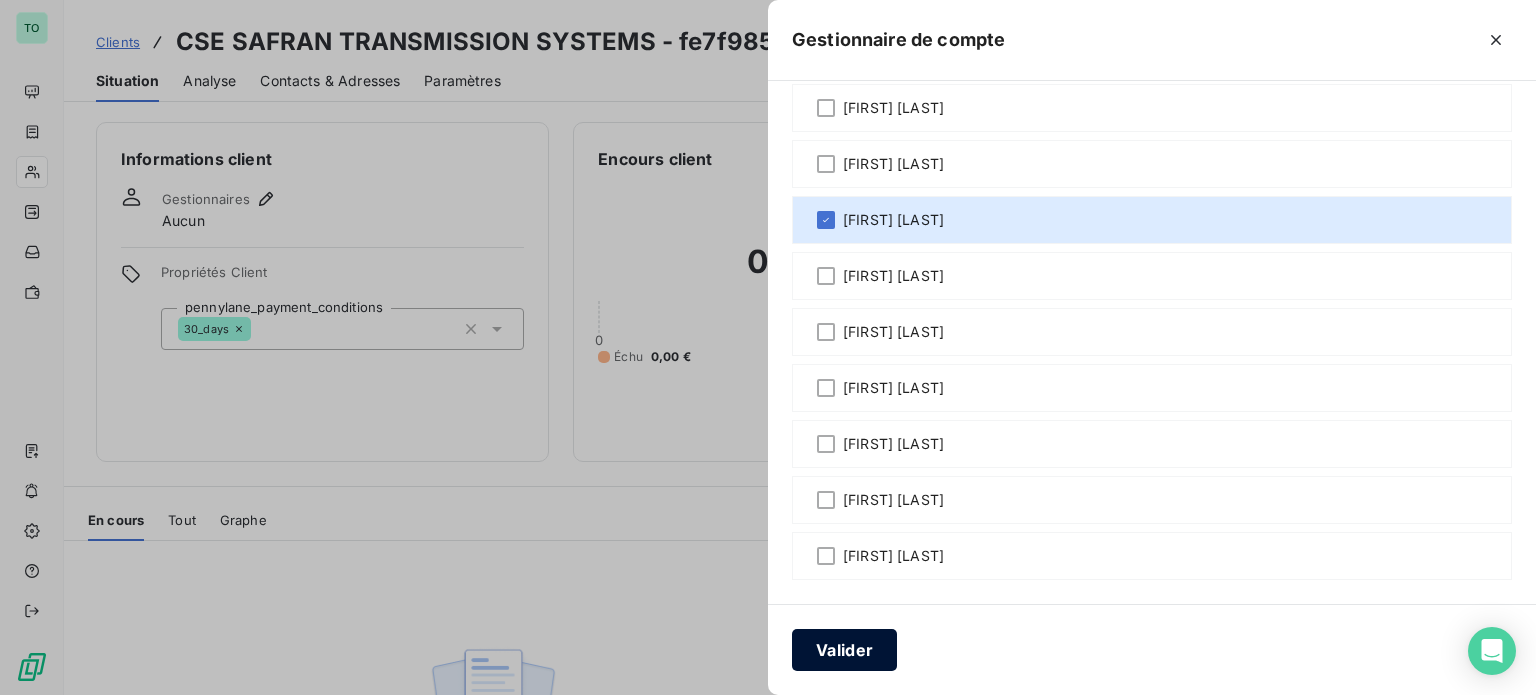 click on "Valider" at bounding box center [844, 650] 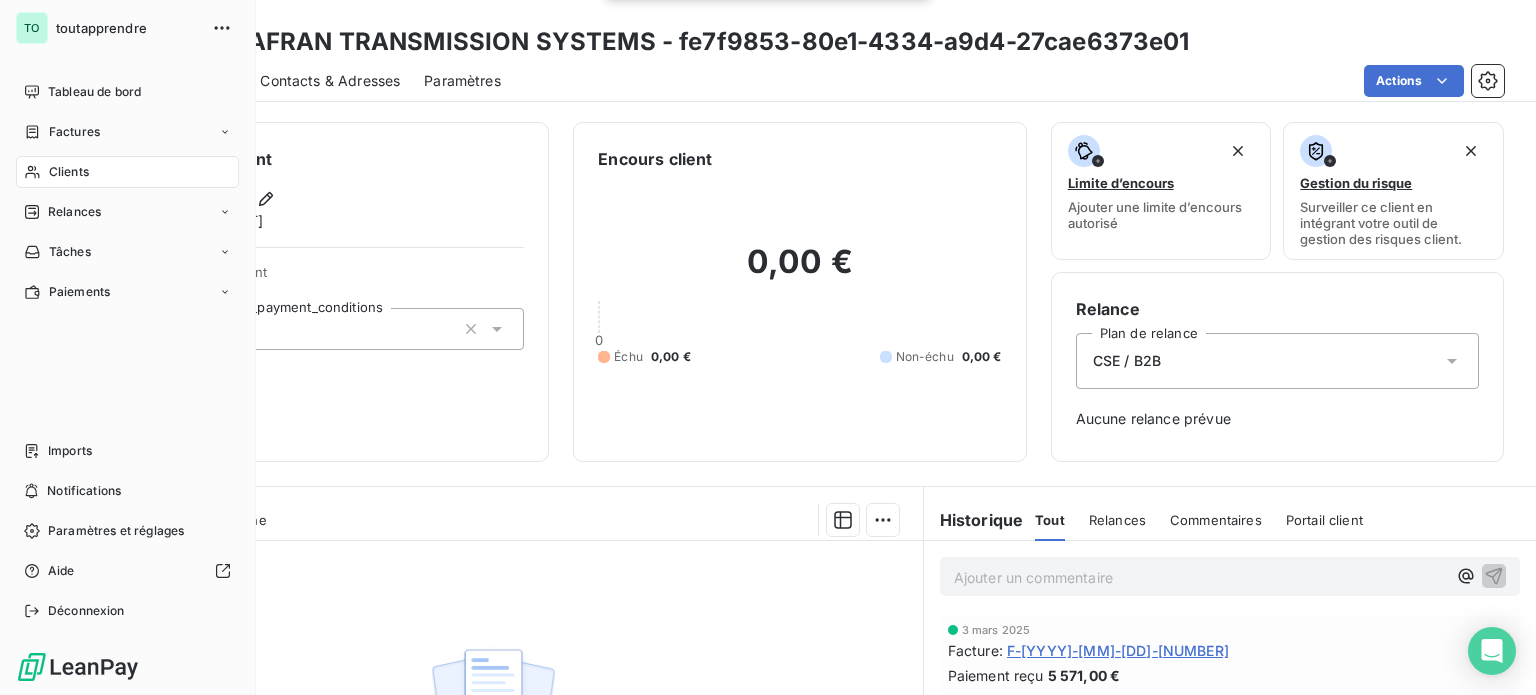 click 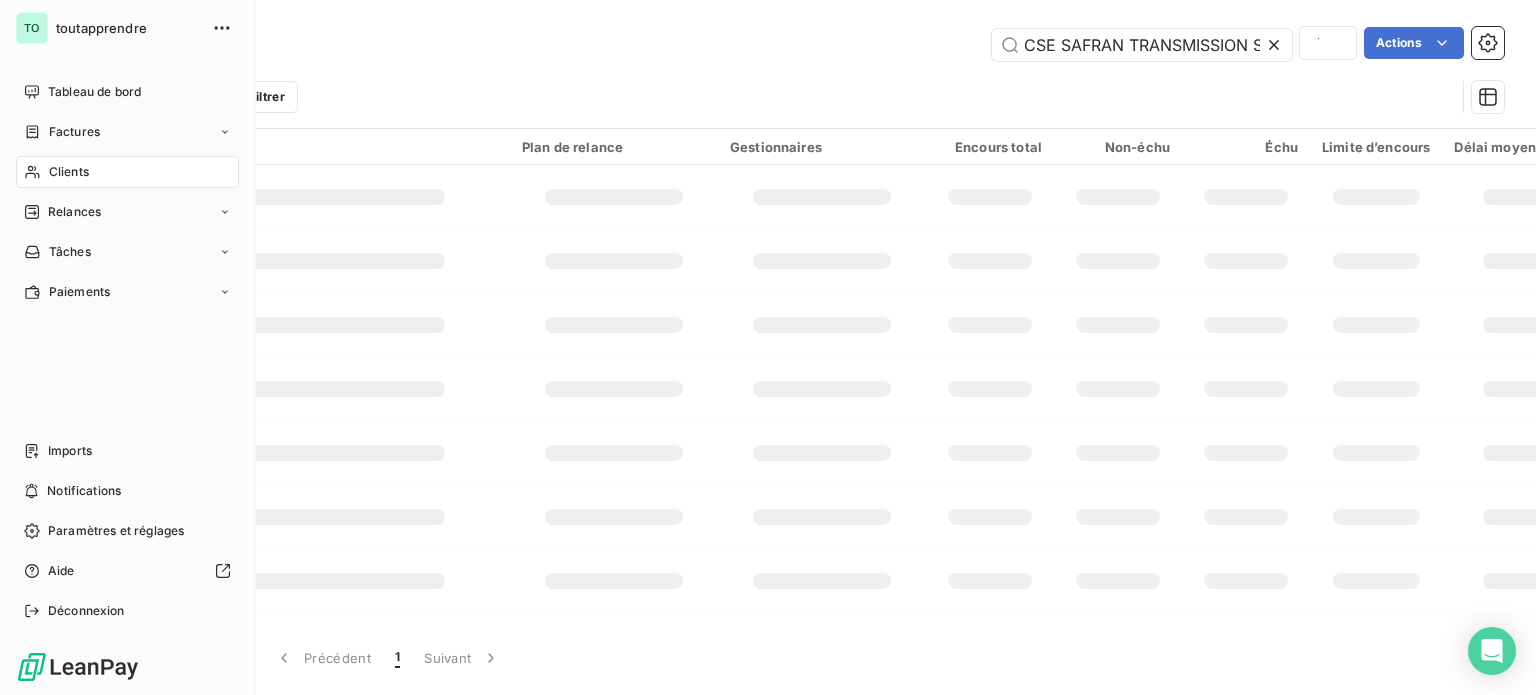 scroll, scrollTop: 0, scrollLeft: 87, axis: horizontal 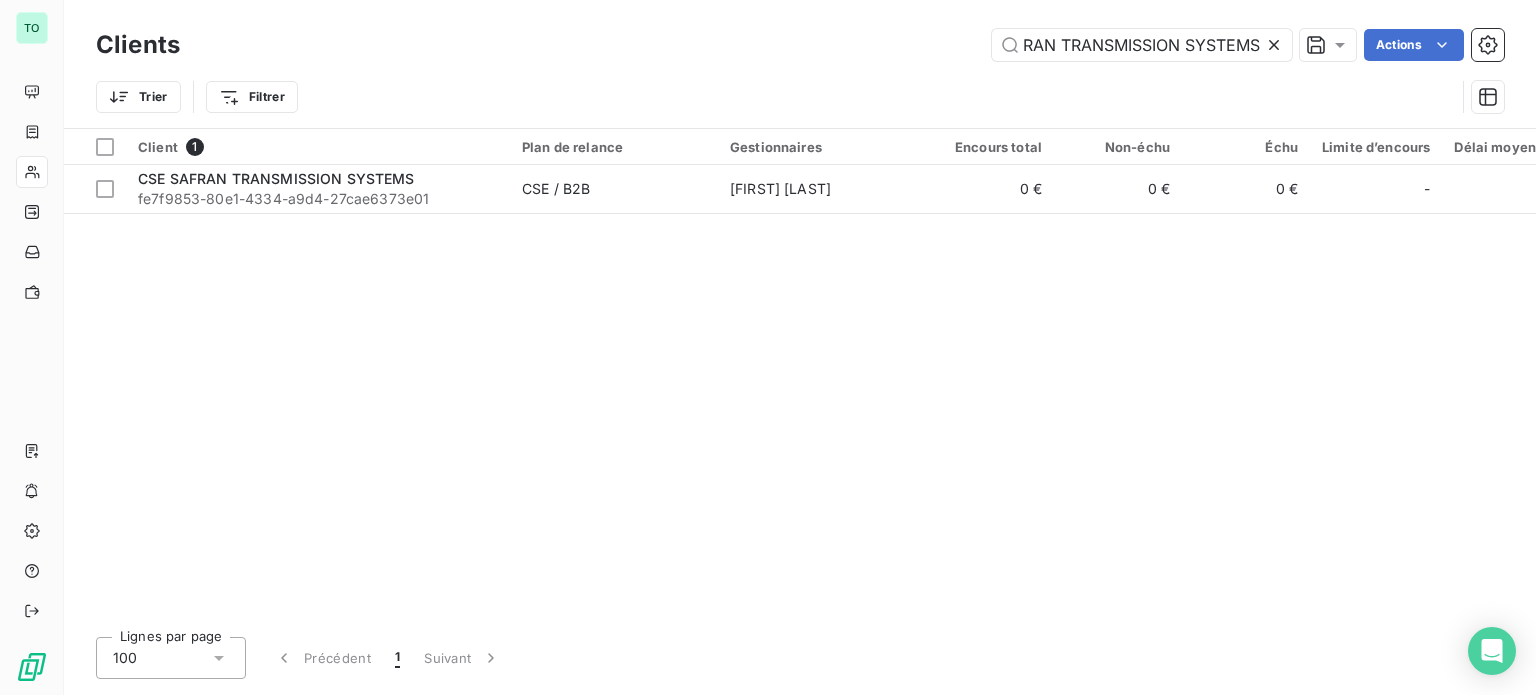 click 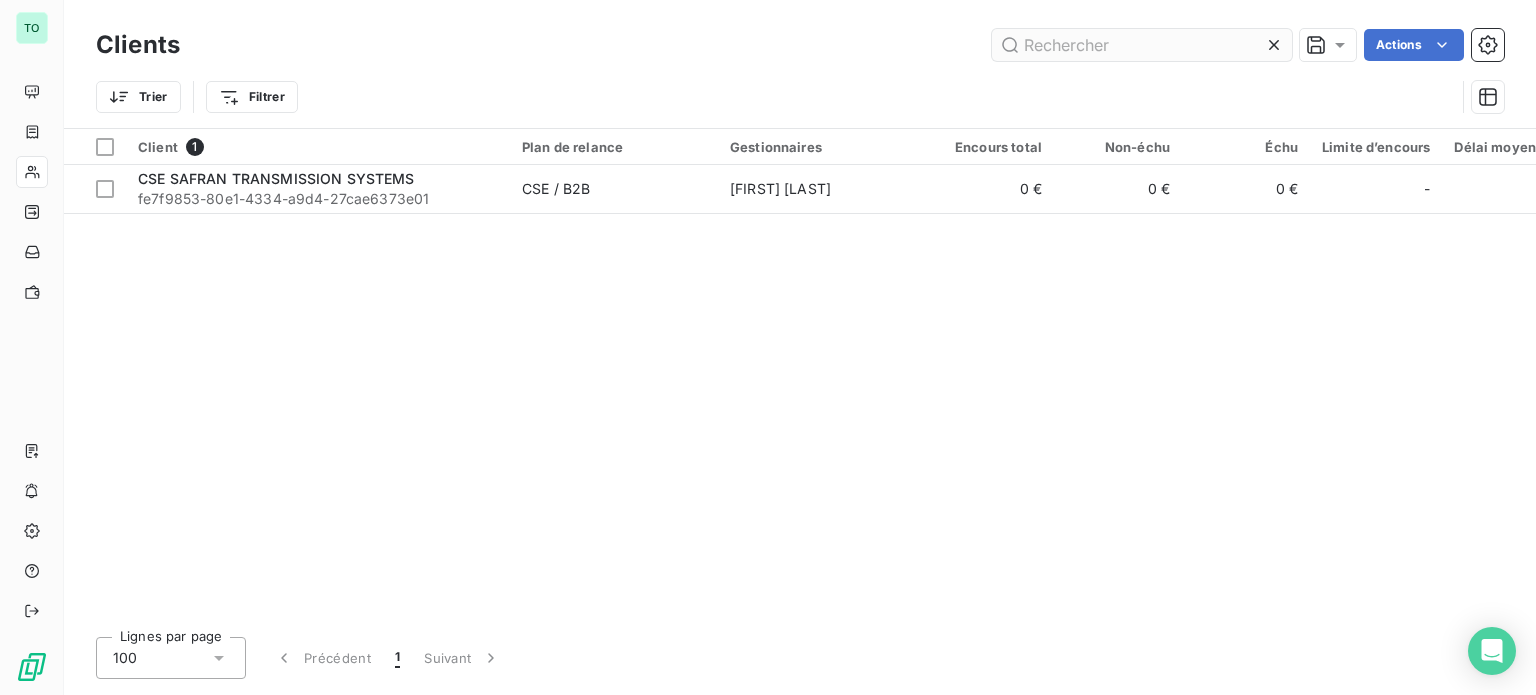 scroll, scrollTop: 0, scrollLeft: 0, axis: both 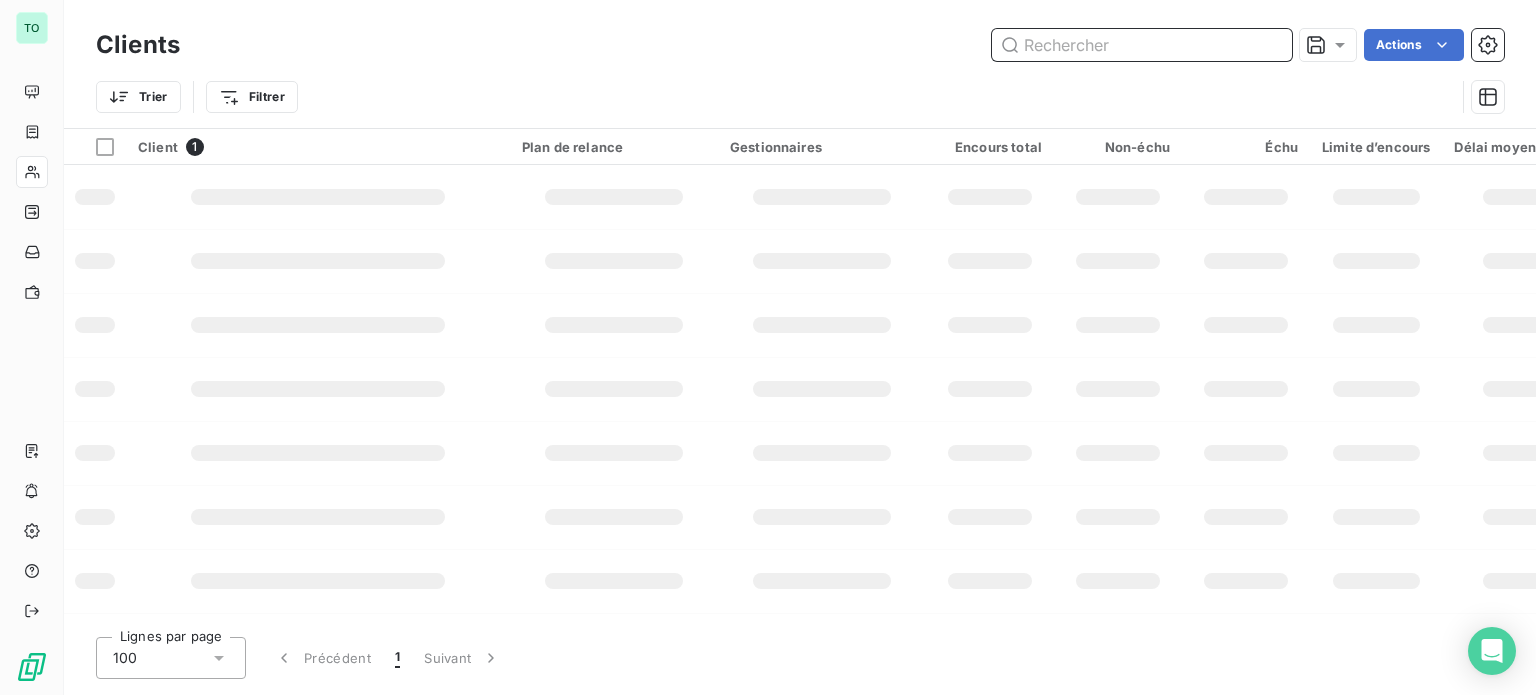 click at bounding box center [1142, 45] 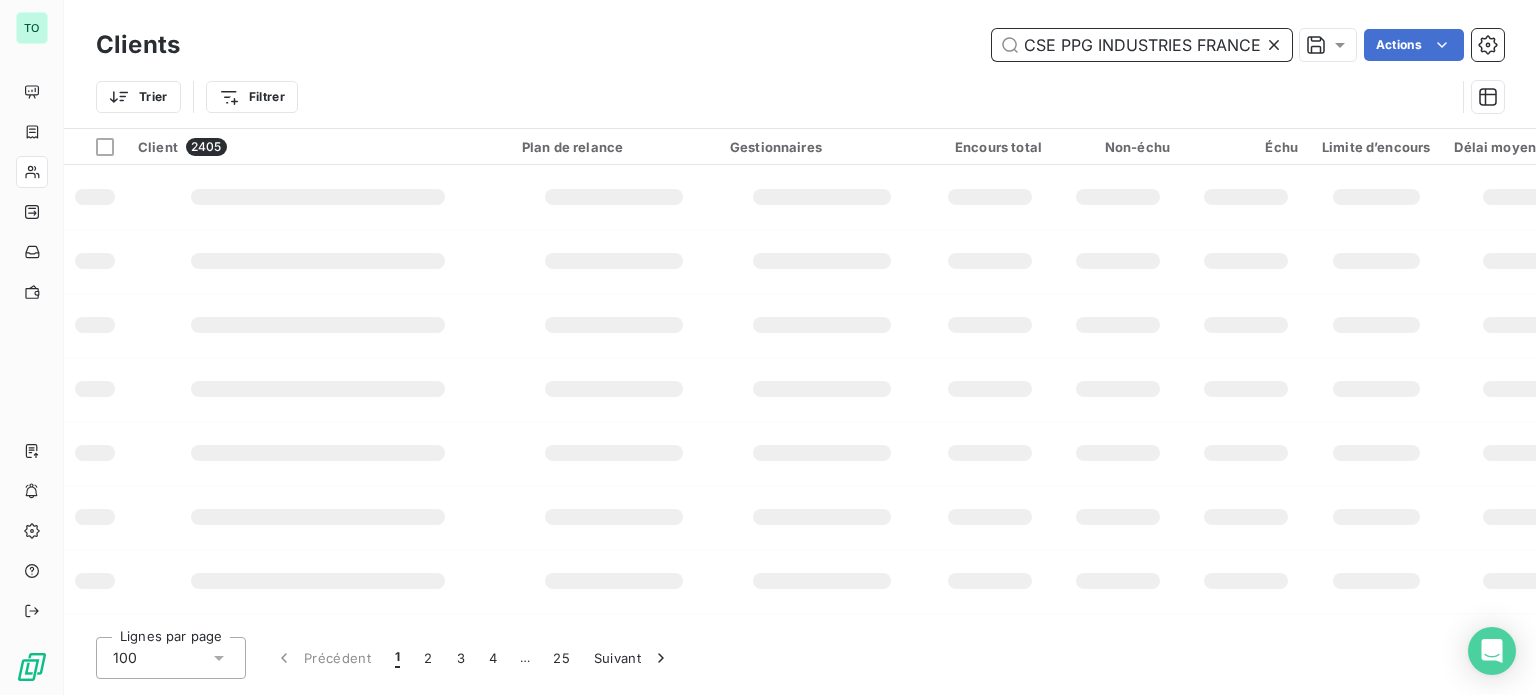 scroll, scrollTop: 0, scrollLeft: 16, axis: horizontal 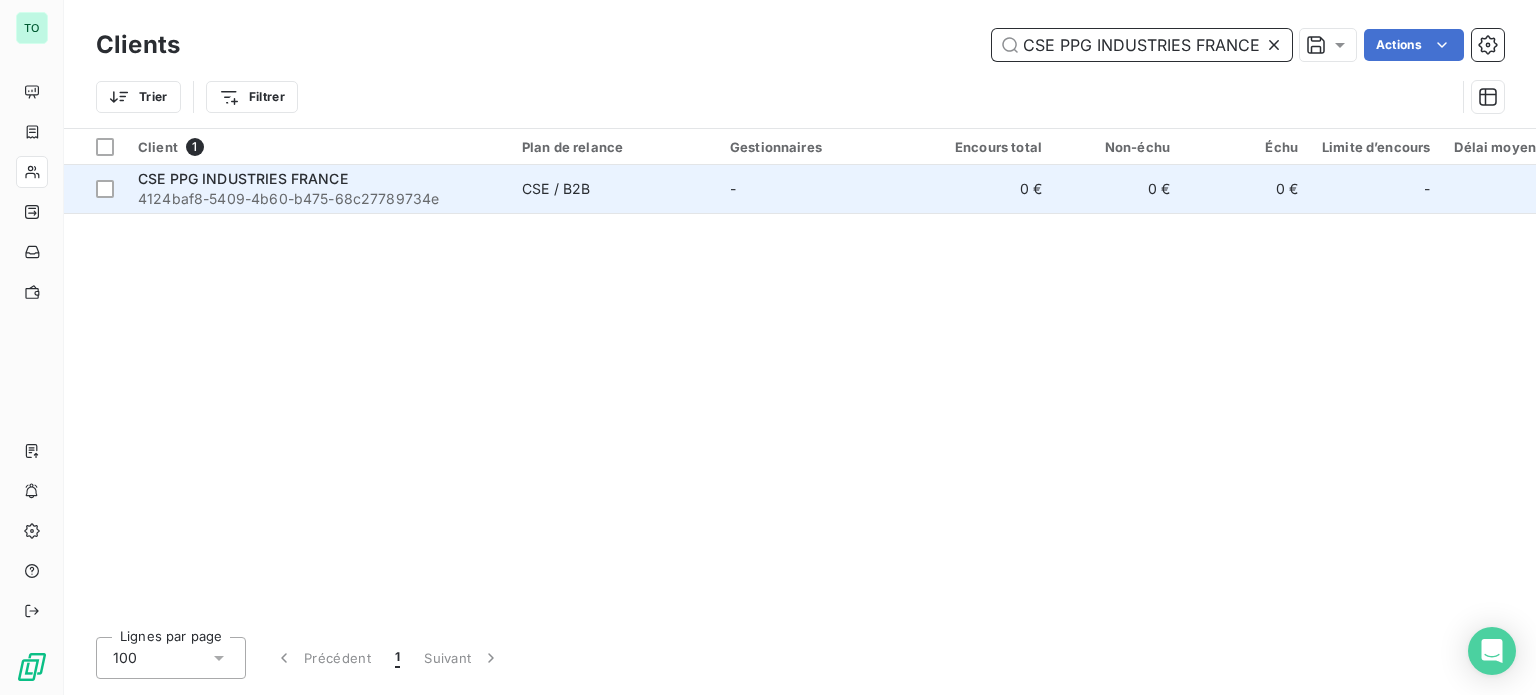 type on "CSE PPG INDUSTRIES FRANCE" 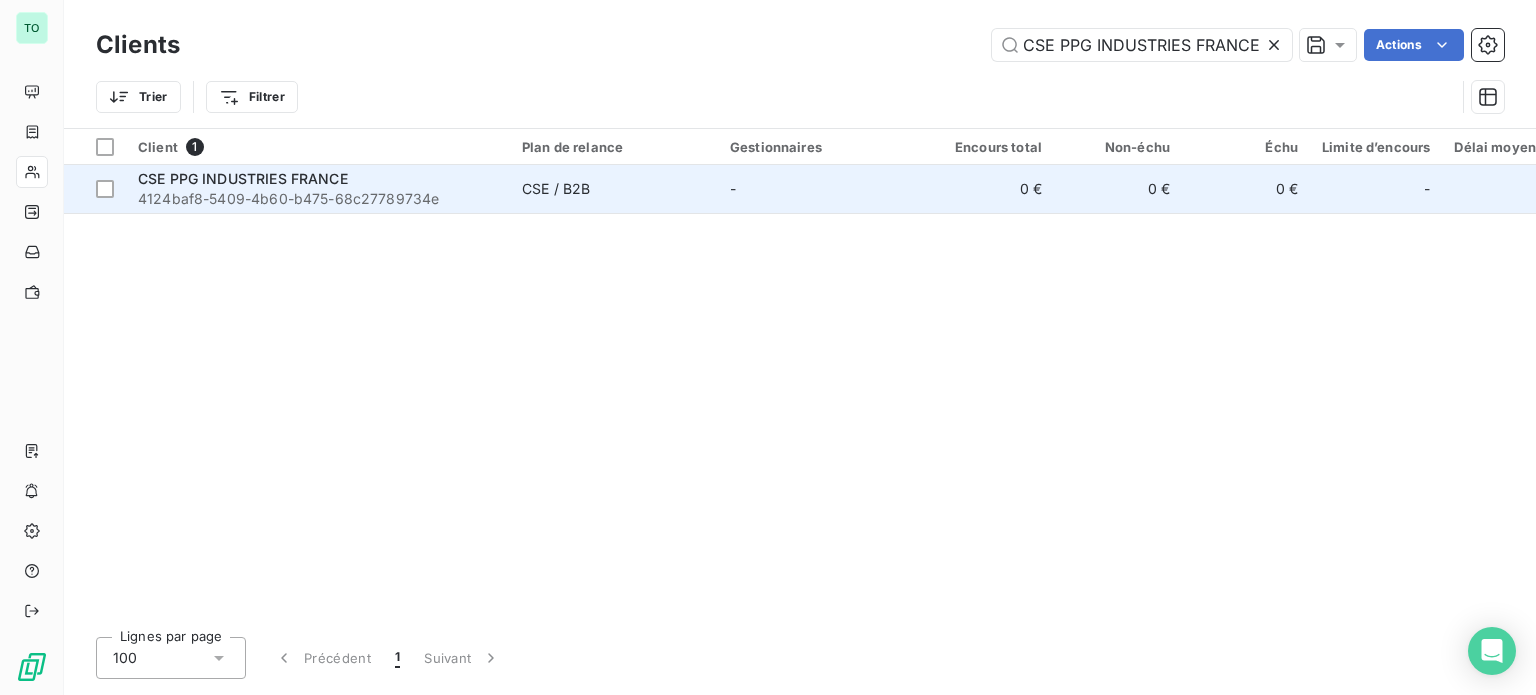 click on "CSE PPG INDUSTRIES FRANCE" at bounding box center (318, 179) 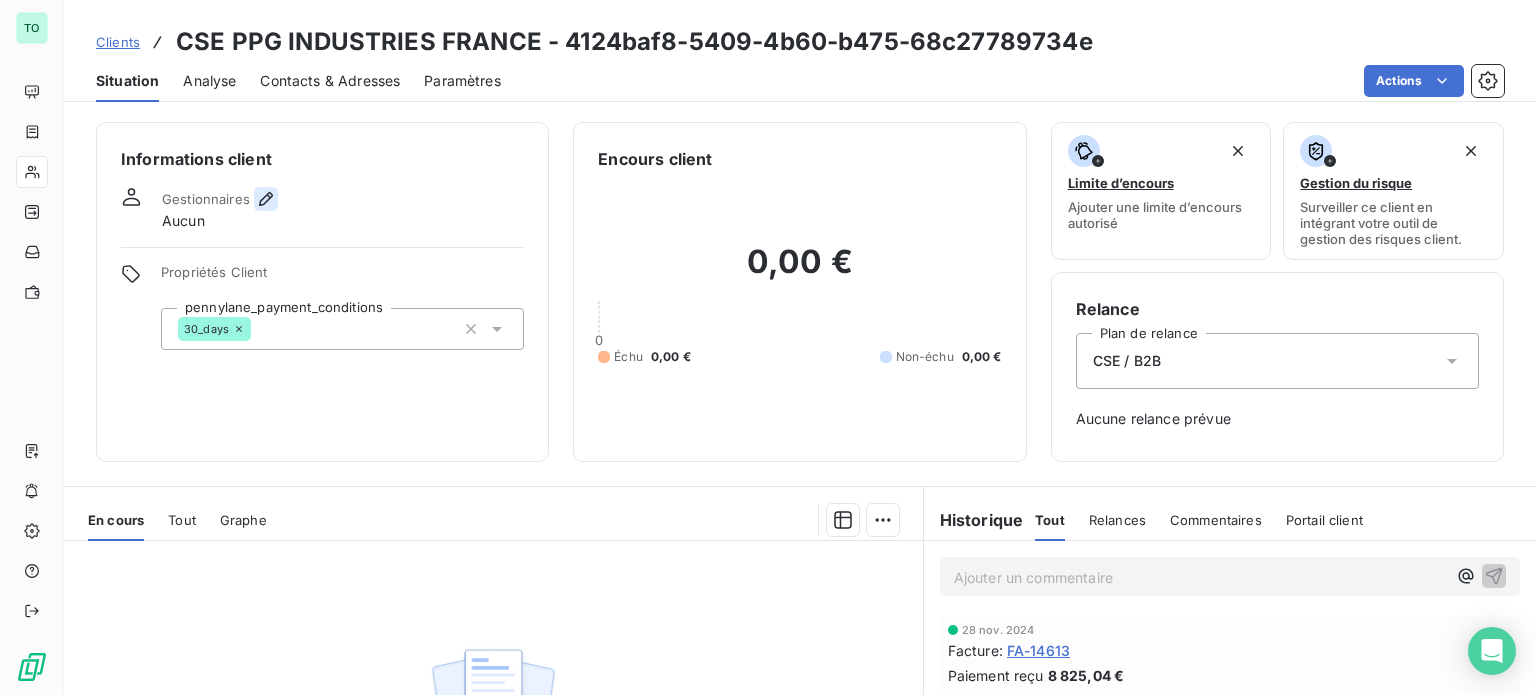 click 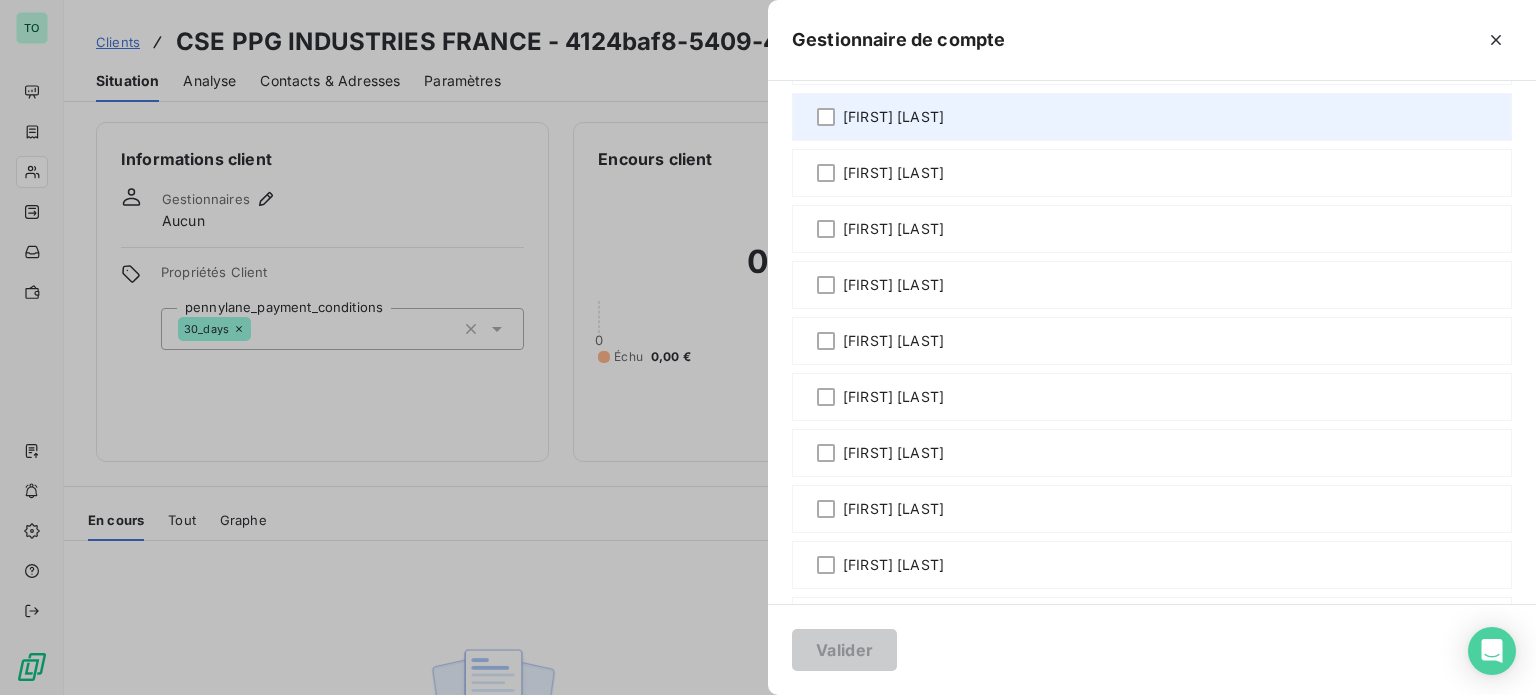 scroll, scrollTop: 1400, scrollLeft: 0, axis: vertical 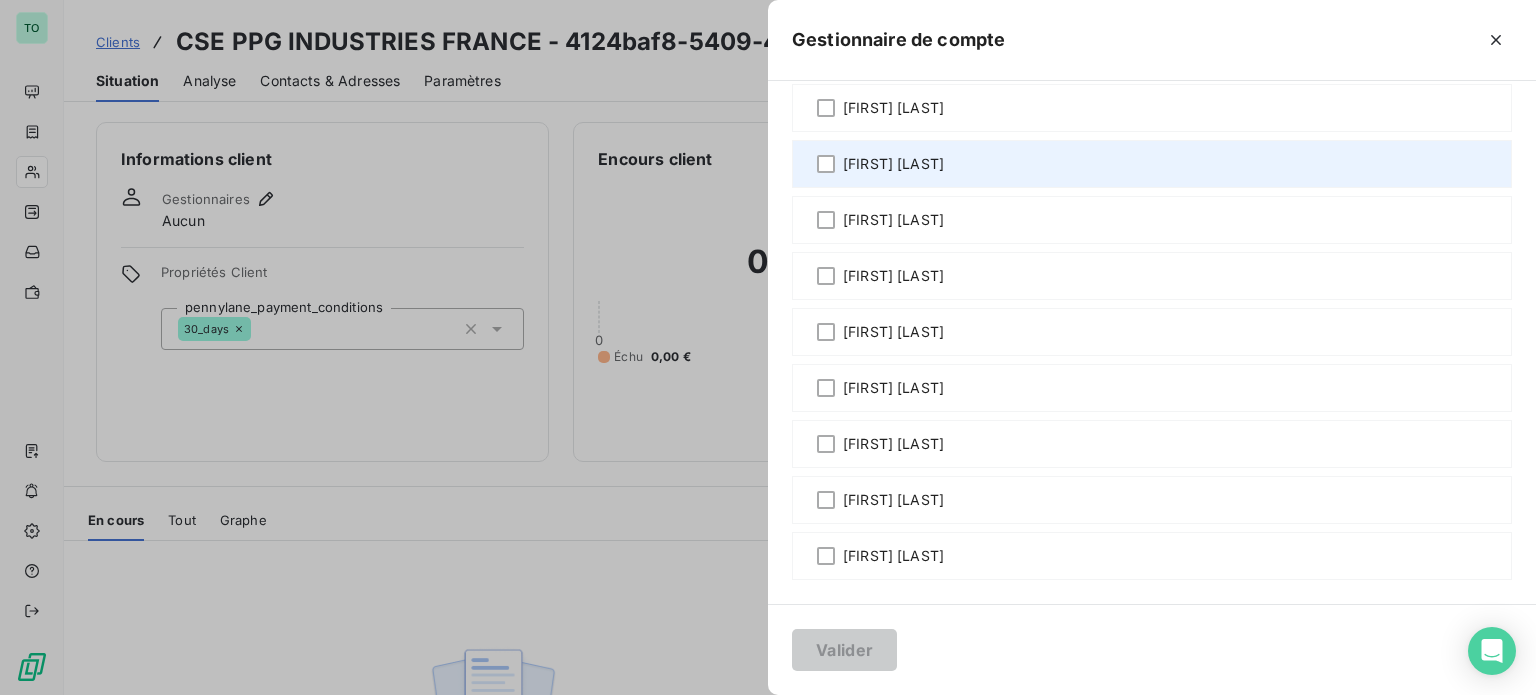 click on "[FIRST] [LAST]" at bounding box center (893, 164) 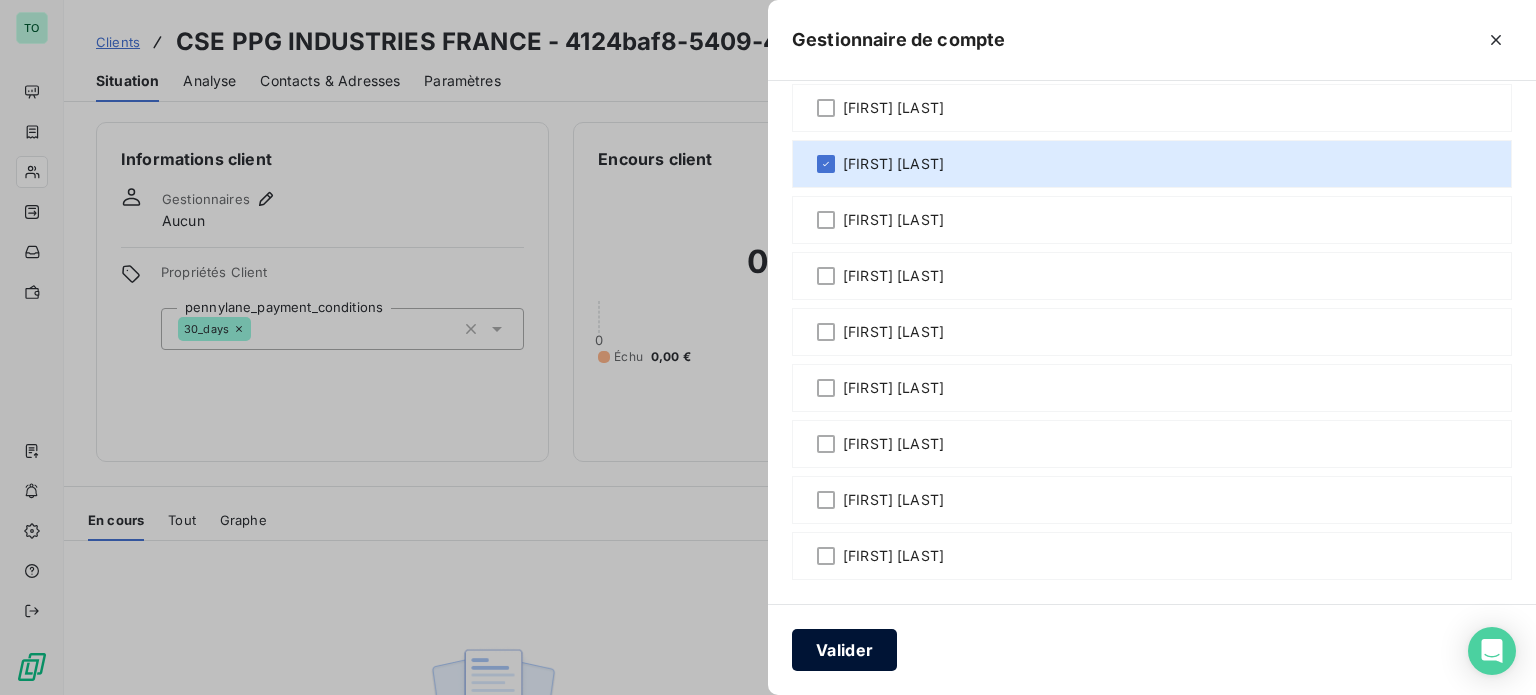 click on "Valider" at bounding box center [844, 650] 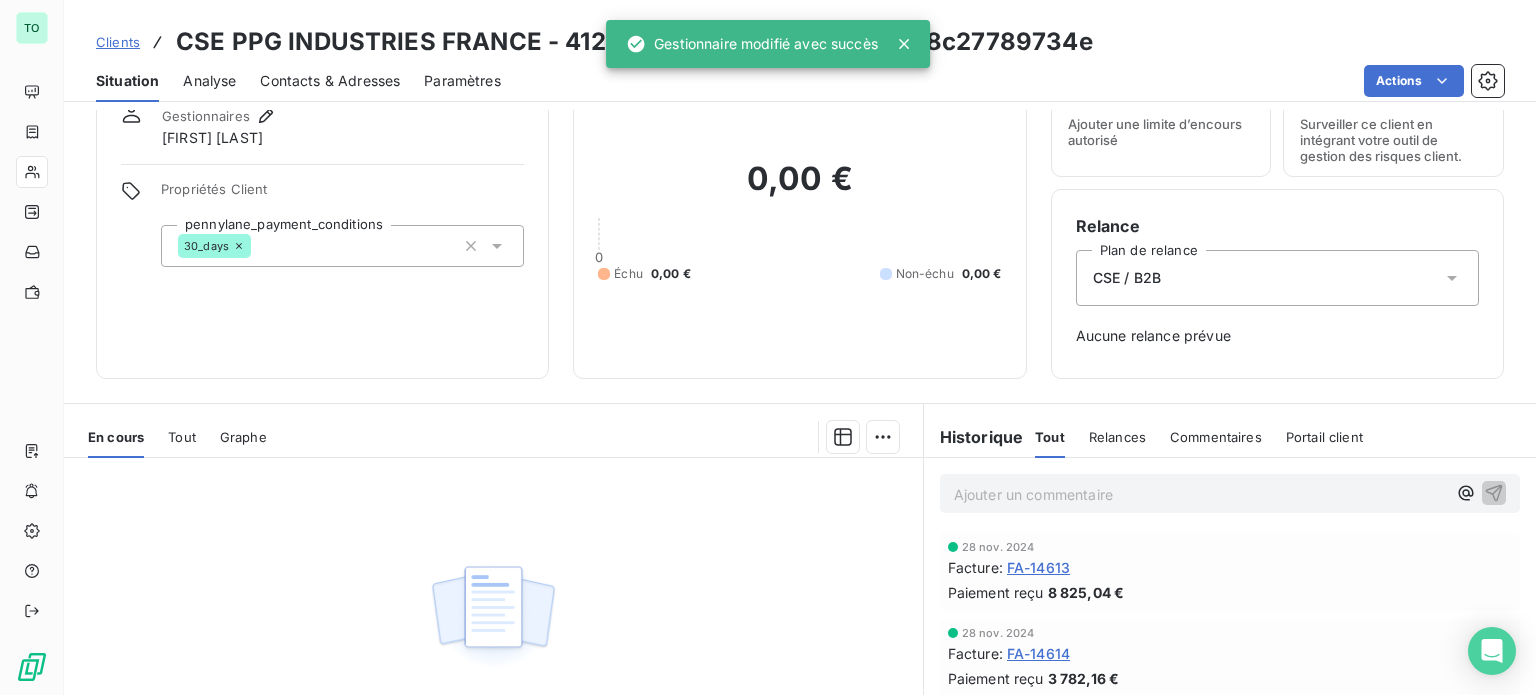 scroll, scrollTop: 0, scrollLeft: 0, axis: both 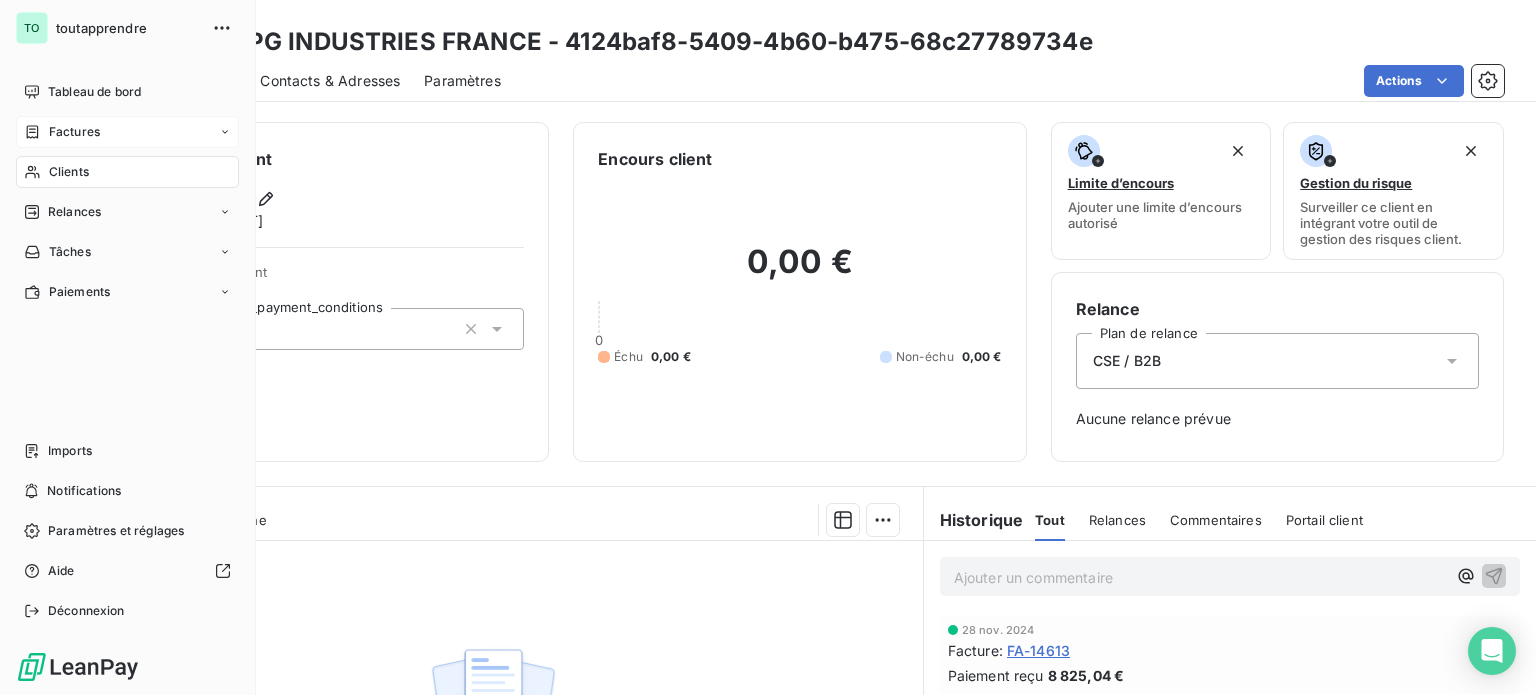 click on "Factures" at bounding box center [74, 132] 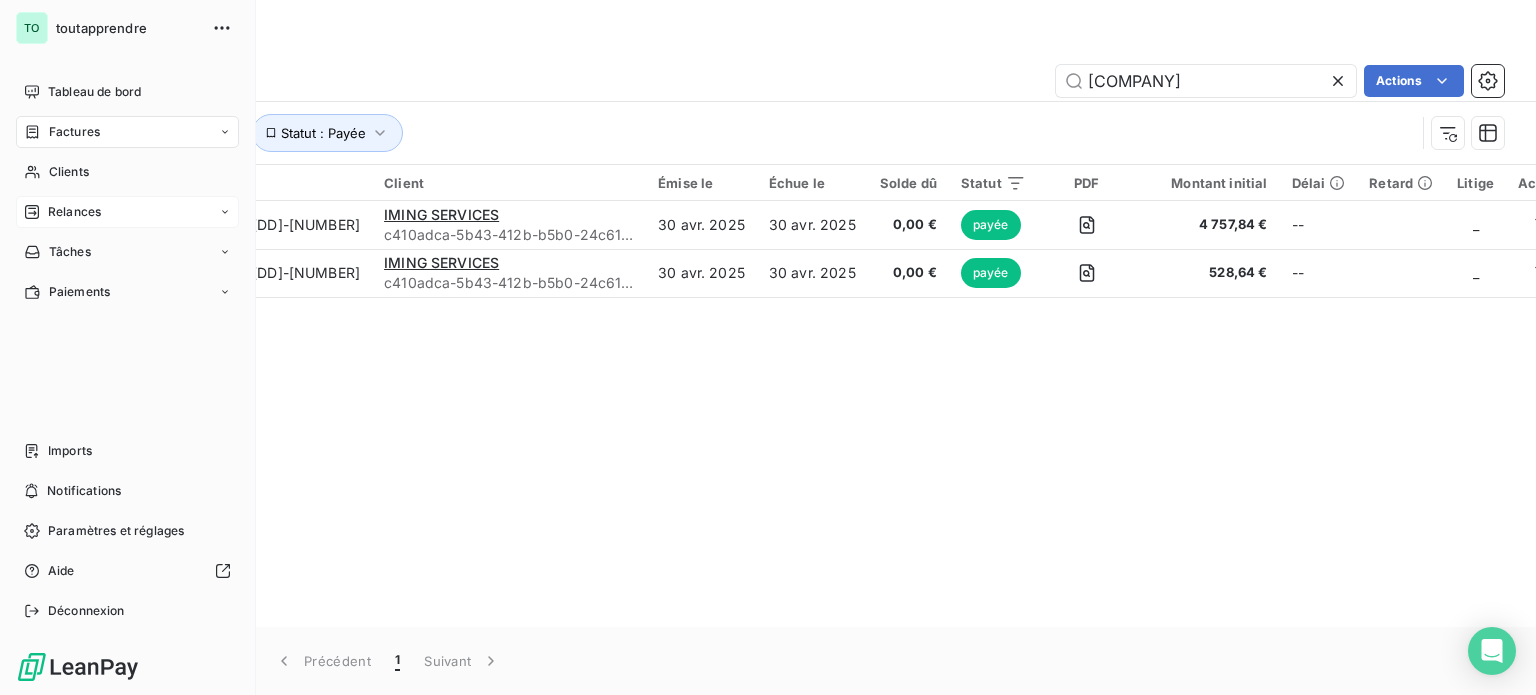 click on "Relances" at bounding box center [74, 212] 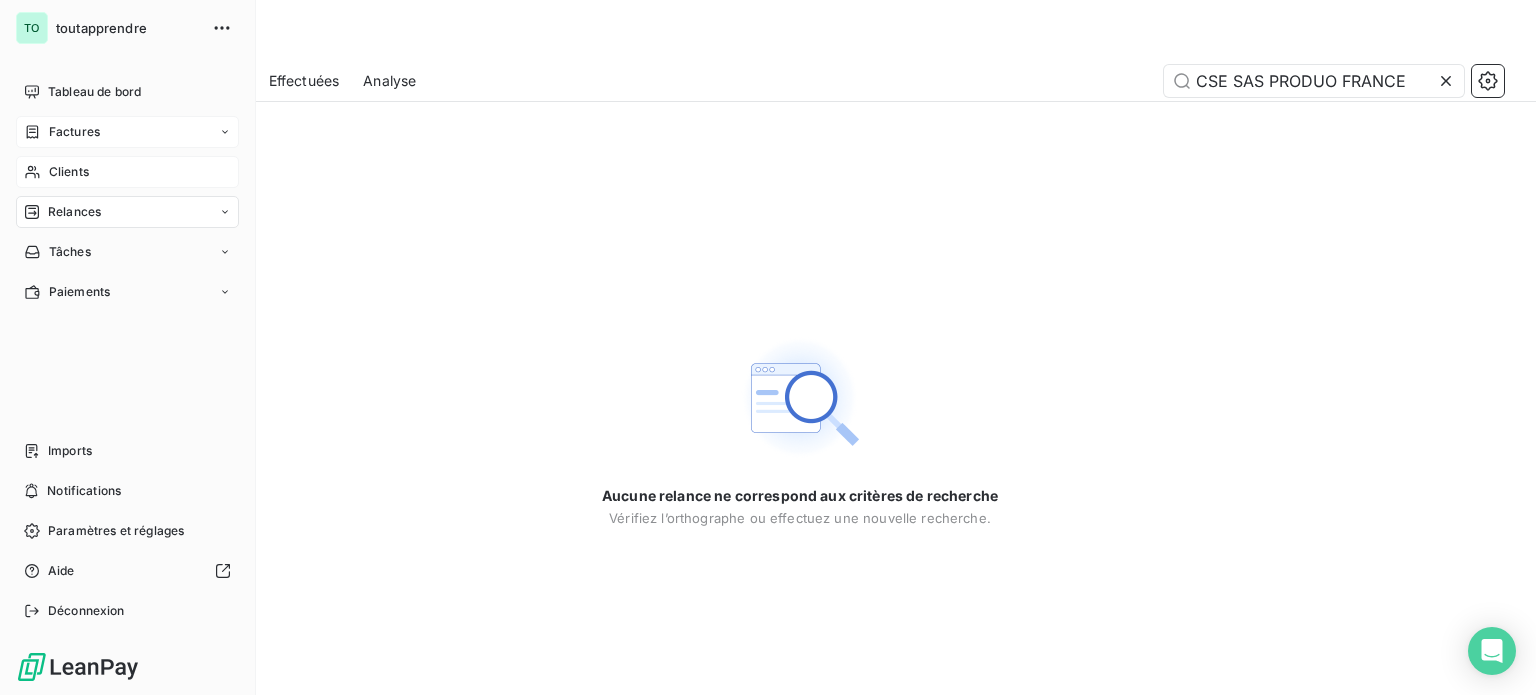 click on "Clients" at bounding box center [69, 172] 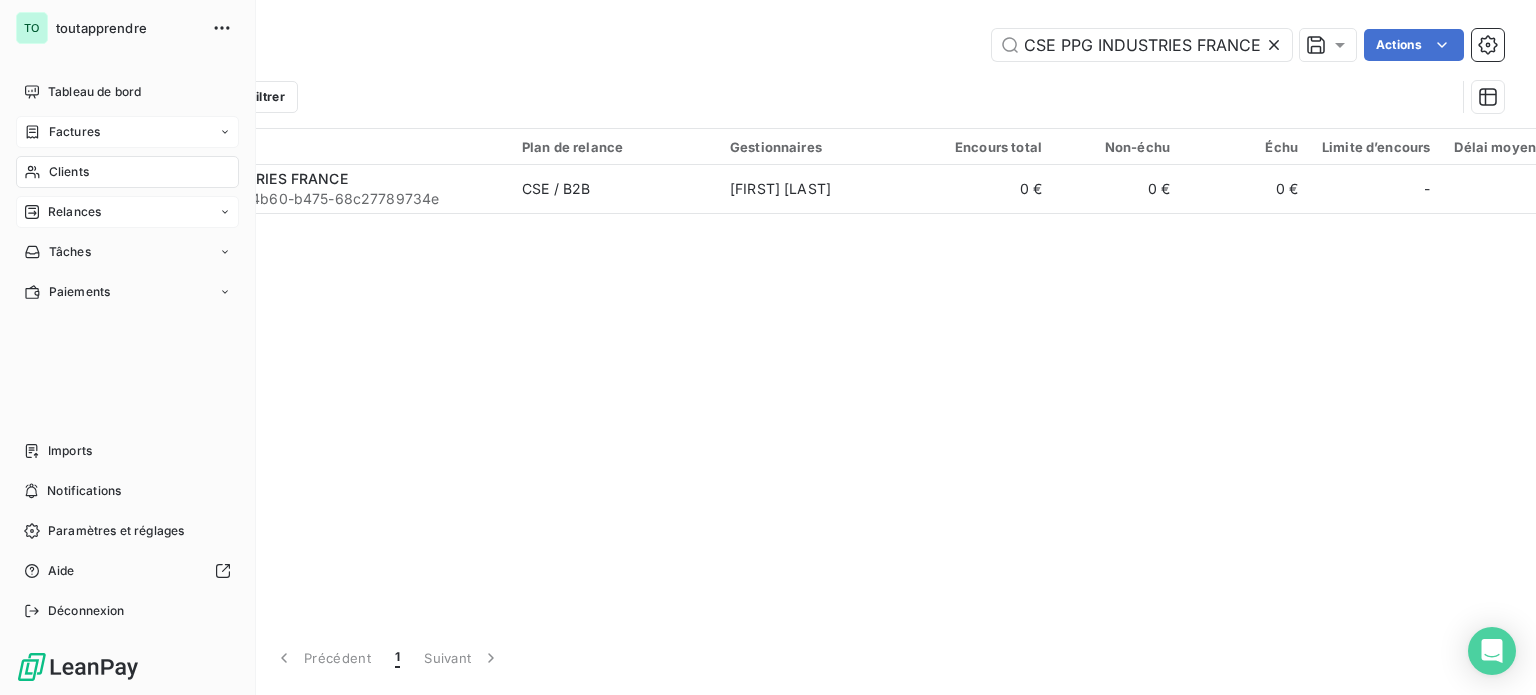 scroll, scrollTop: 0, scrollLeft: 16, axis: horizontal 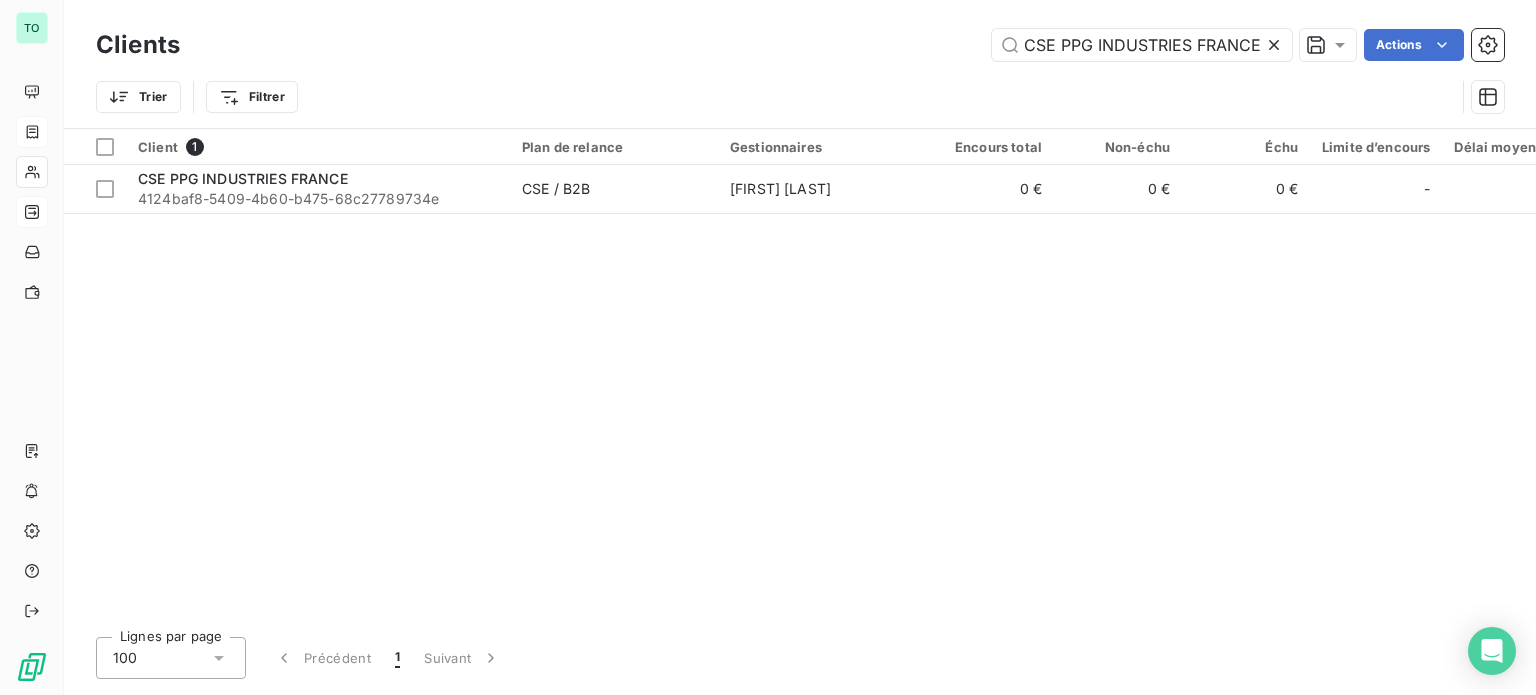 click 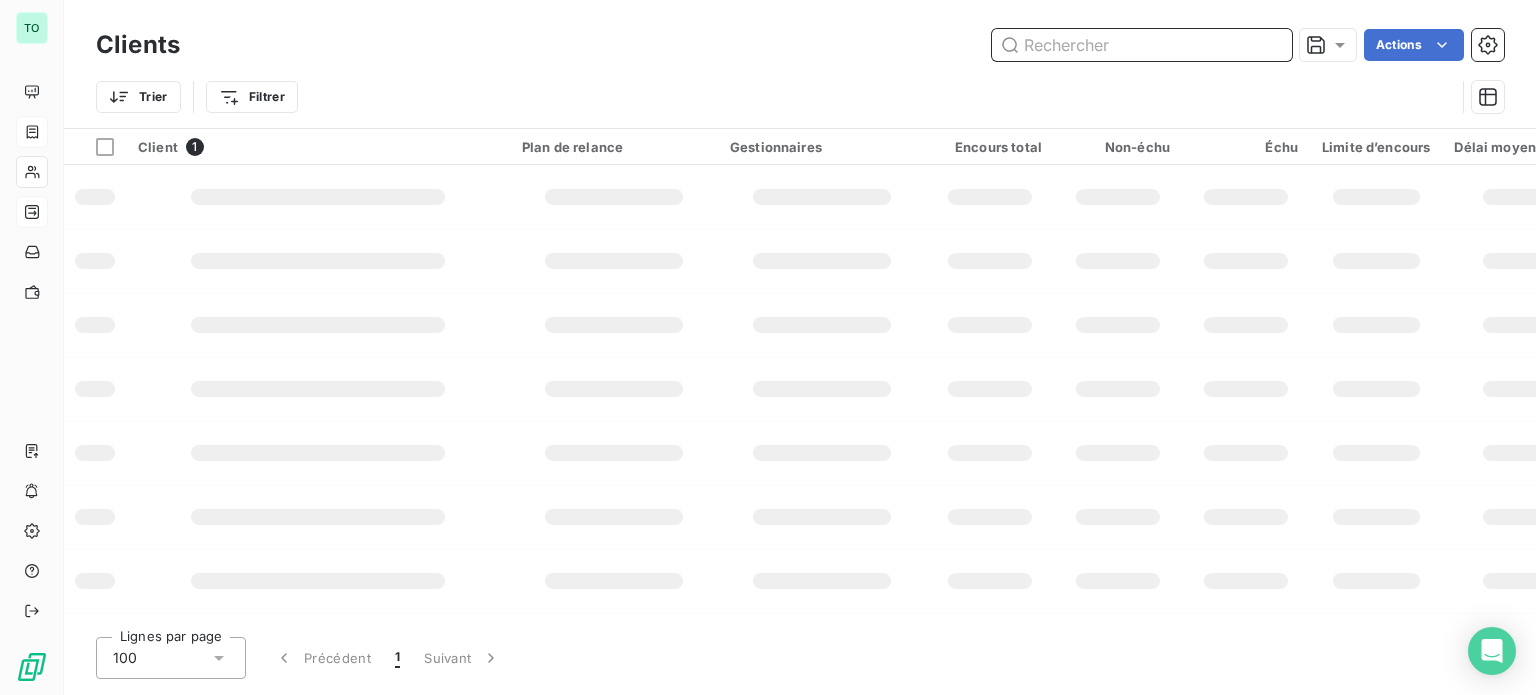 click at bounding box center [1142, 45] 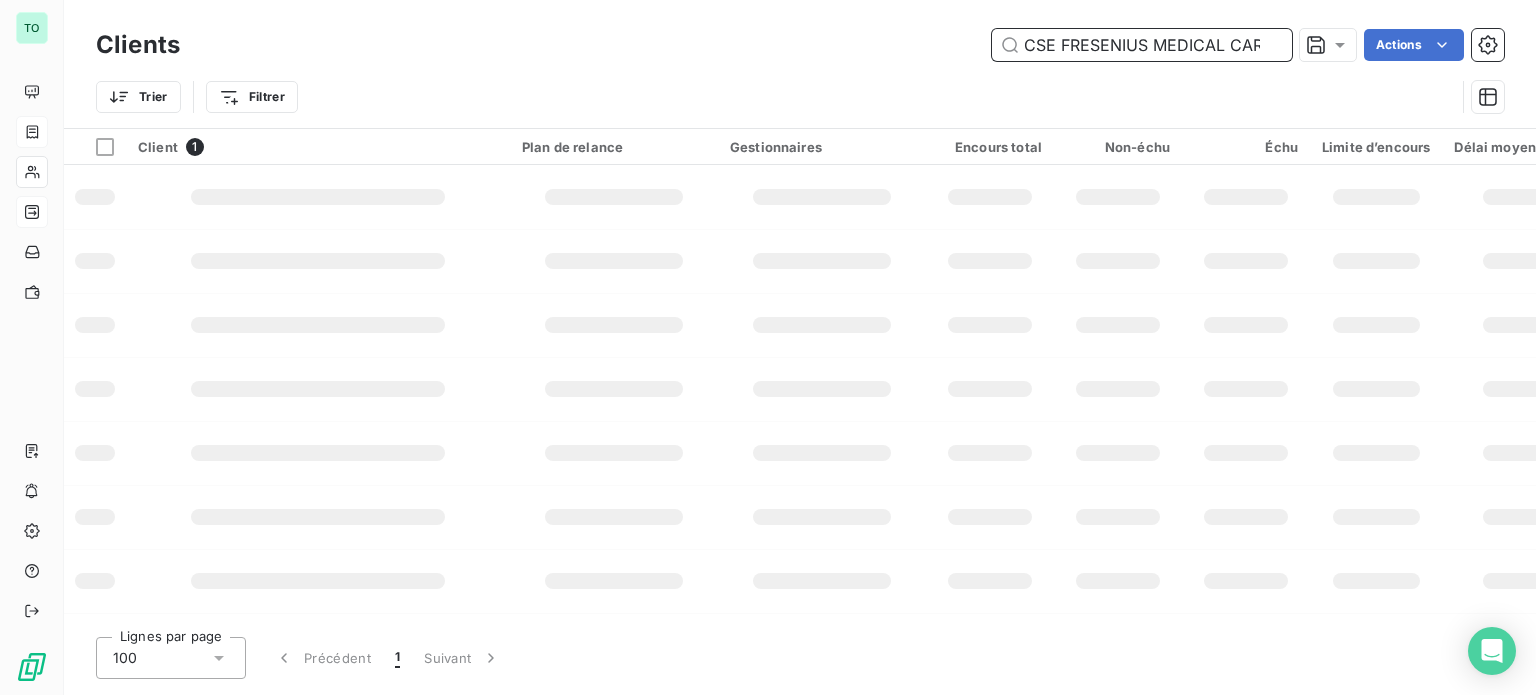 scroll, scrollTop: 0, scrollLeft: 77, axis: horizontal 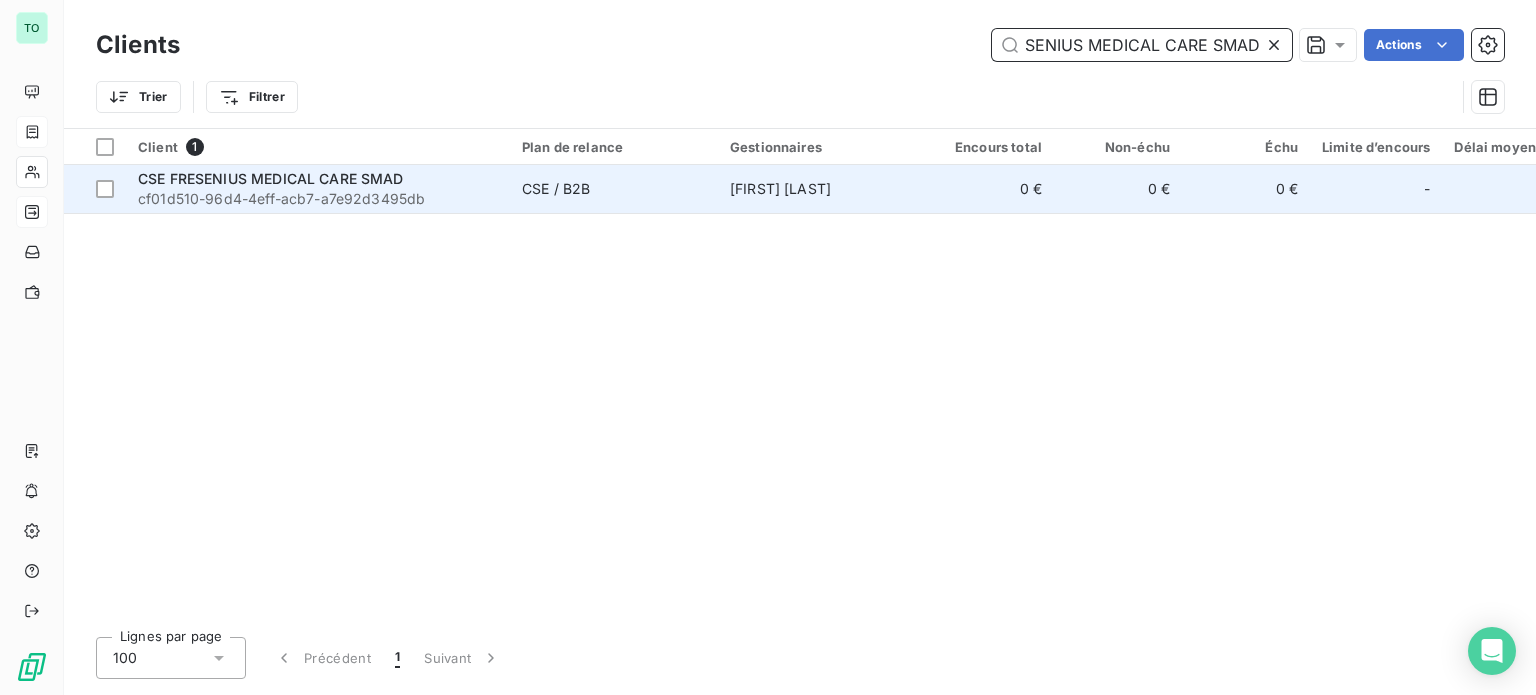 type on "CSE FRESENIUS MEDICAL CARE SMAD" 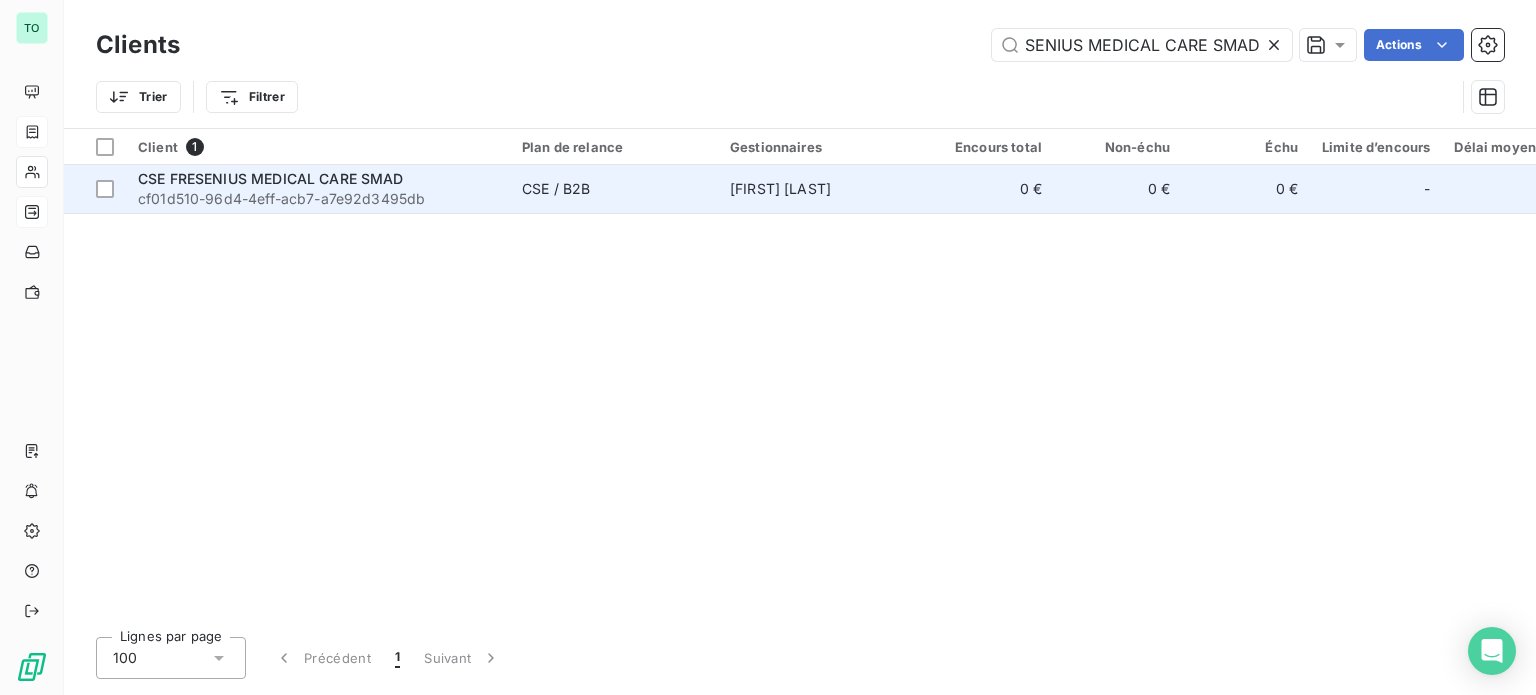click on "cf01d510-96d4-4eff-acb7-a7e92d3495db" at bounding box center [318, 199] 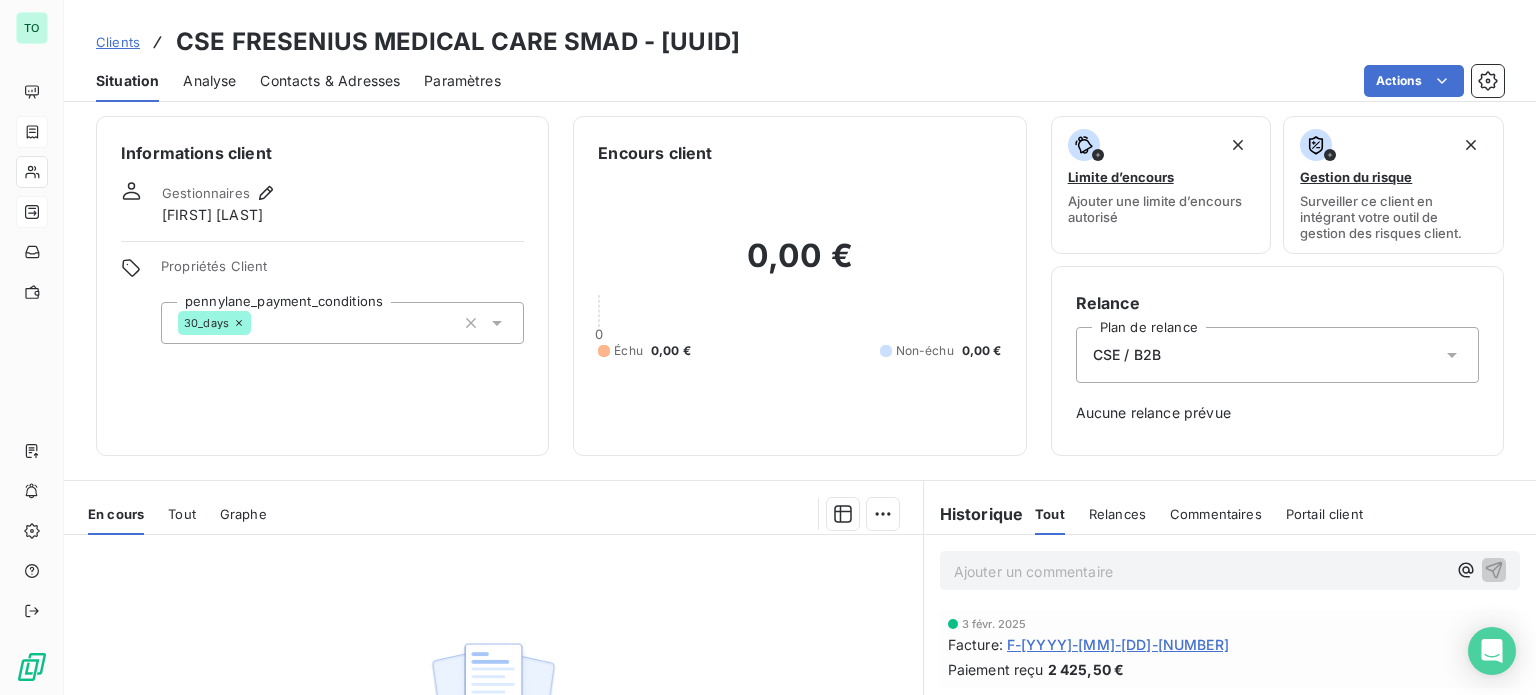 scroll, scrollTop: 0, scrollLeft: 0, axis: both 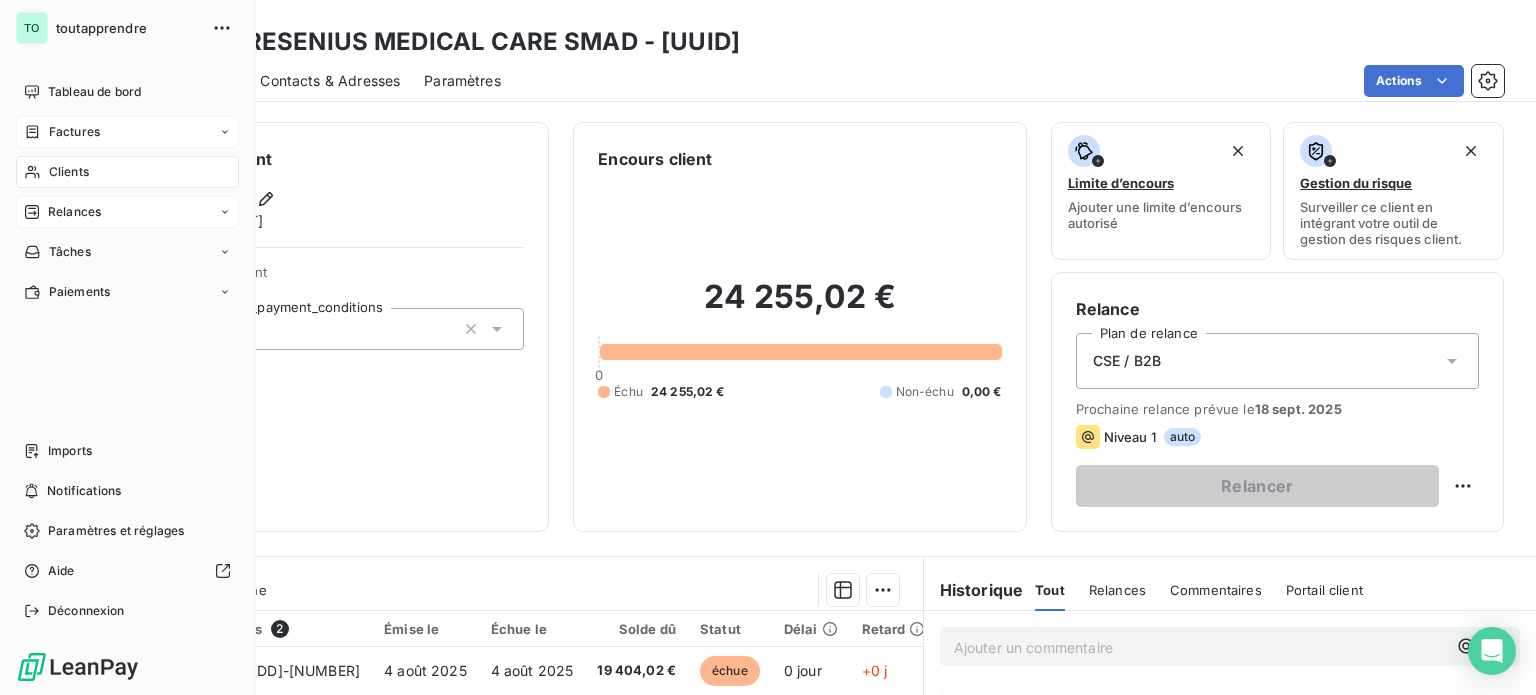 click on "Clients" at bounding box center (69, 172) 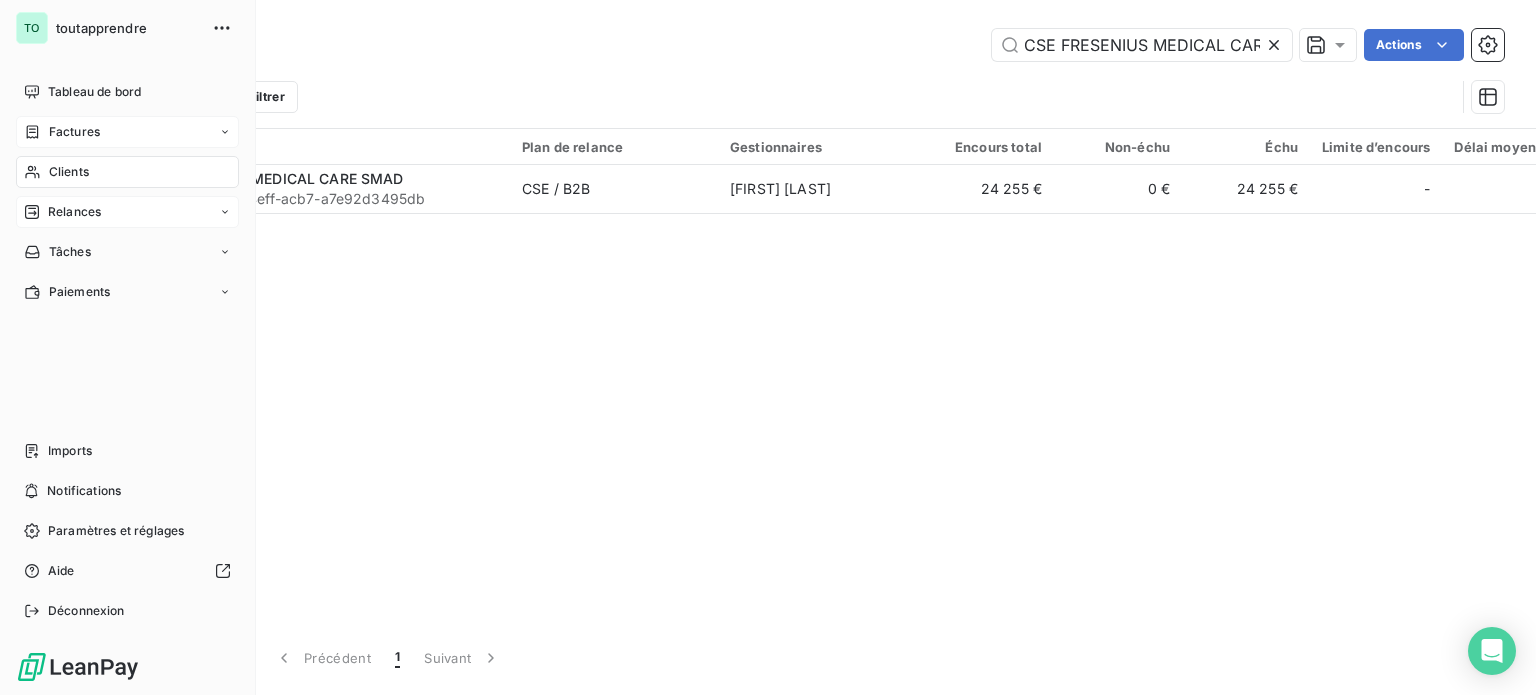 scroll, scrollTop: 0, scrollLeft: 78, axis: horizontal 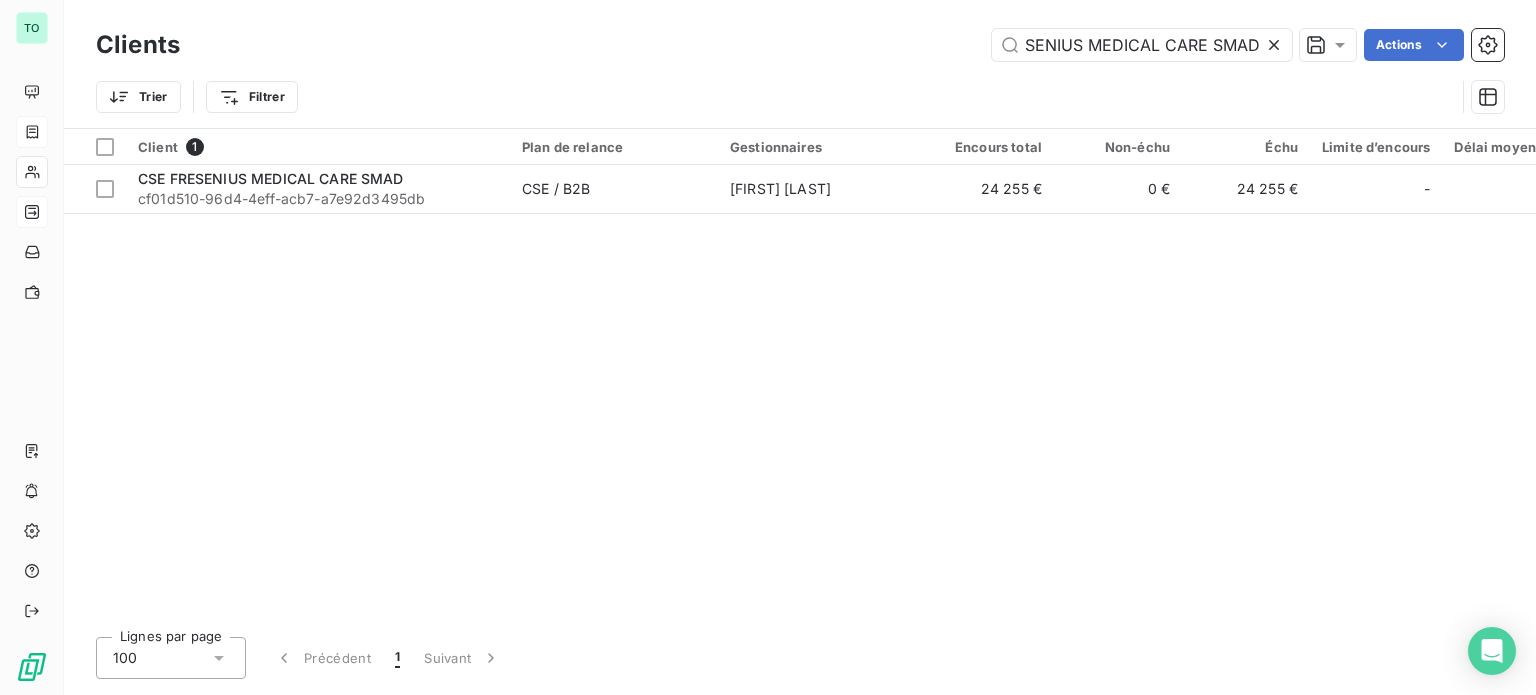 click 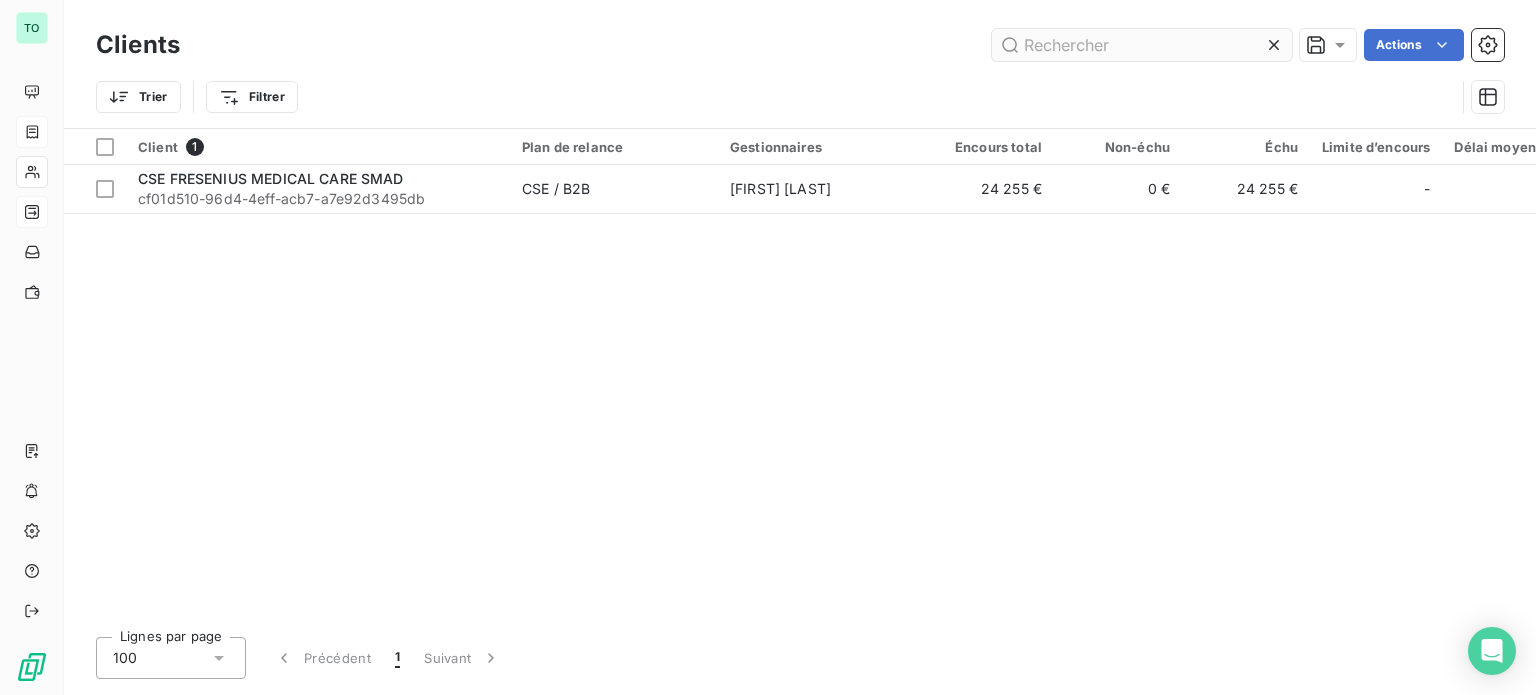 scroll, scrollTop: 0, scrollLeft: 0, axis: both 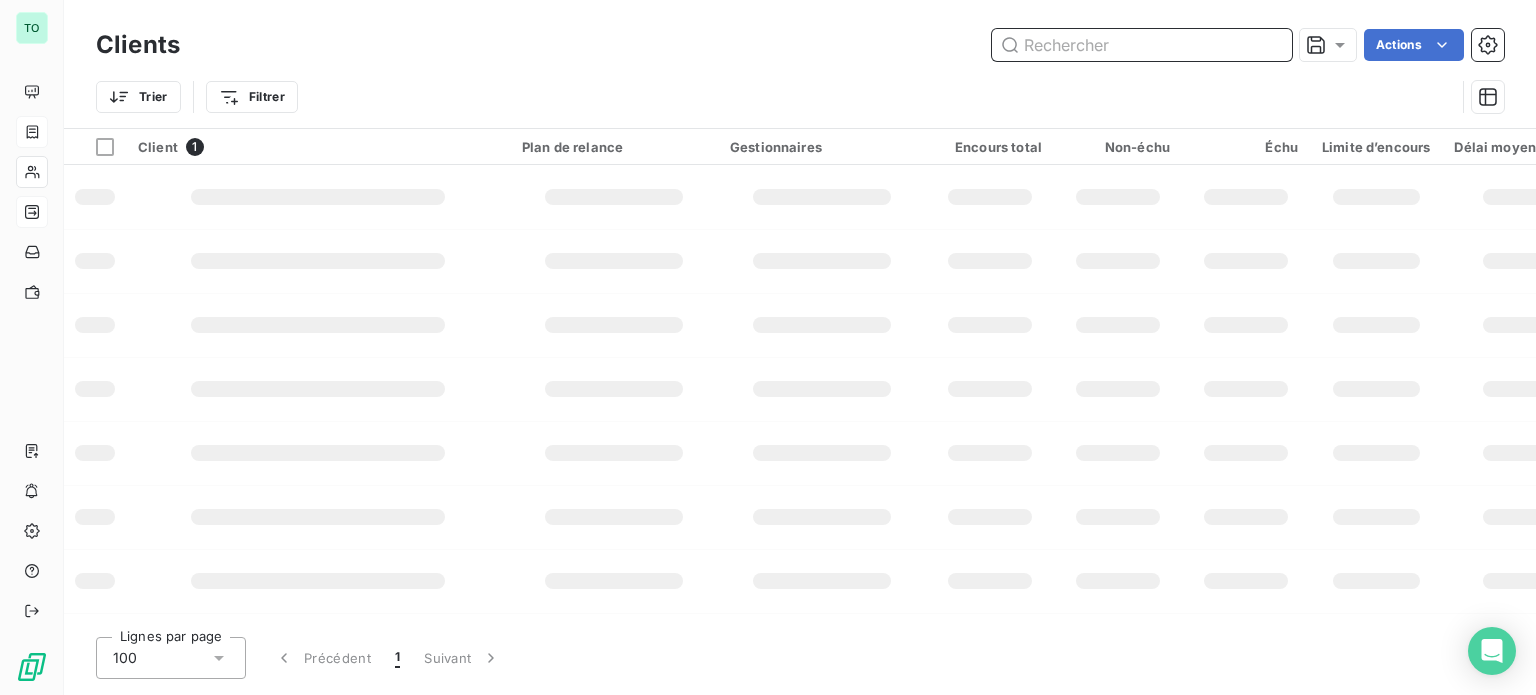 click at bounding box center [1142, 45] 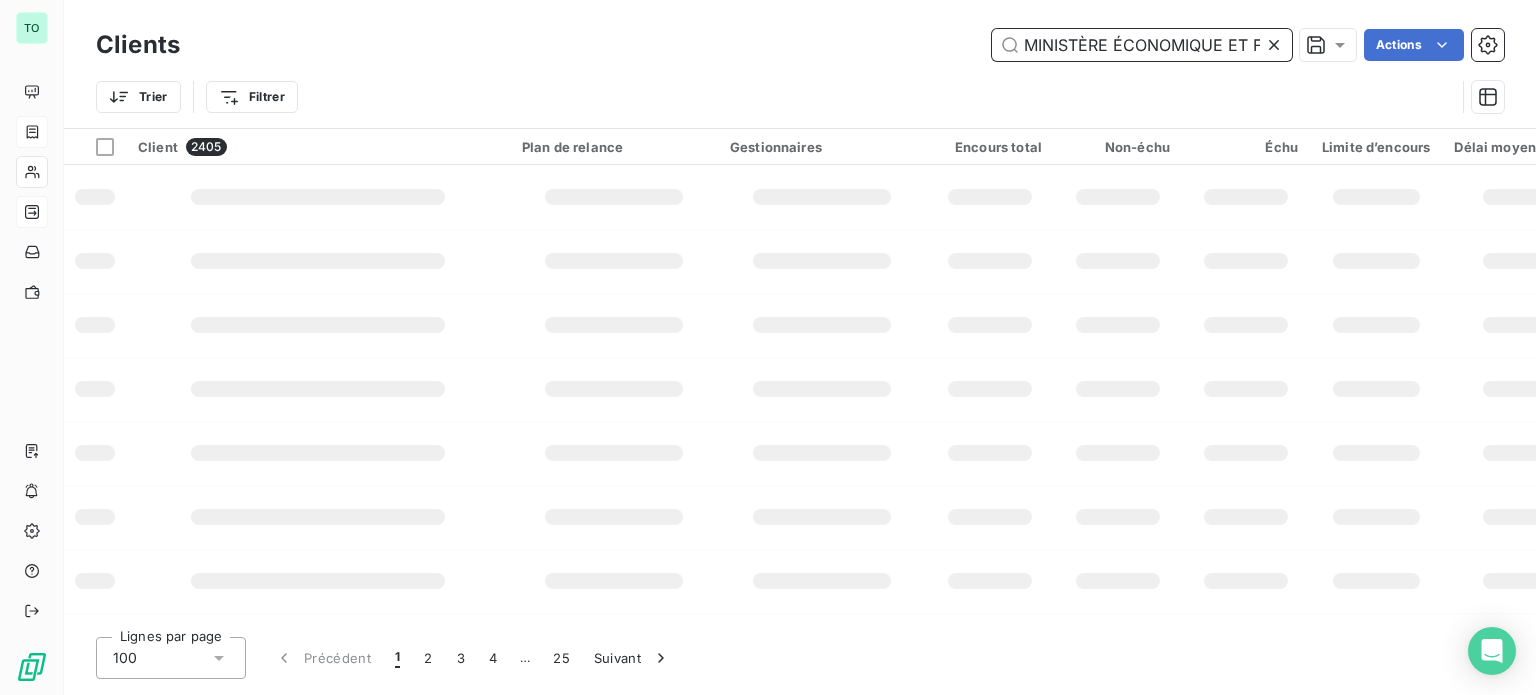 scroll, scrollTop: 0, scrollLeft: 221, axis: horizontal 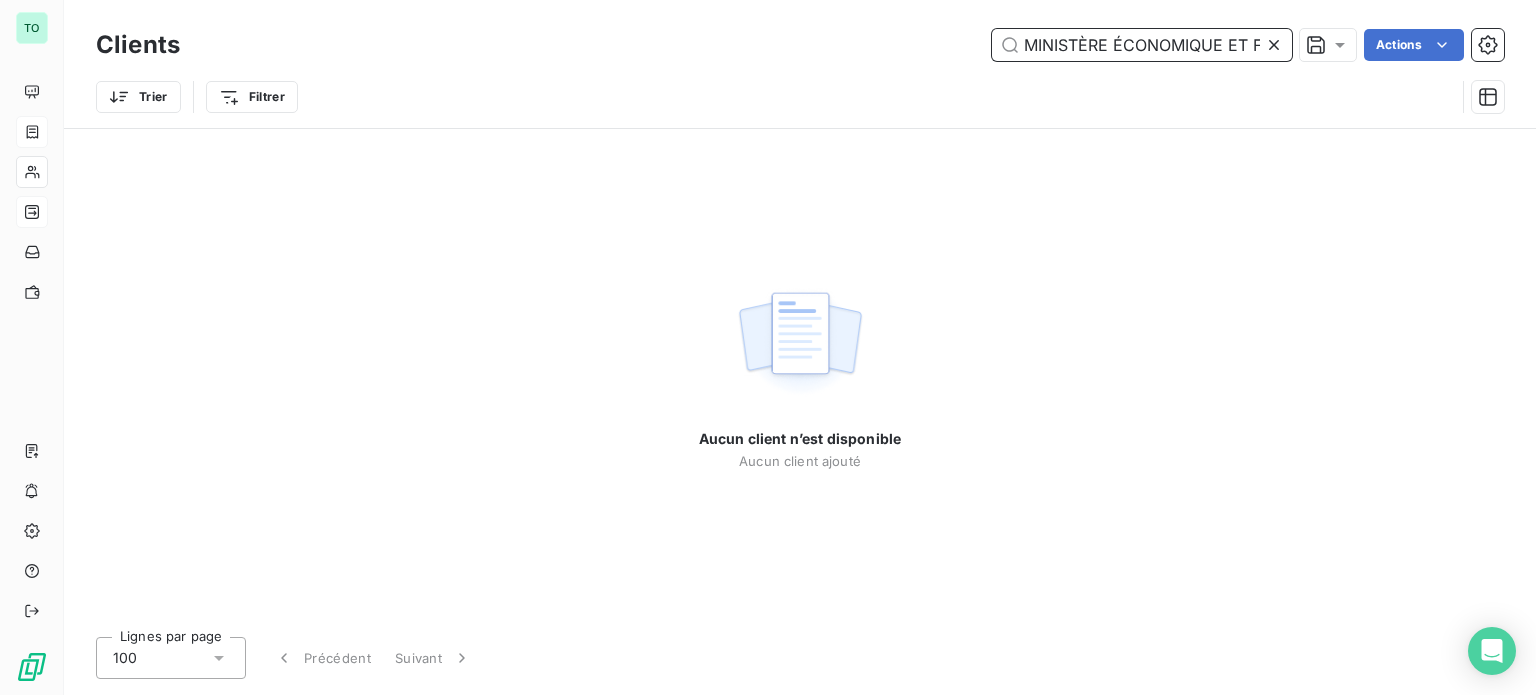 drag, startPoint x: 1139, startPoint y: 47, endPoint x: 812, endPoint y: 47, distance: 327 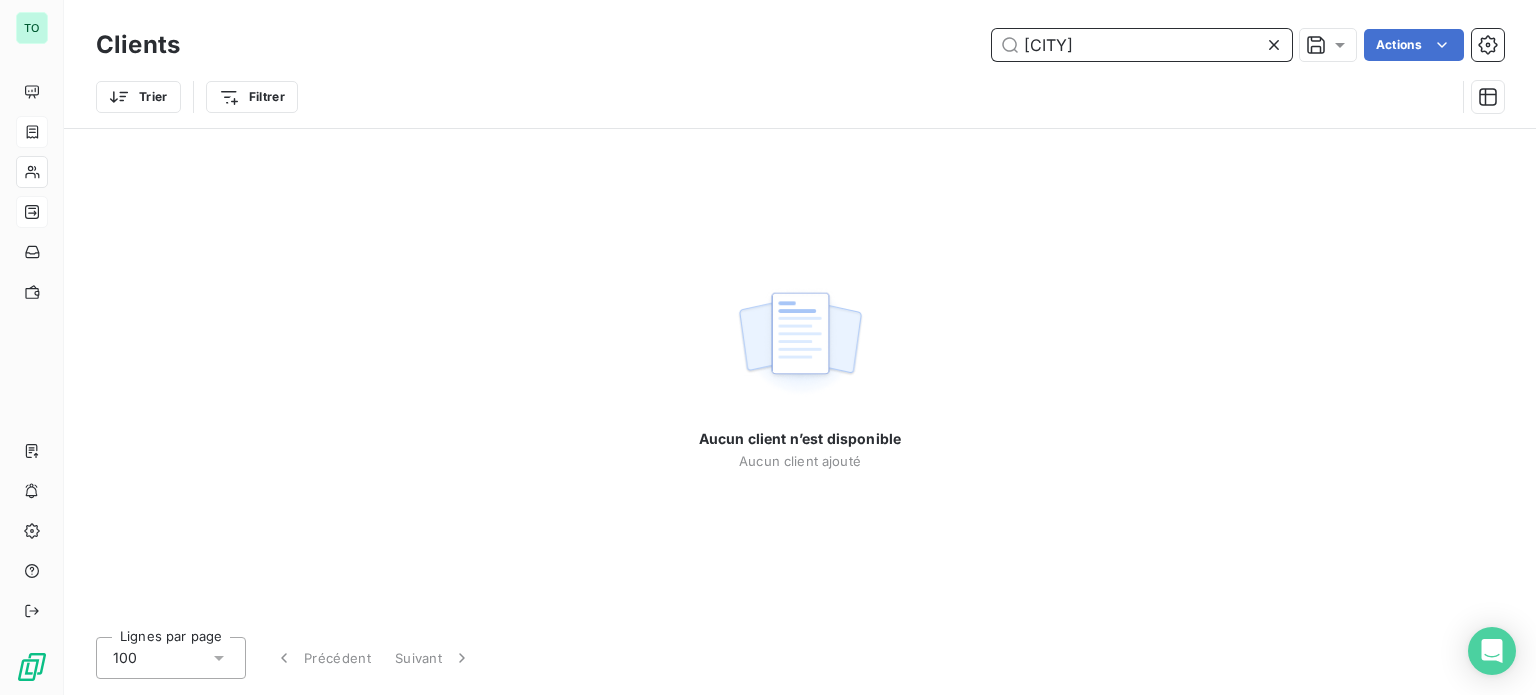 drag, startPoint x: 1103, startPoint y: 54, endPoint x: 976, endPoint y: 52, distance: 127.01575 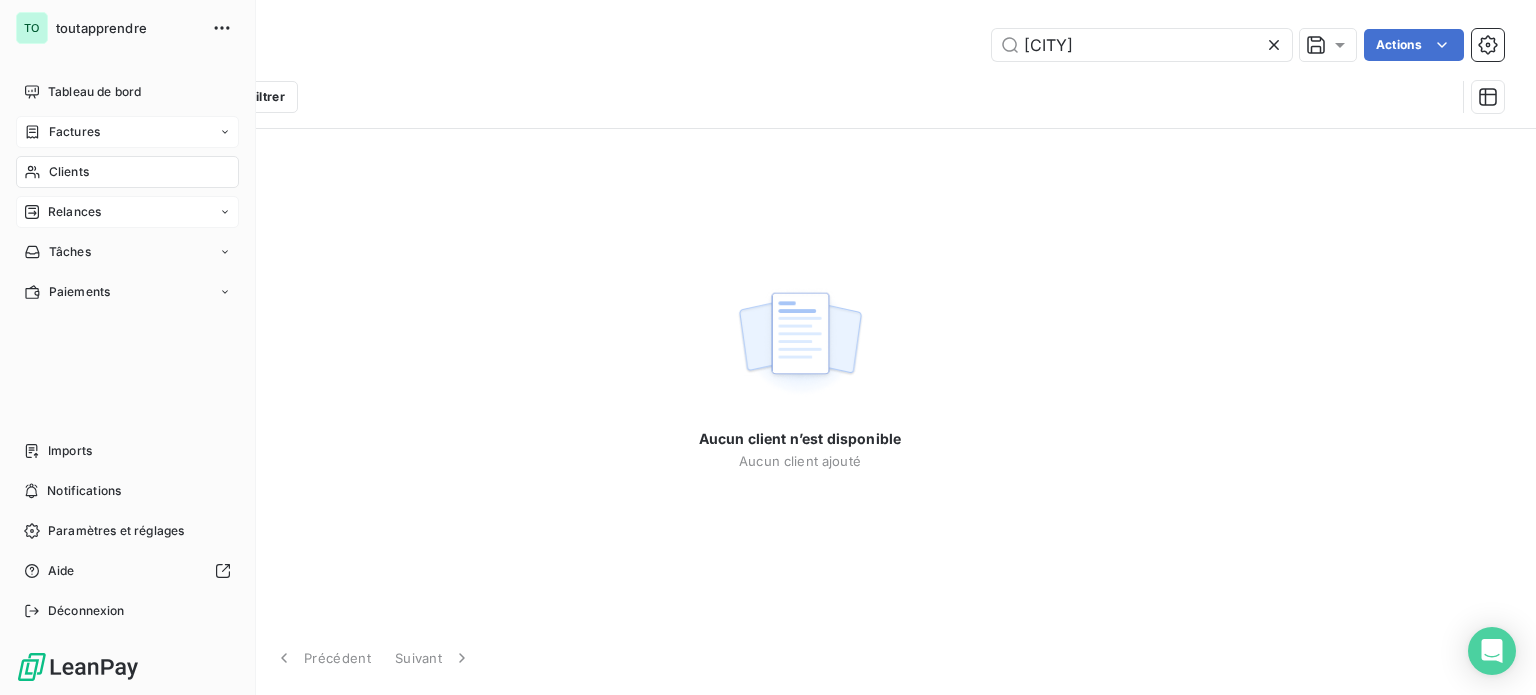 click on "Clients" at bounding box center (127, 172) 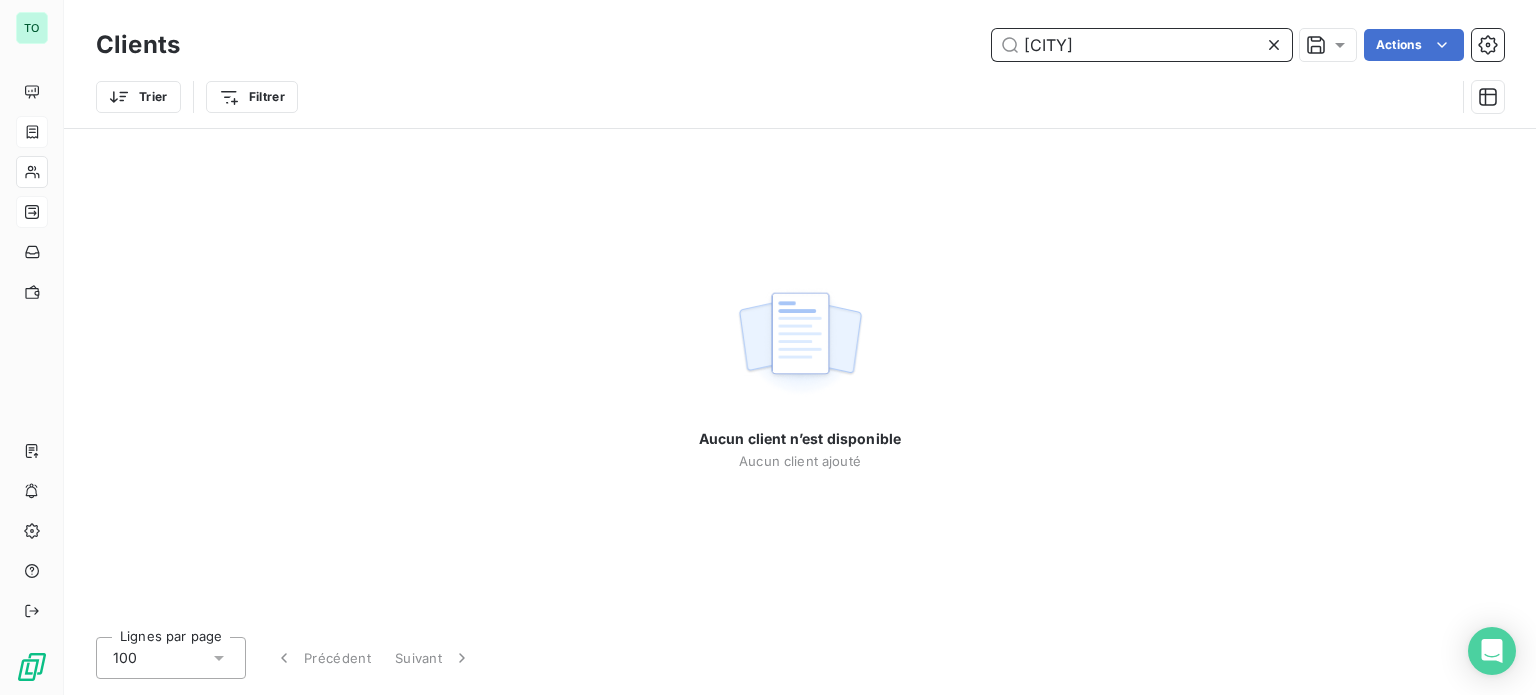 click on "[CITY]" at bounding box center [1142, 45] 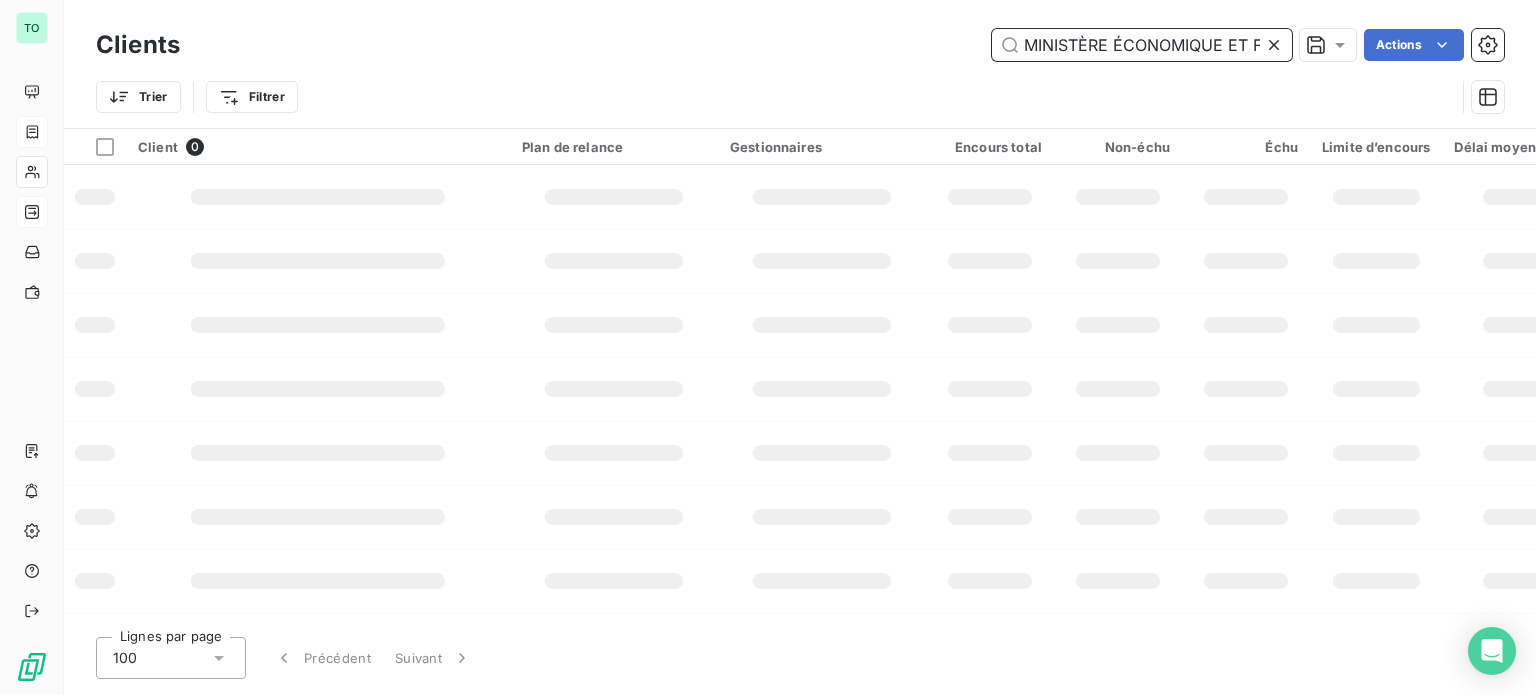 scroll, scrollTop: 0, scrollLeft: 221, axis: horizontal 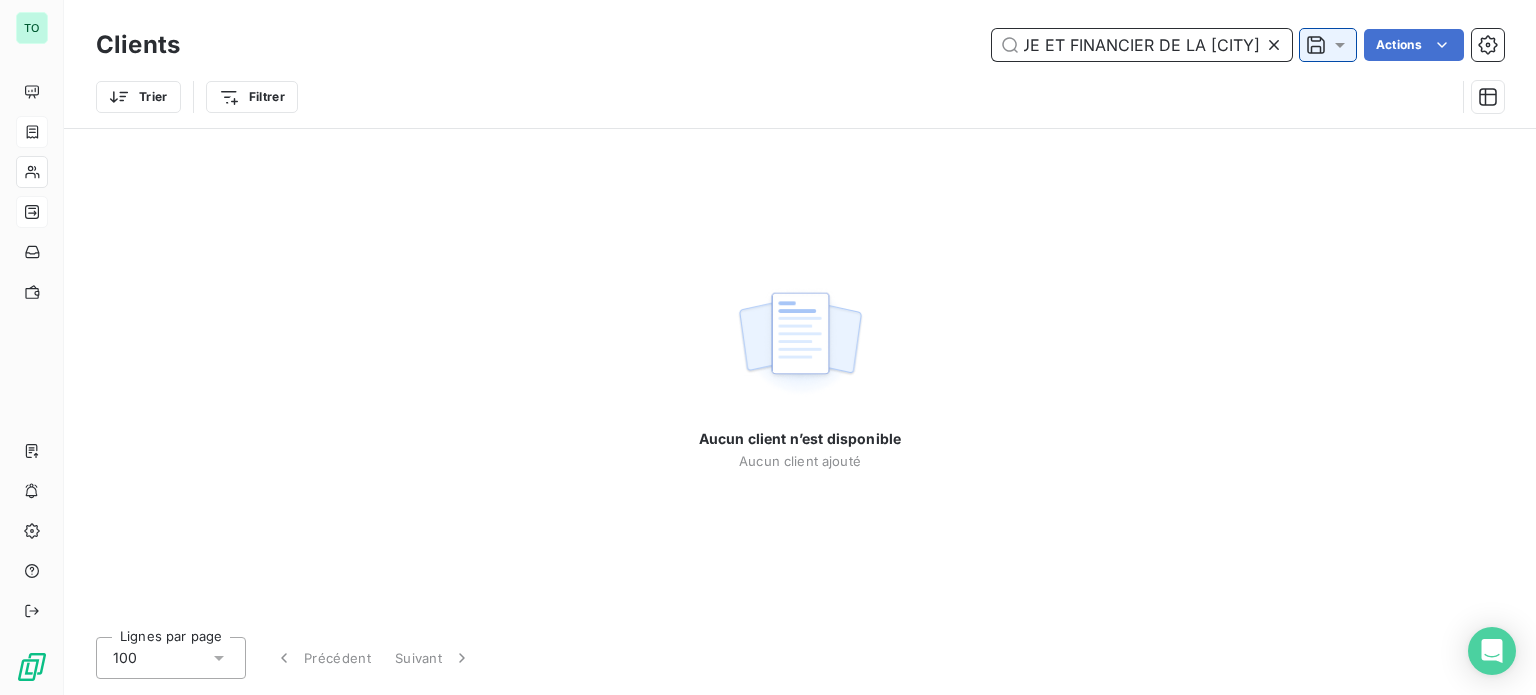 drag, startPoint x: 1094, startPoint y: 45, endPoint x: 1310, endPoint y: 44, distance: 216.00232 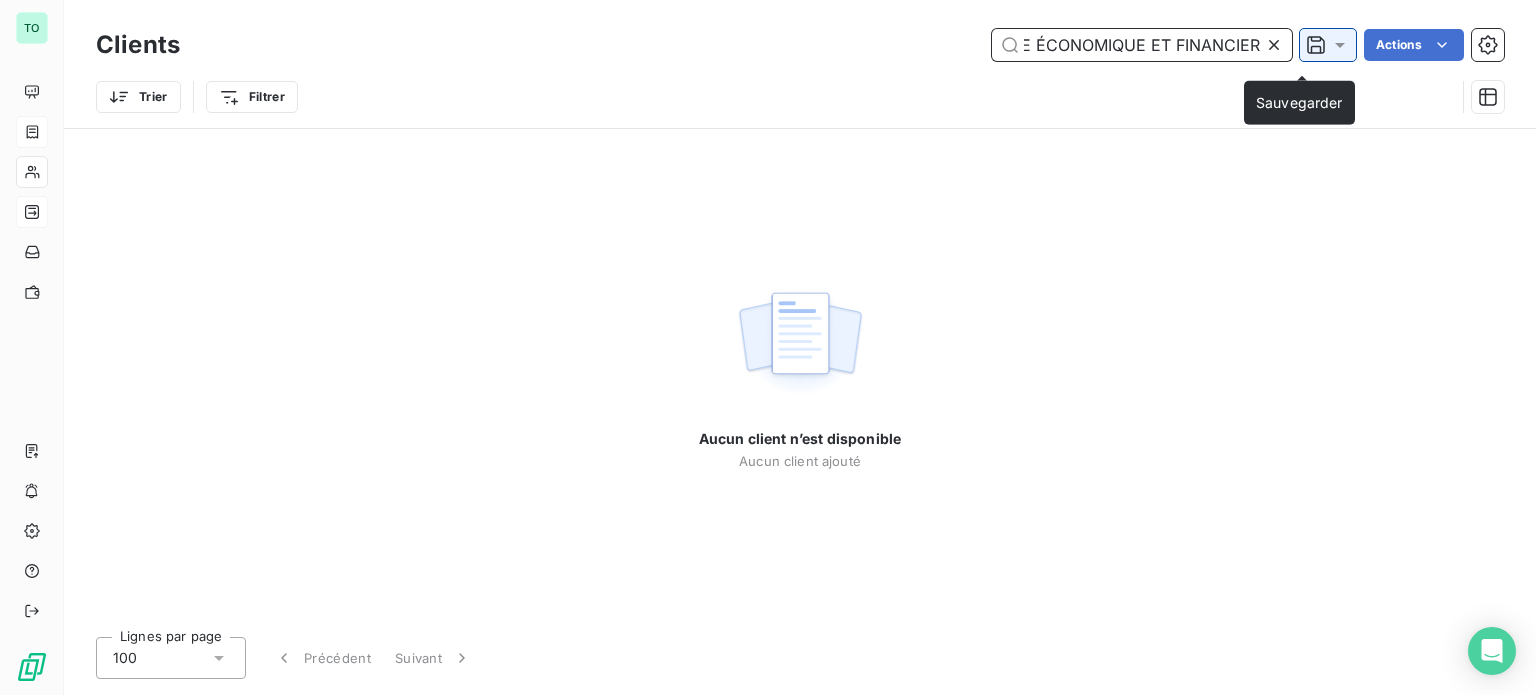 scroll, scrollTop: 0, scrollLeft: 98, axis: horizontal 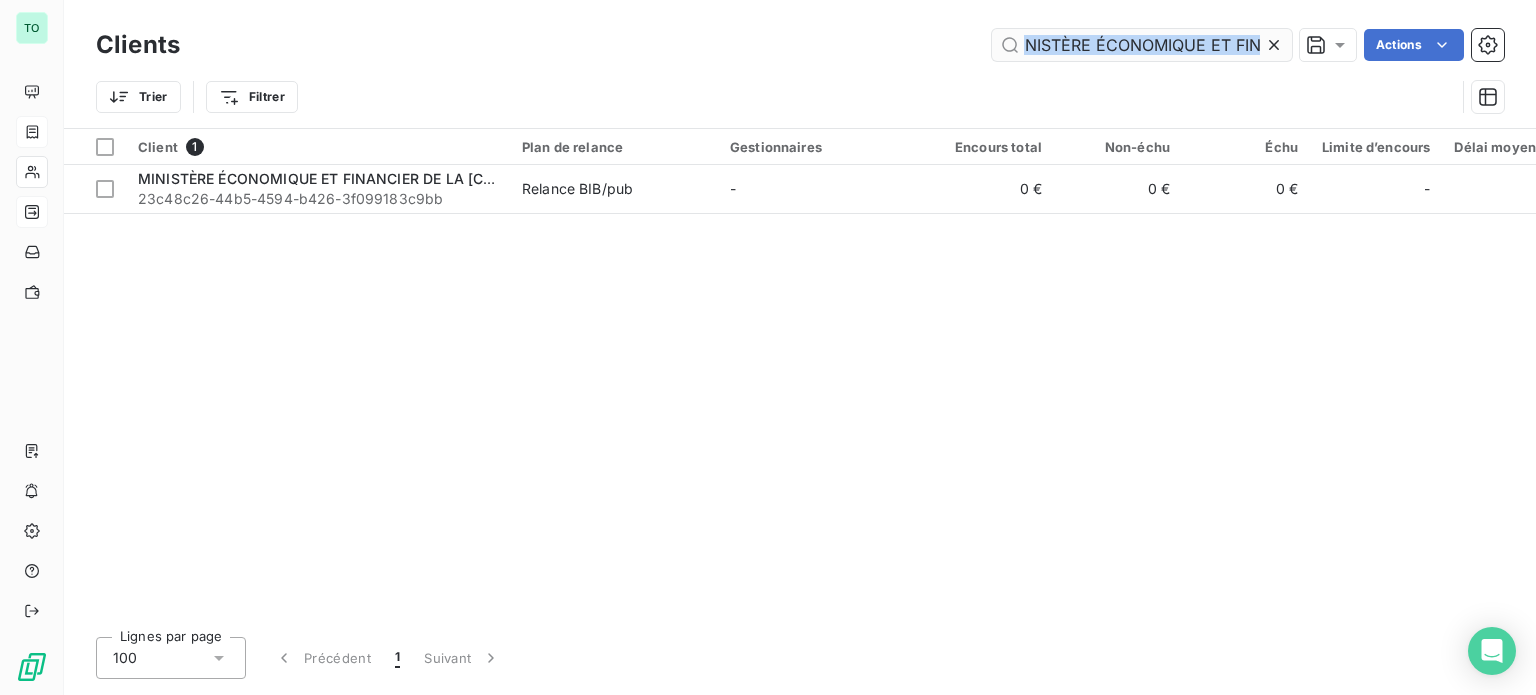 drag, startPoint x: 1222, startPoint y: 45, endPoint x: 1056, endPoint y: 45, distance: 166 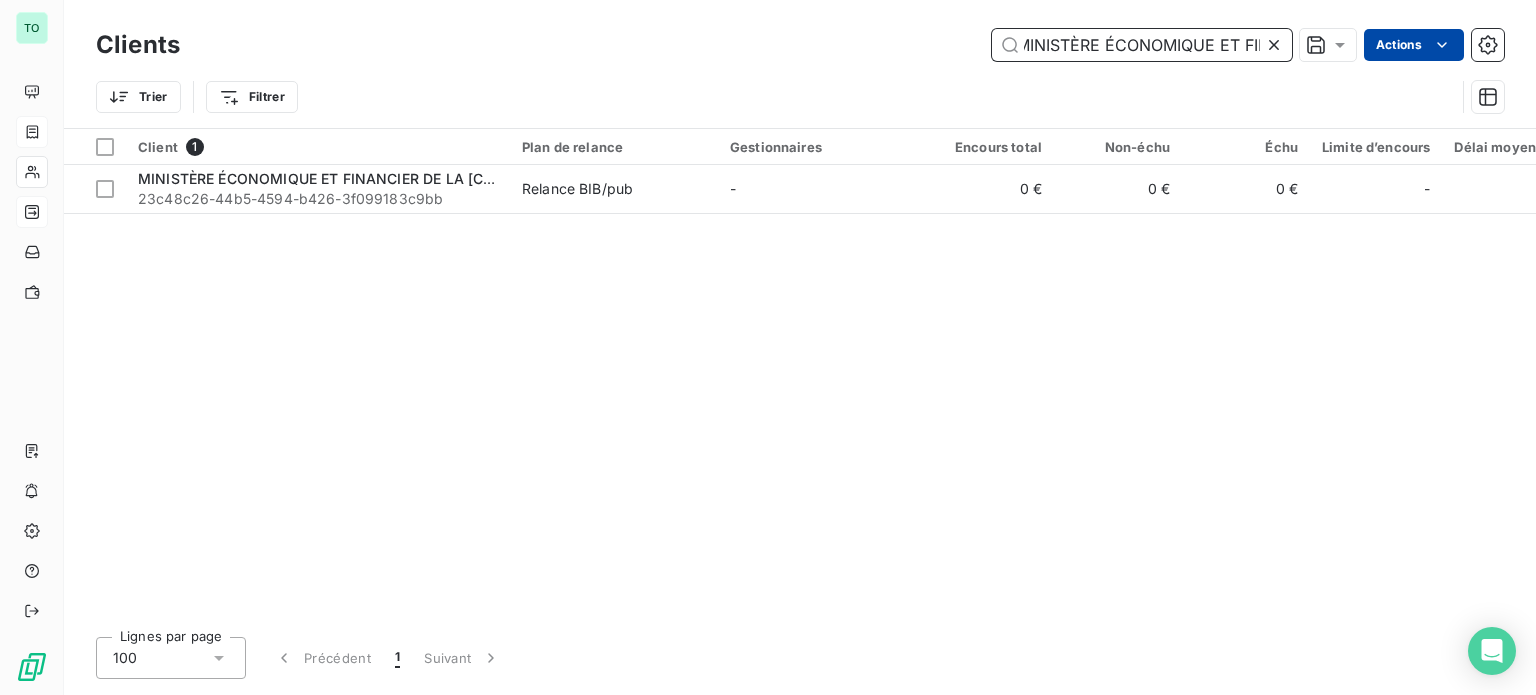scroll, scrollTop: 0, scrollLeft: 98, axis: horizontal 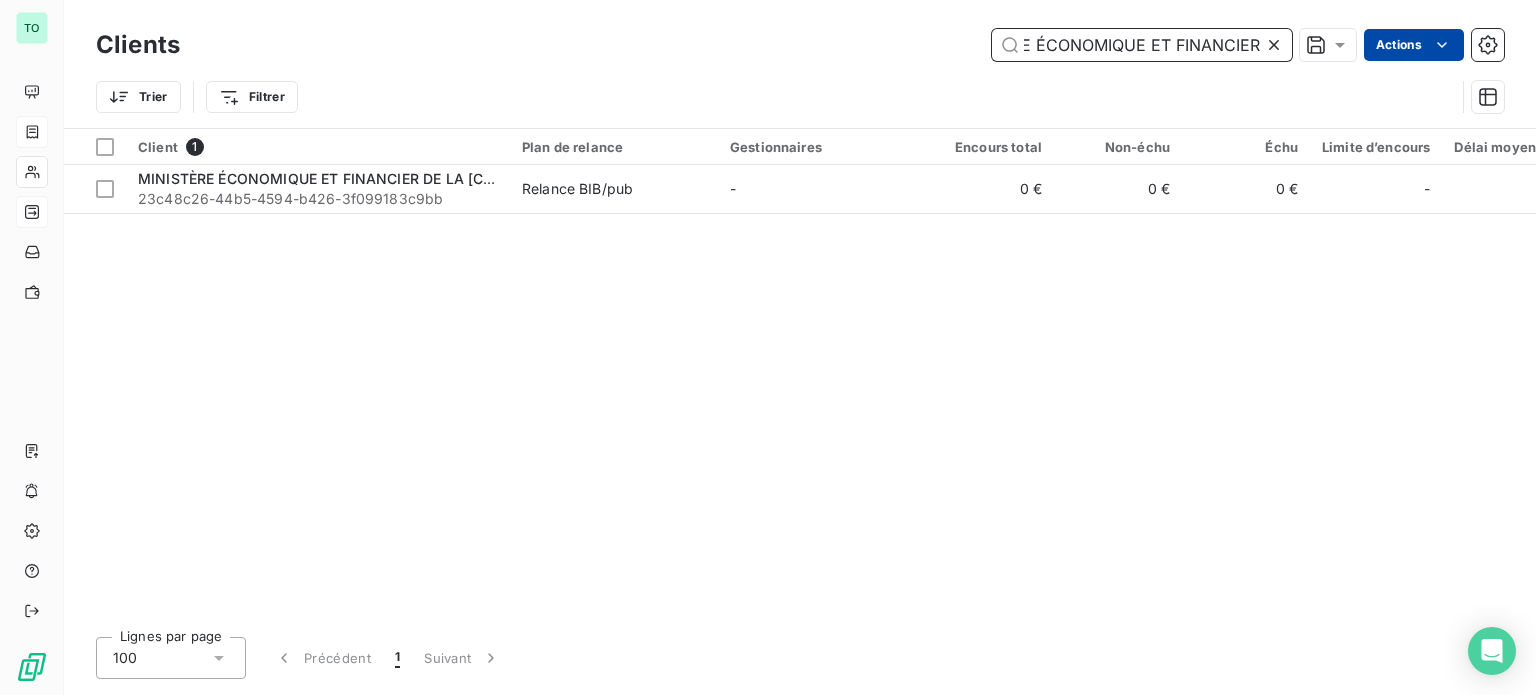 drag, startPoint x: 1000, startPoint y: 47, endPoint x: 1398, endPoint y: 49, distance: 398.00504 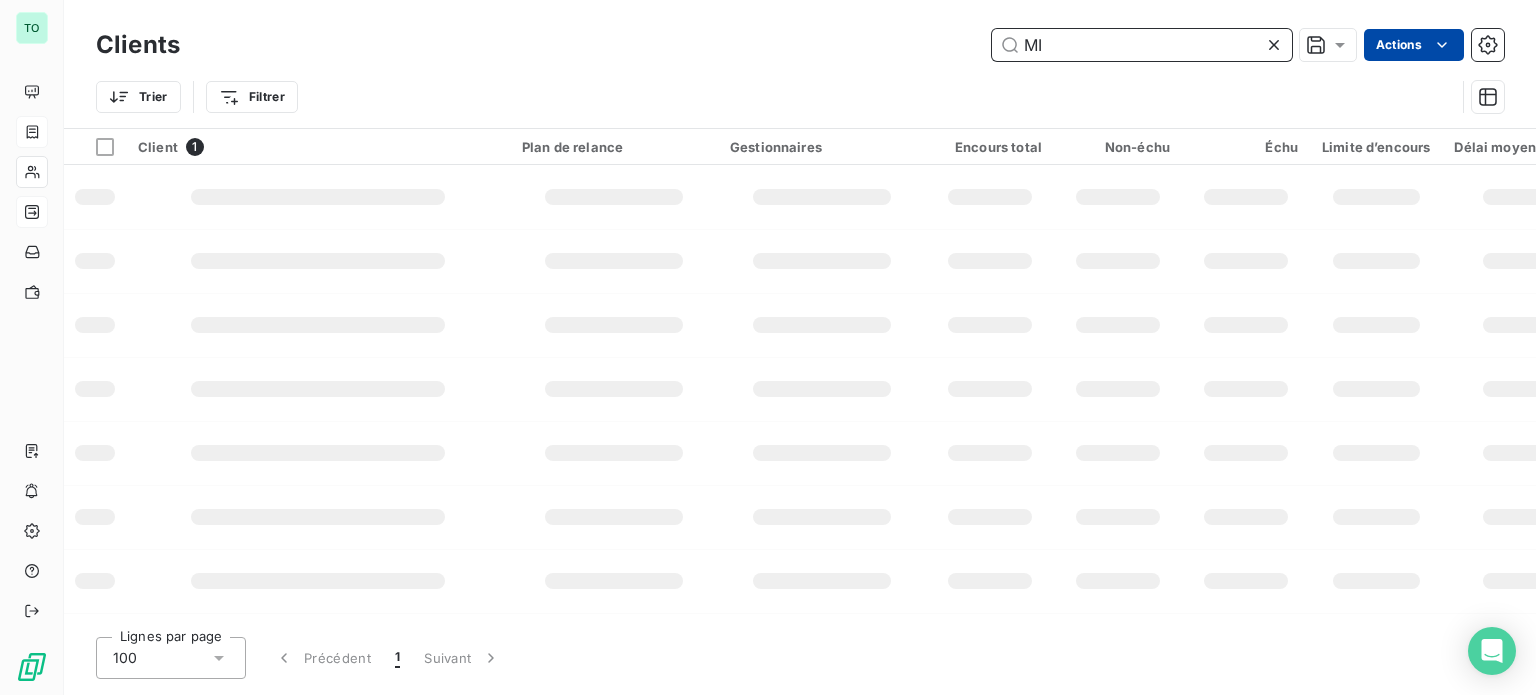 scroll, scrollTop: 0, scrollLeft: 0, axis: both 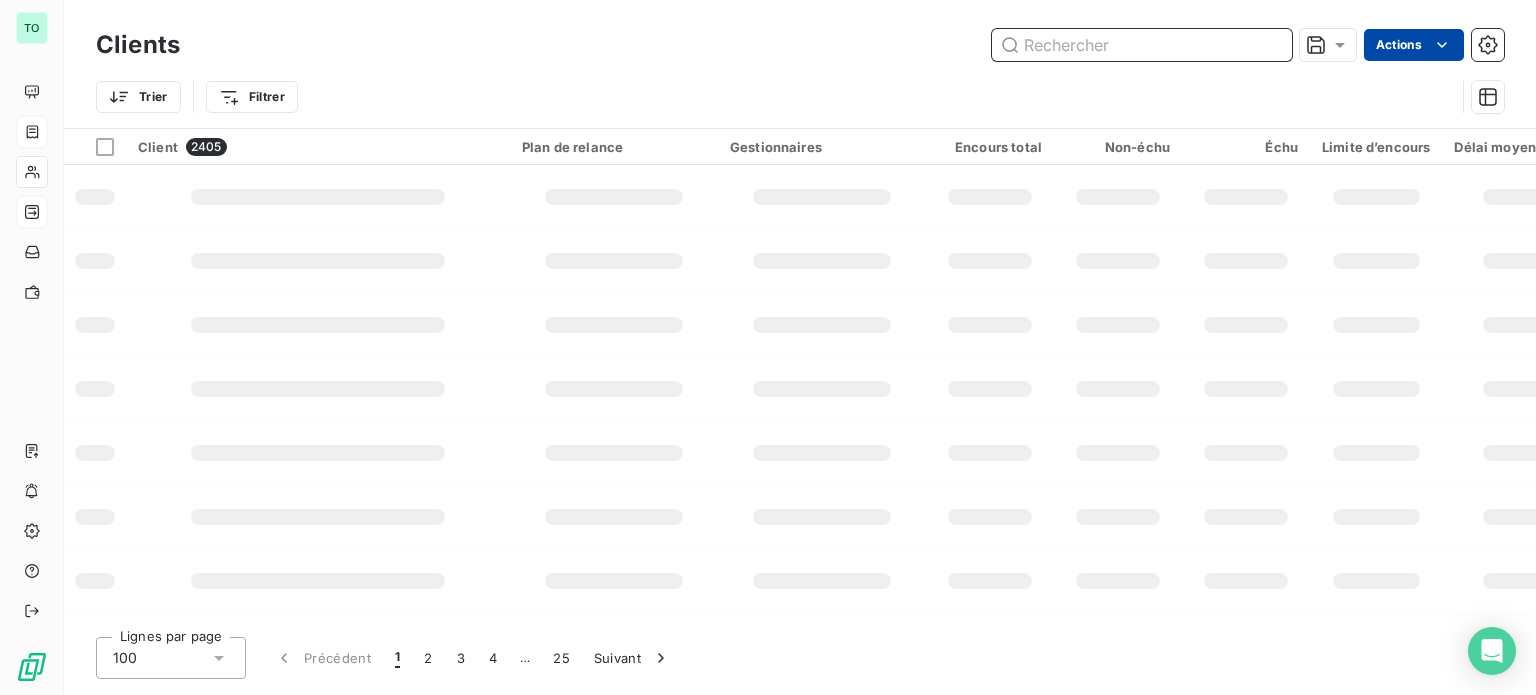 type on "c" 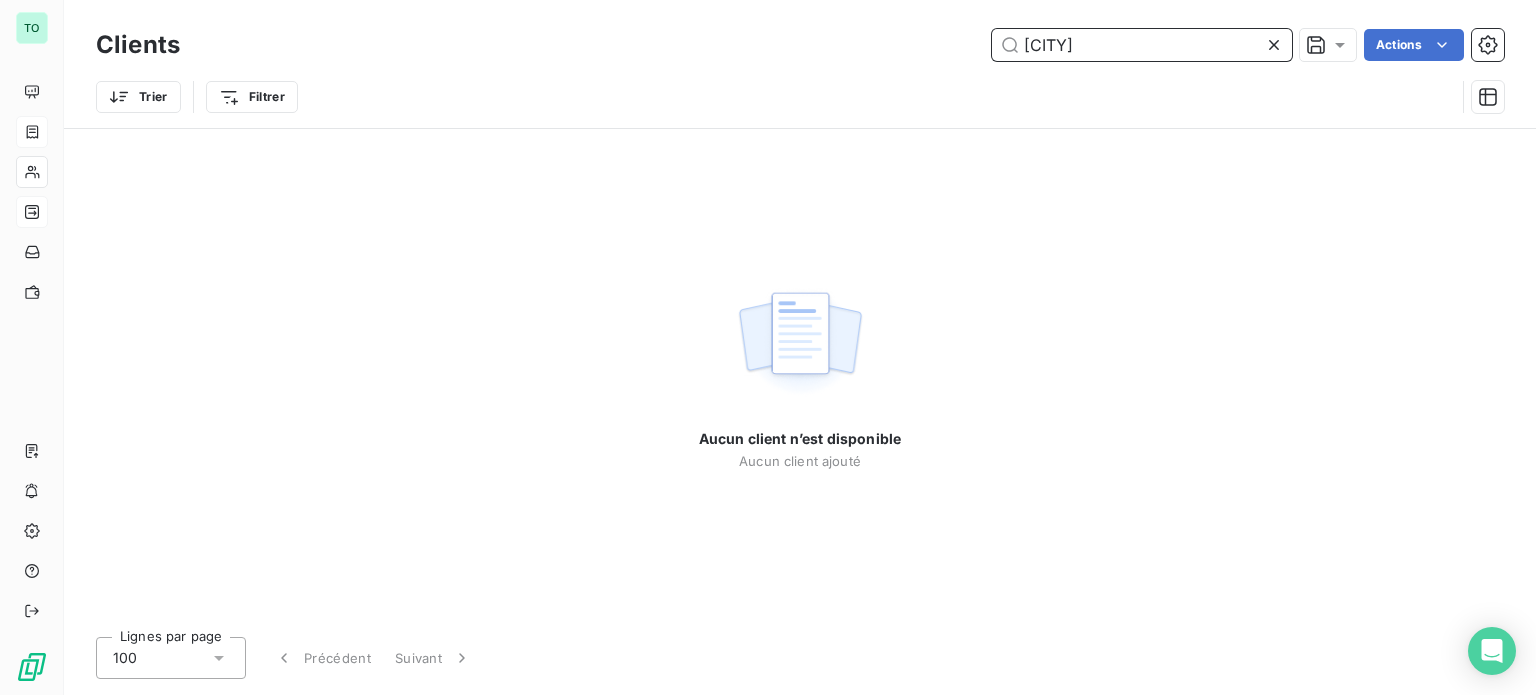 click on "[CITY]" at bounding box center [1142, 45] 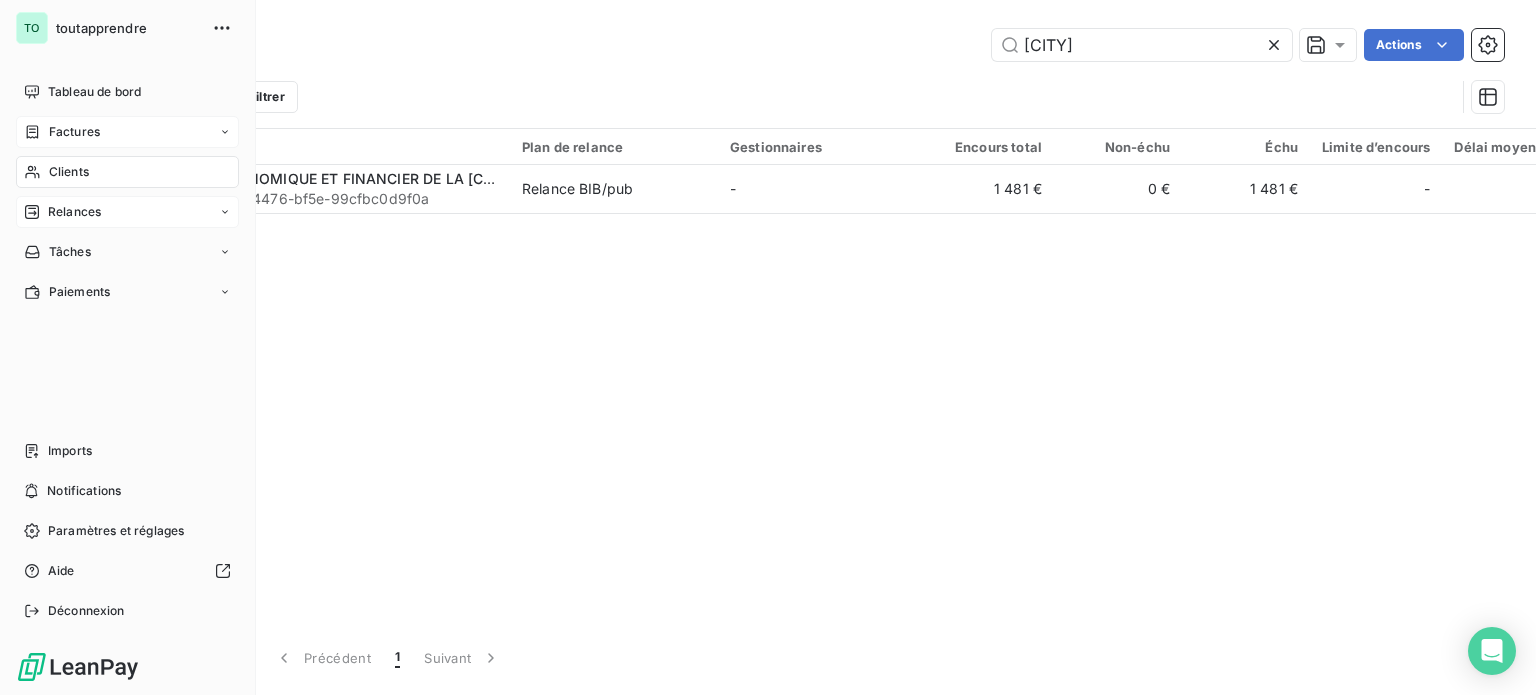 click on "Clients" at bounding box center [69, 172] 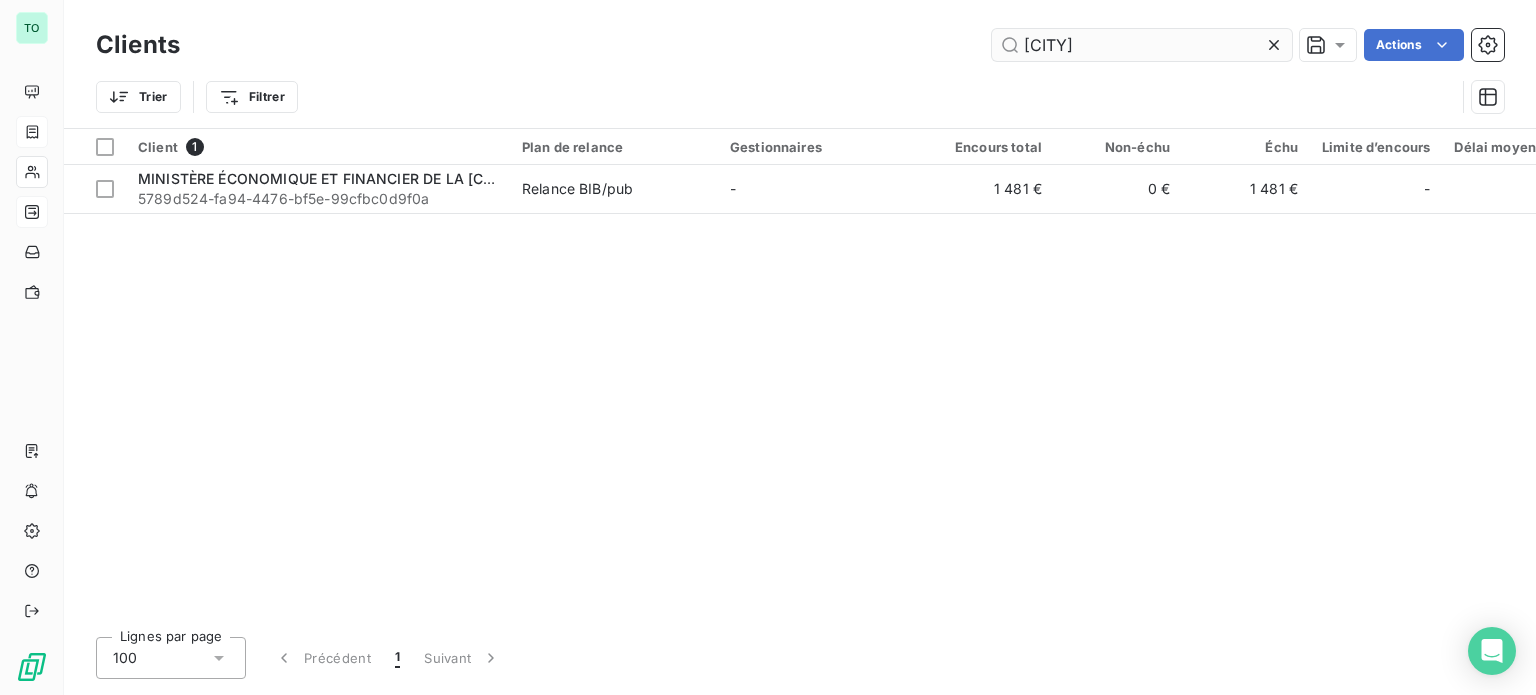 drag, startPoint x: 1241, startPoint y: 50, endPoint x: 1201, endPoint y: 53, distance: 40.112343 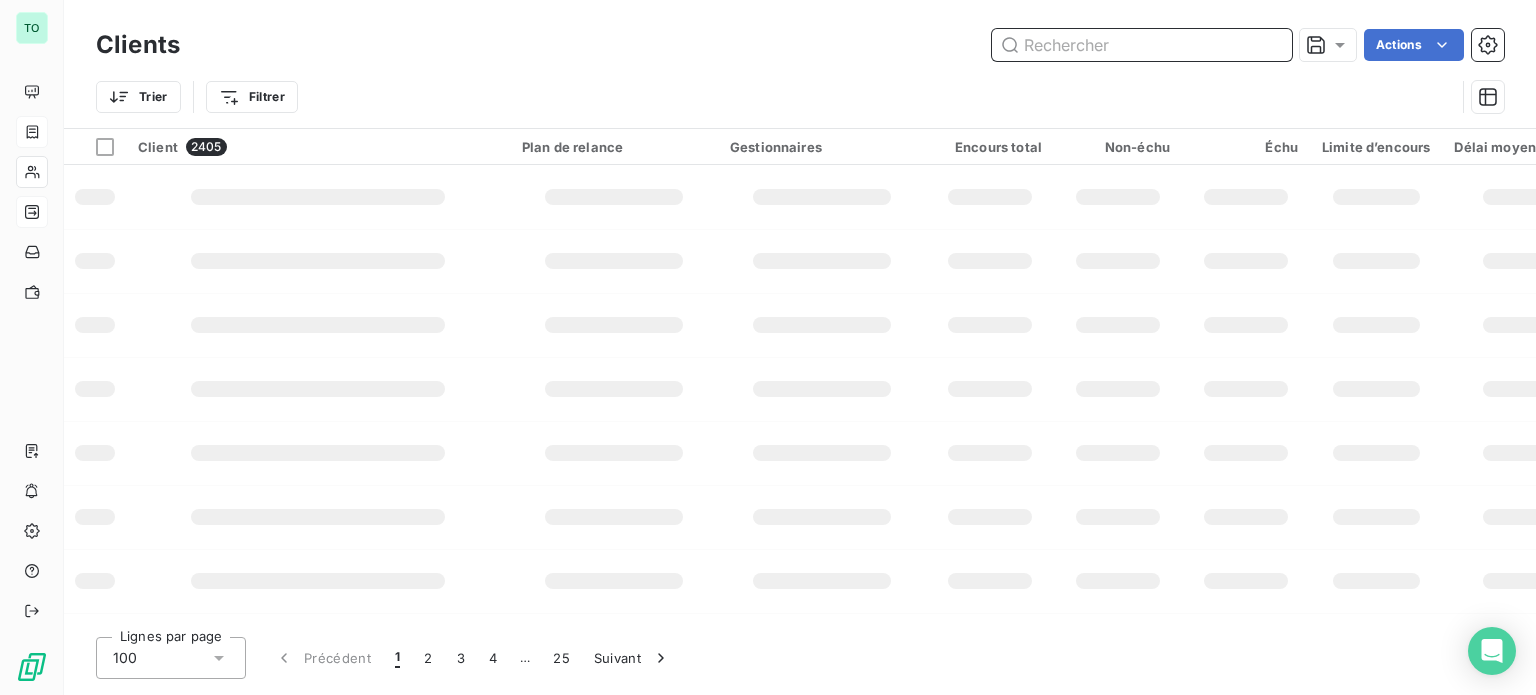 click at bounding box center [1142, 45] 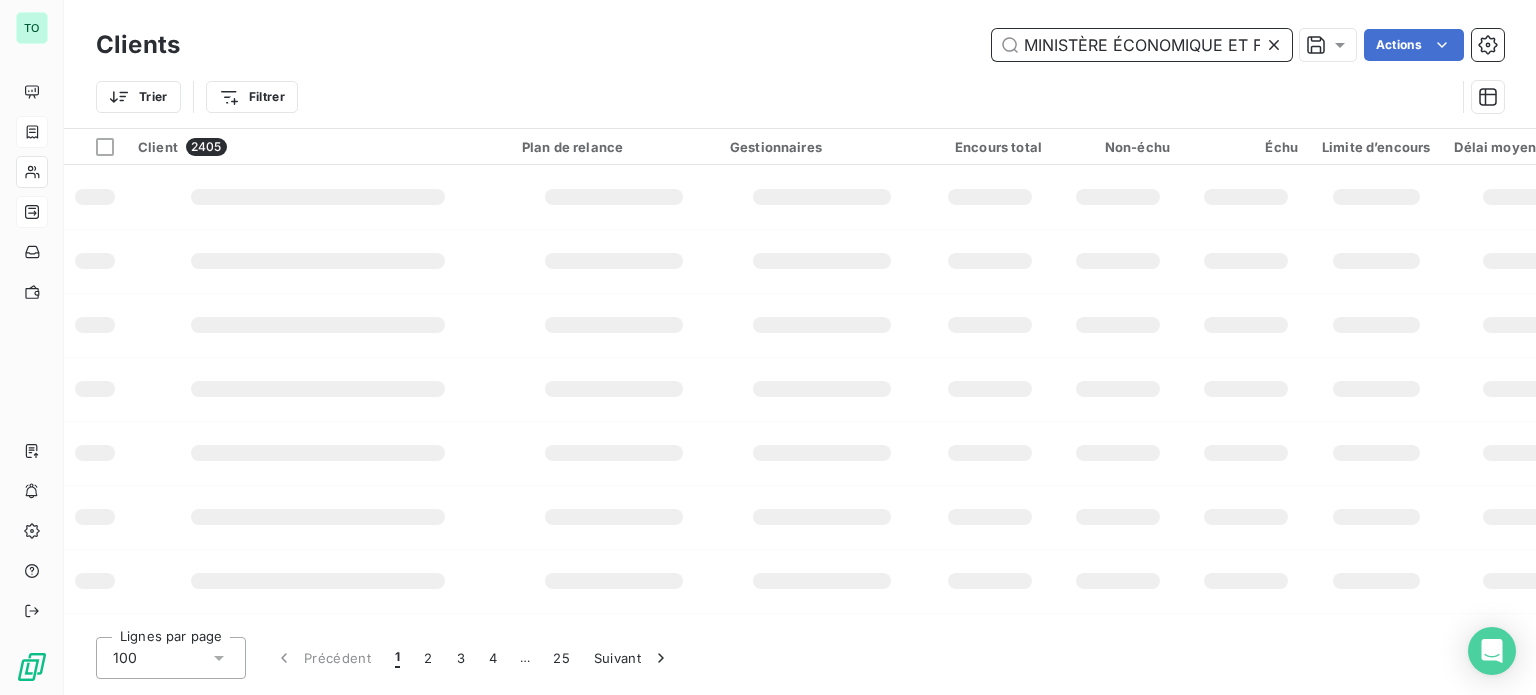 scroll, scrollTop: 0, scrollLeft: 221, axis: horizontal 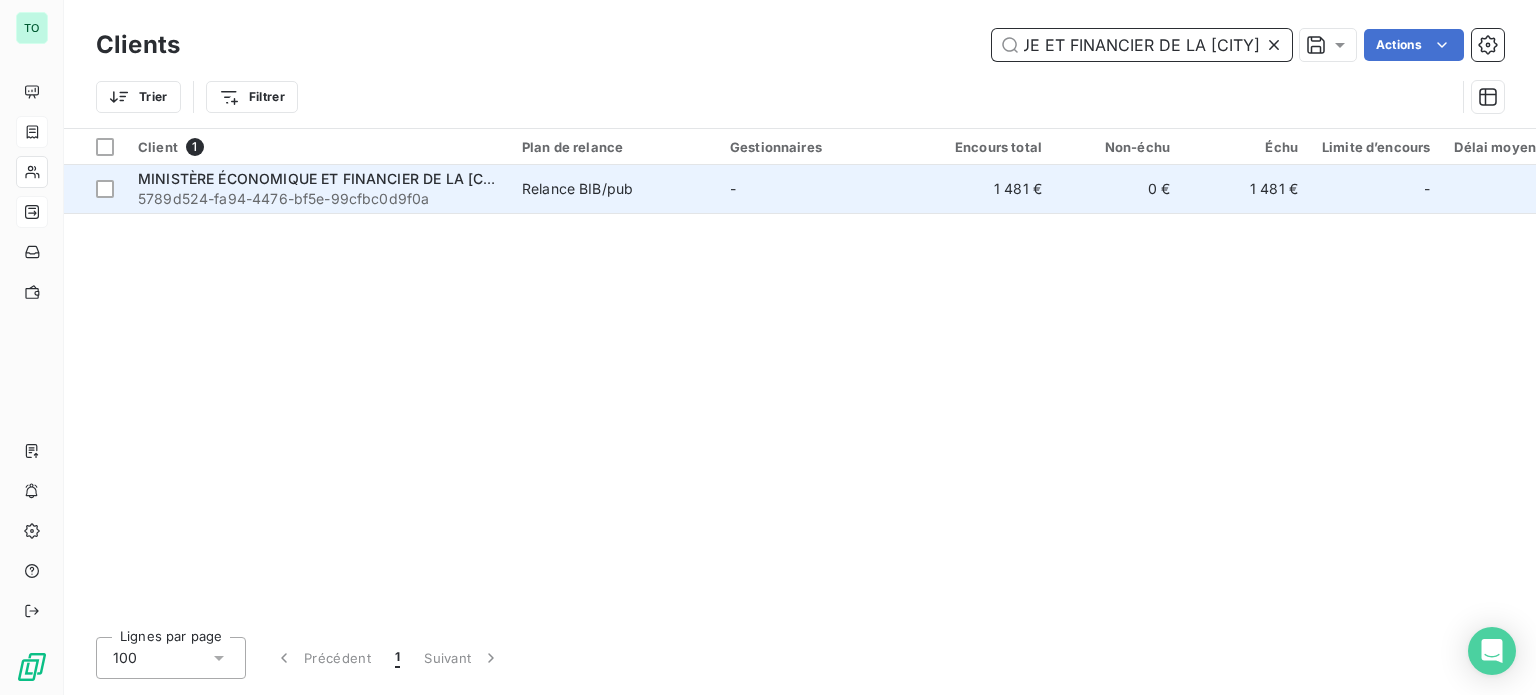 type on "MINISTÈRE ÉCONOMIQUE ET FINANCIER DE LA [CITY]" 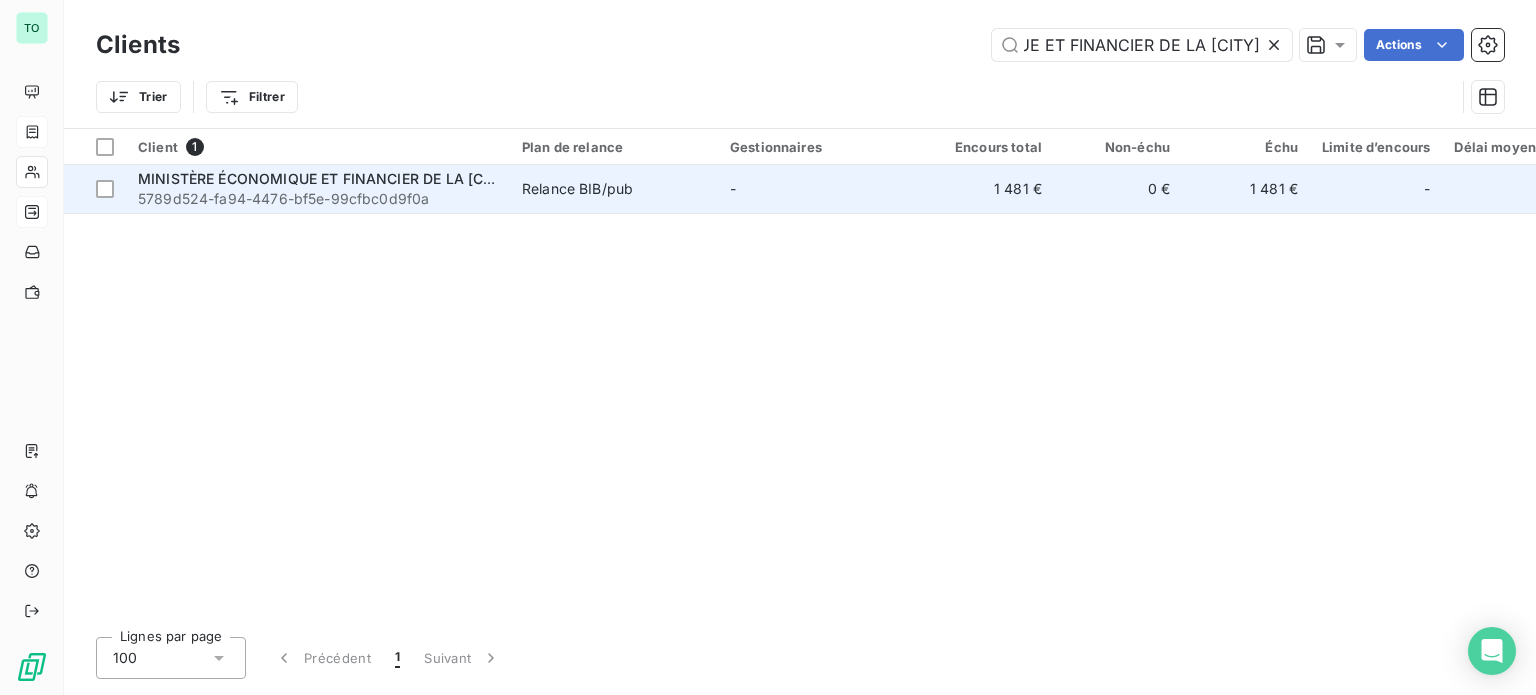 click on "5789d524-fa94-4476-bf5e-99cfbc0d9f0a" at bounding box center (318, 199) 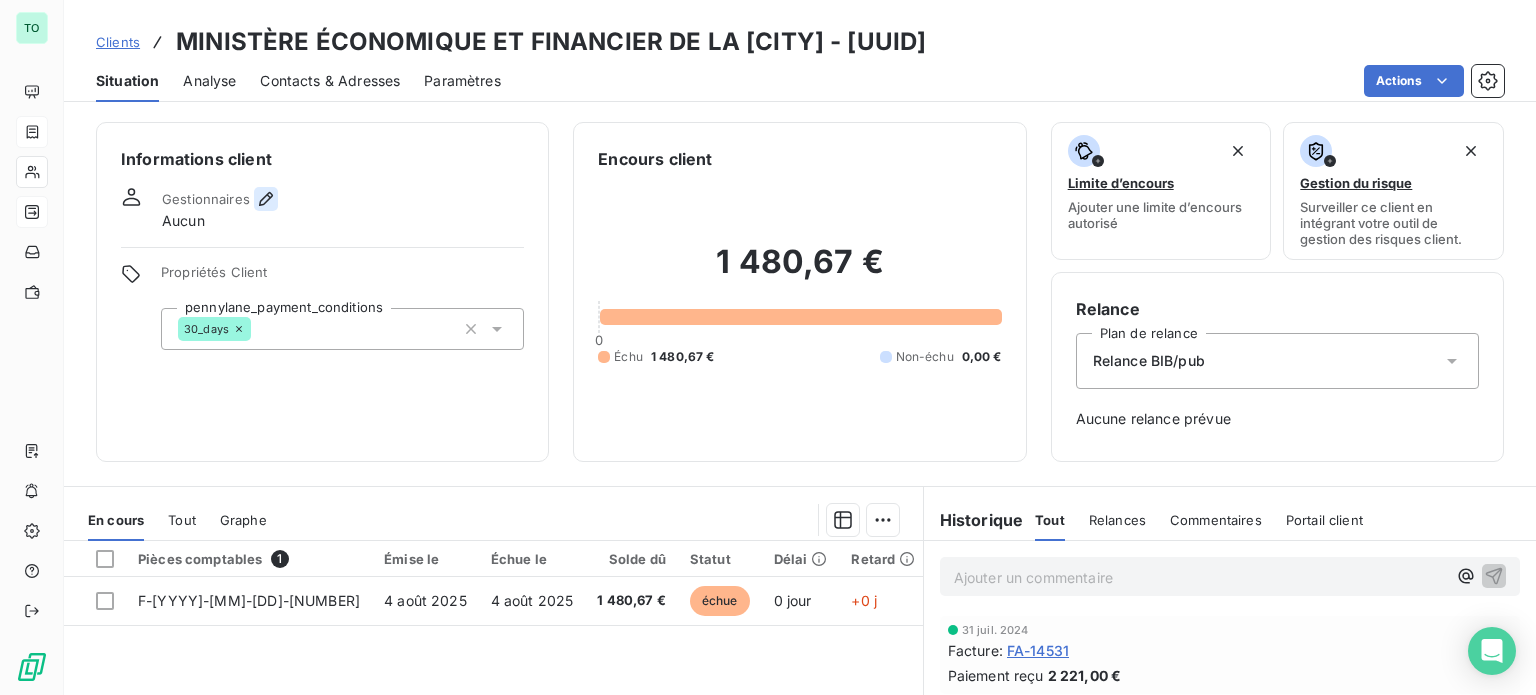 click 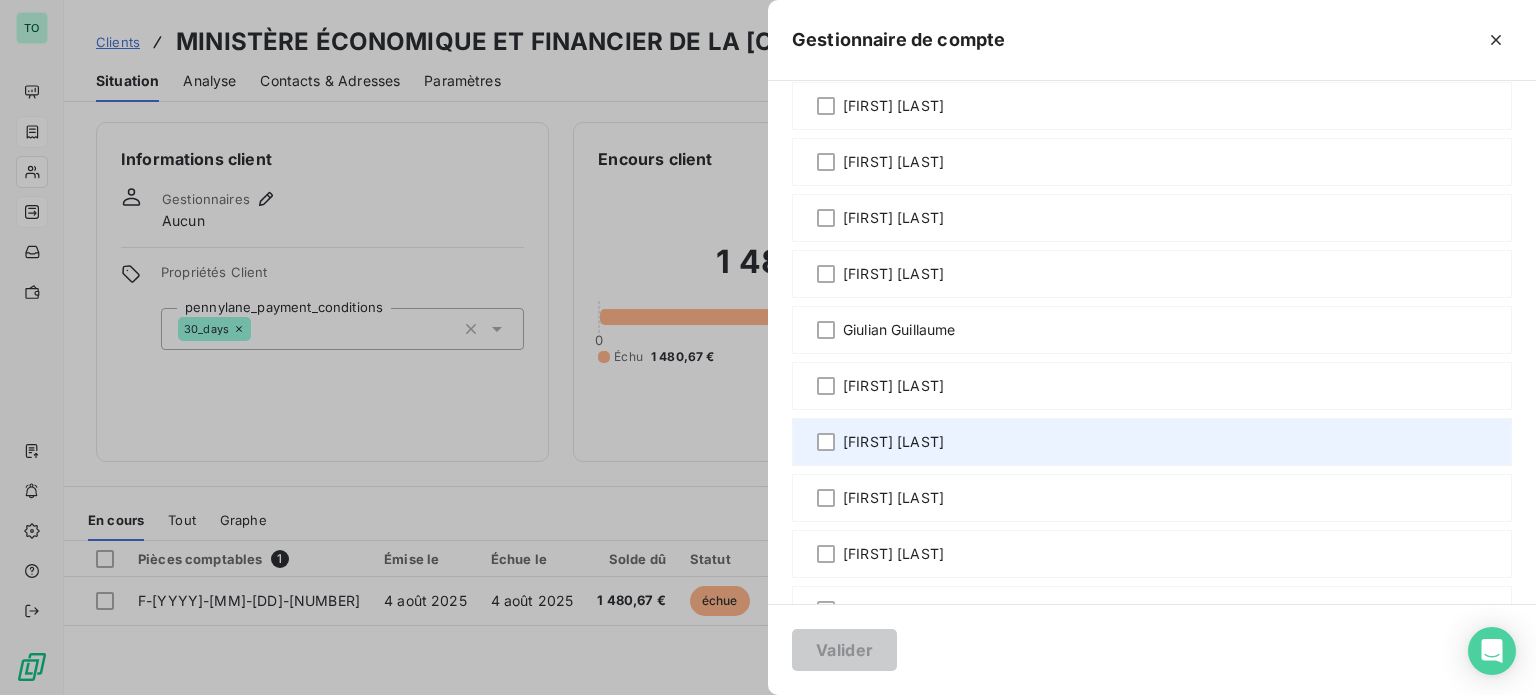 scroll, scrollTop: 233, scrollLeft: 0, axis: vertical 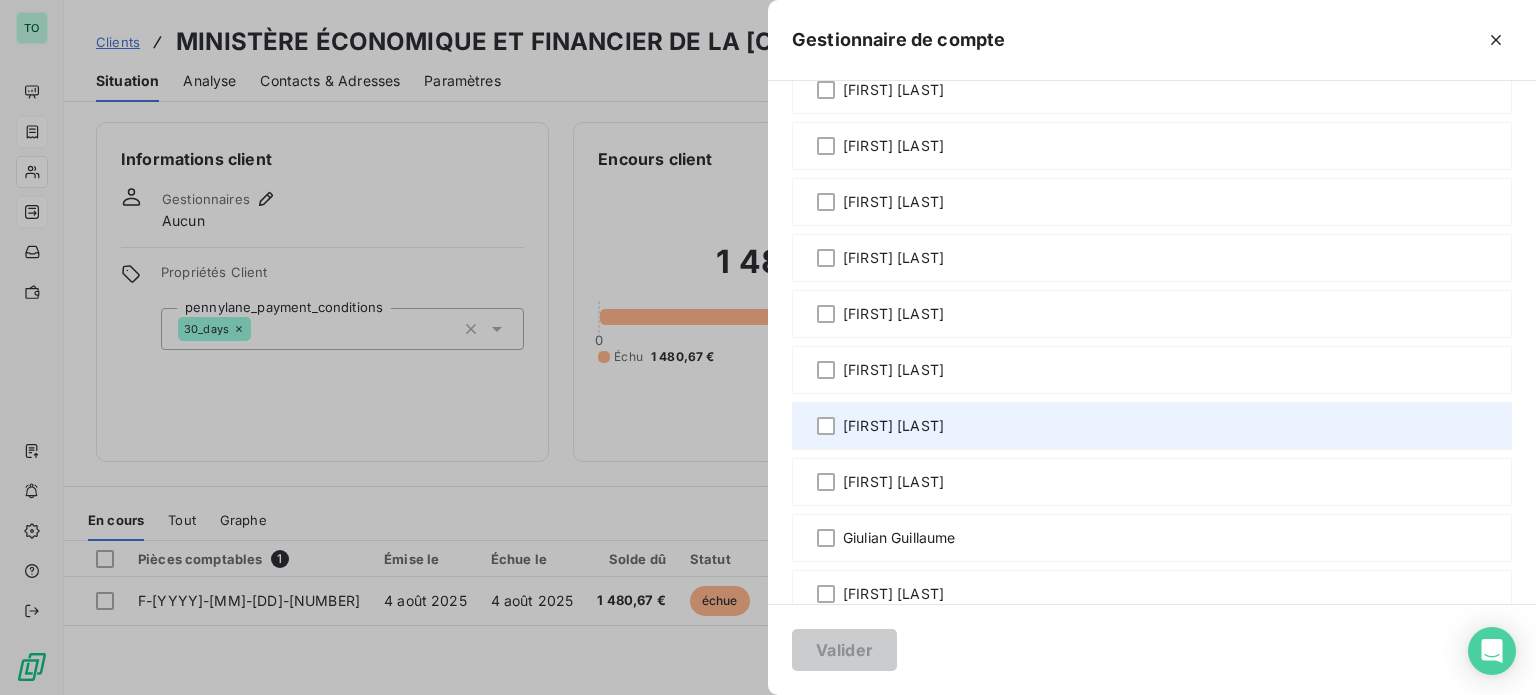 click on "[FIRST] [LAST]" at bounding box center (893, 426) 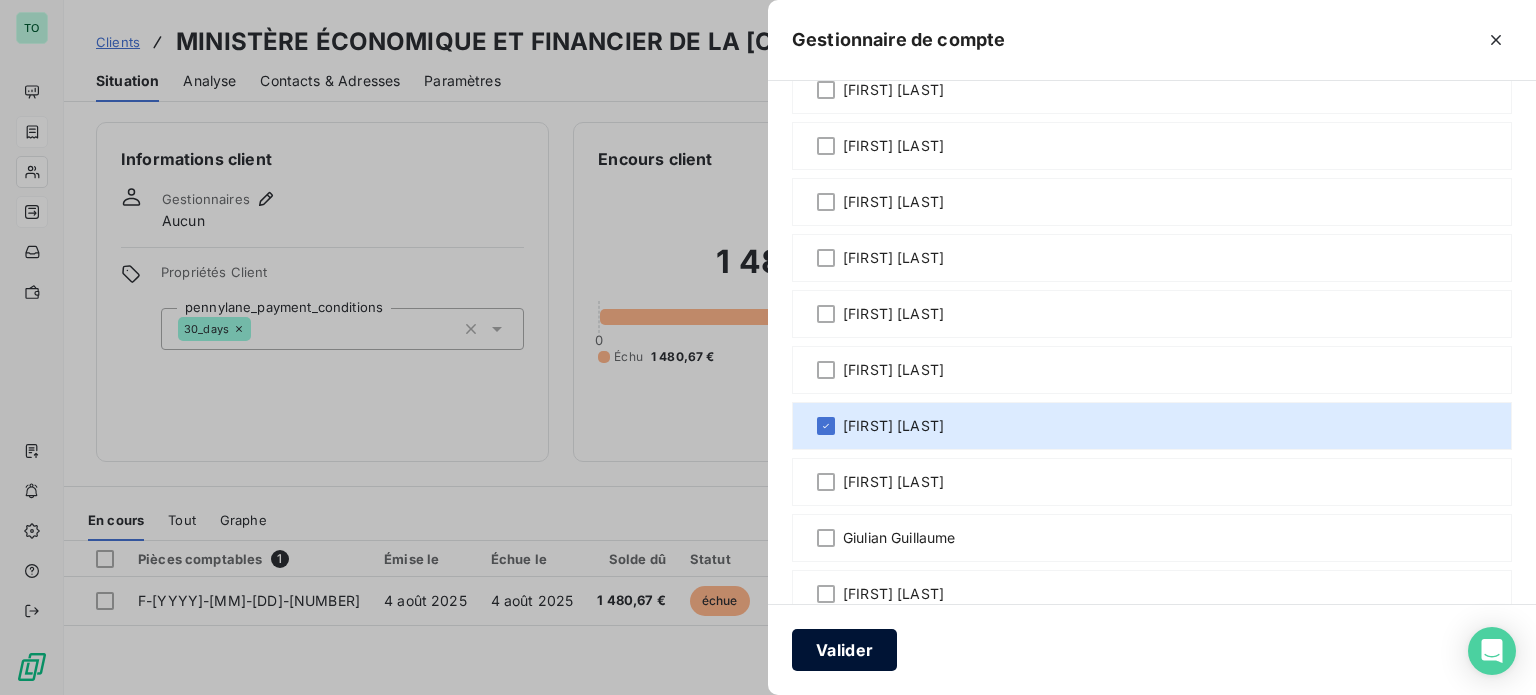 click on "Valider" at bounding box center [844, 650] 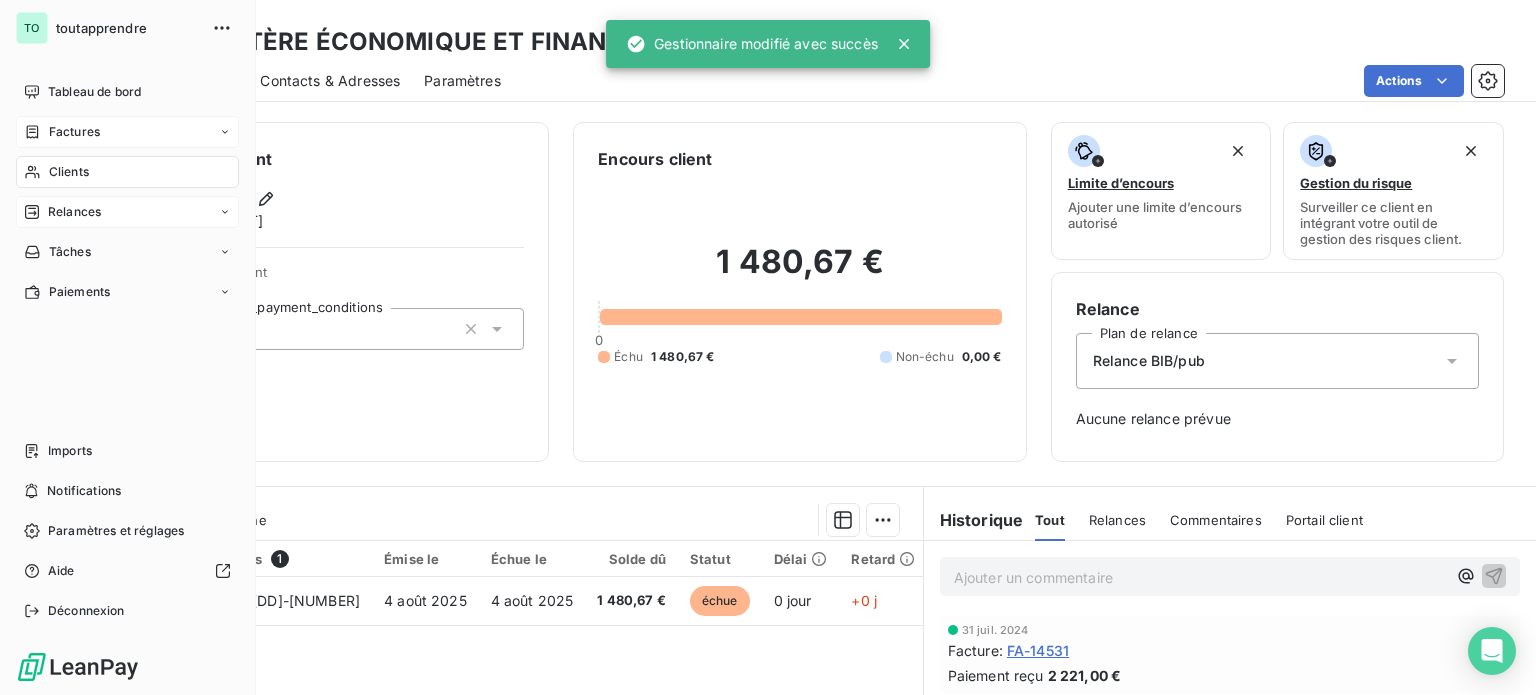 click on "Clients" at bounding box center (127, 172) 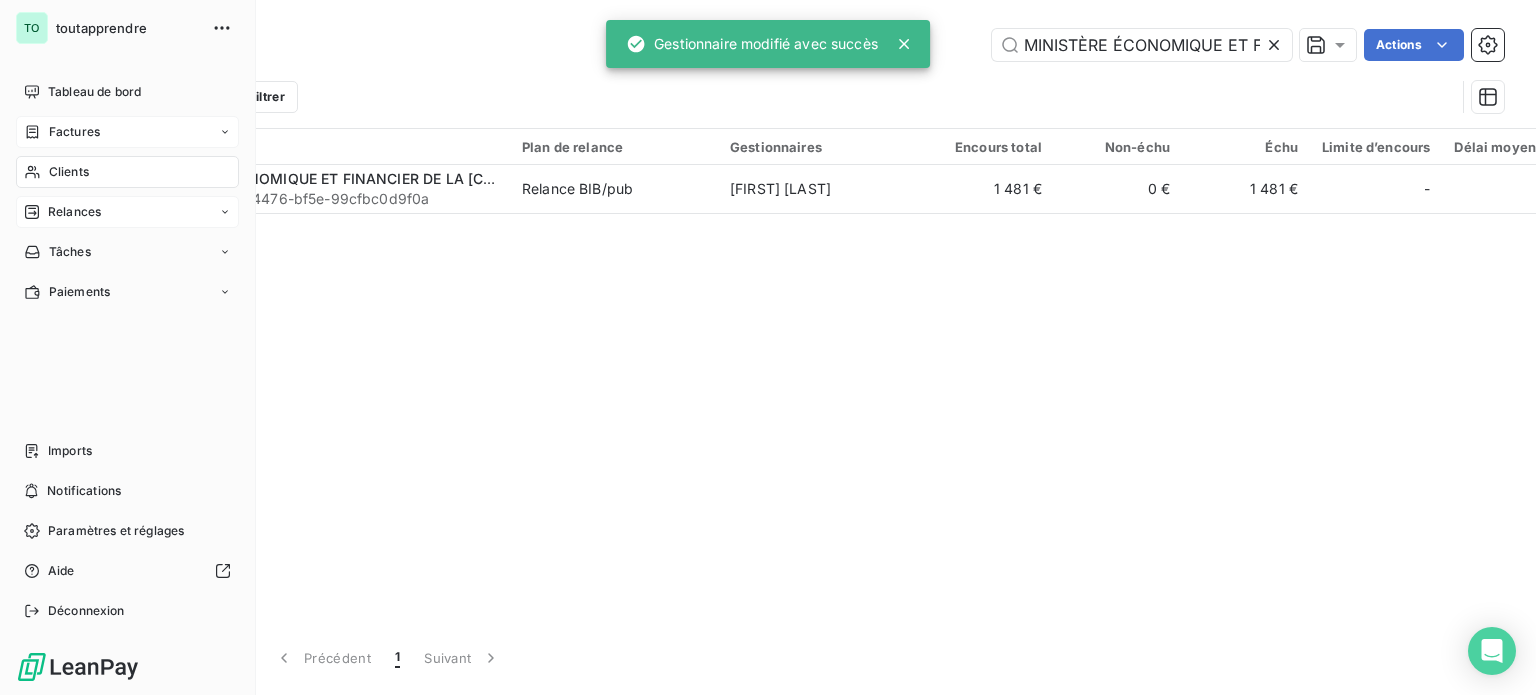 scroll, scrollTop: 0, scrollLeft: 222, axis: horizontal 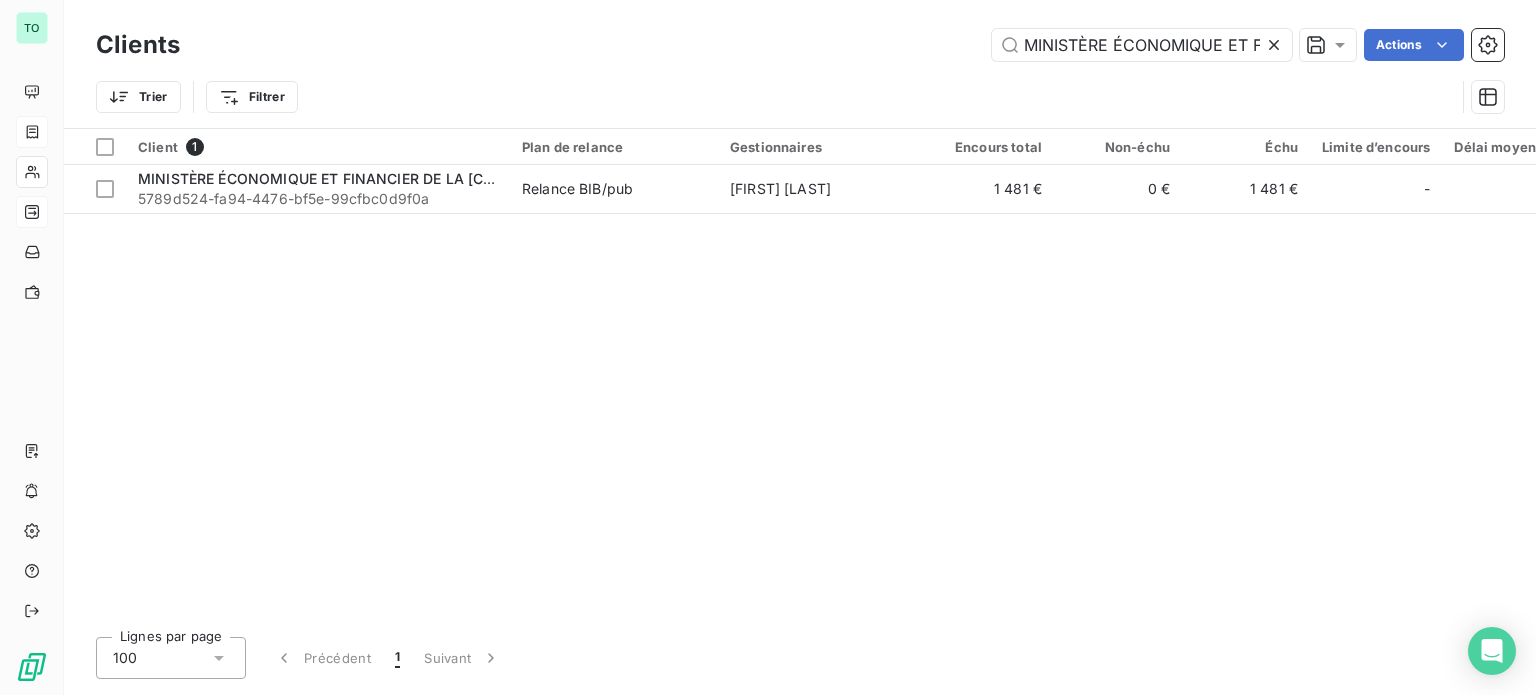 click 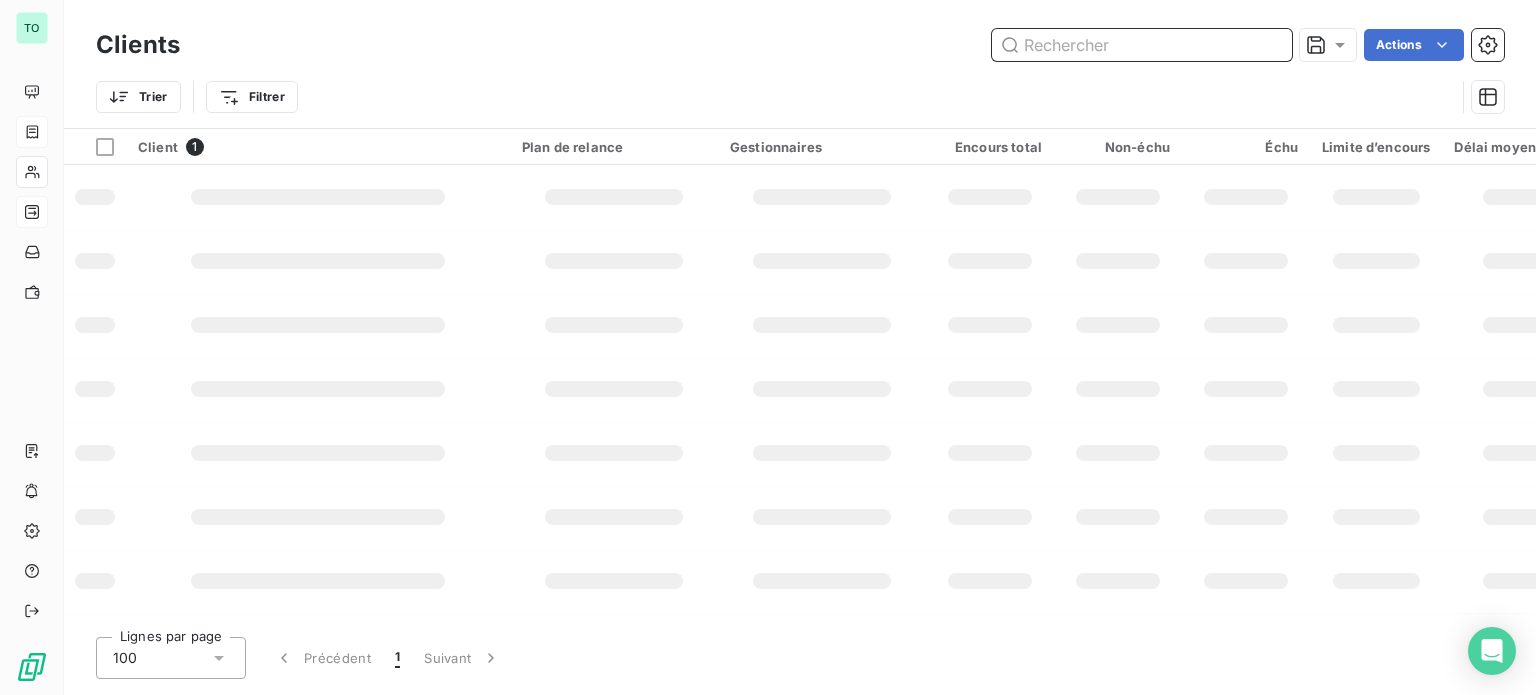 click at bounding box center (1142, 45) 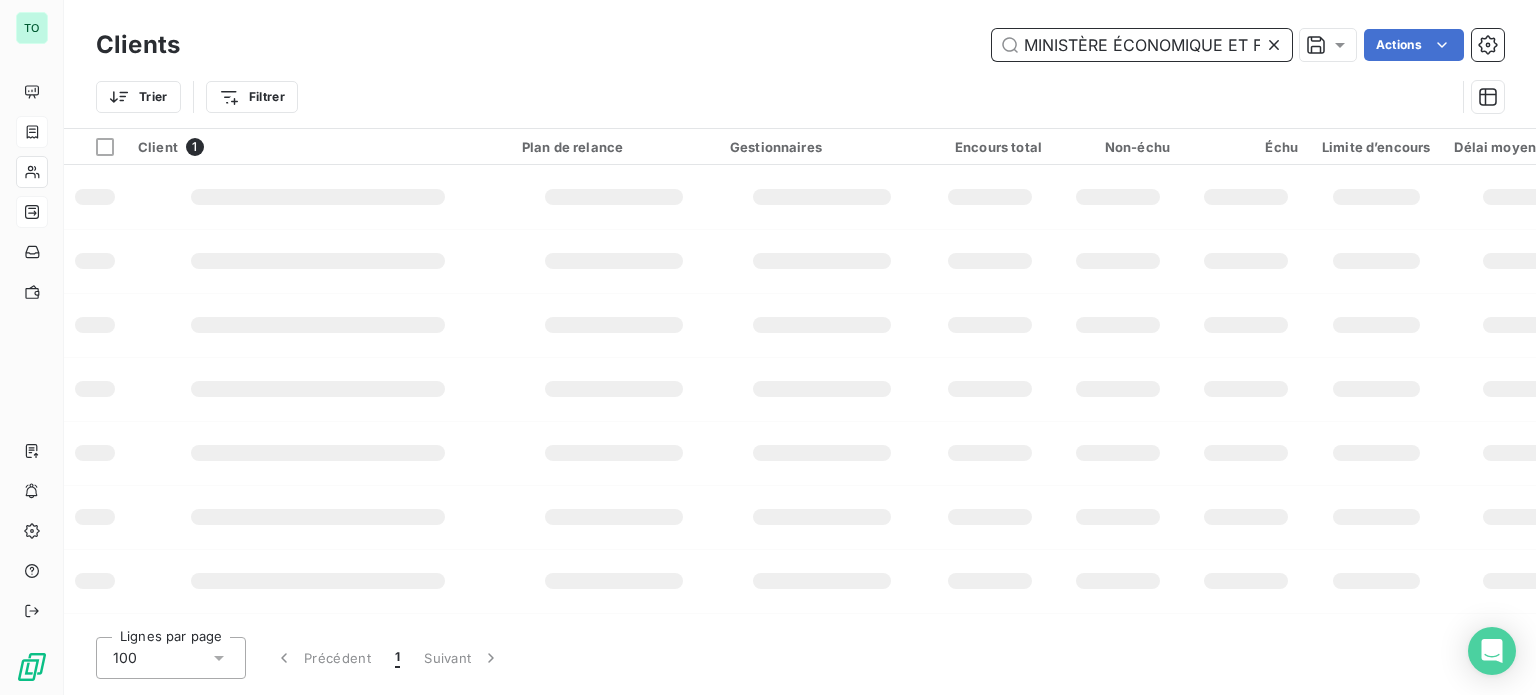 scroll, scrollTop: 0, scrollLeft: 264, axis: horizontal 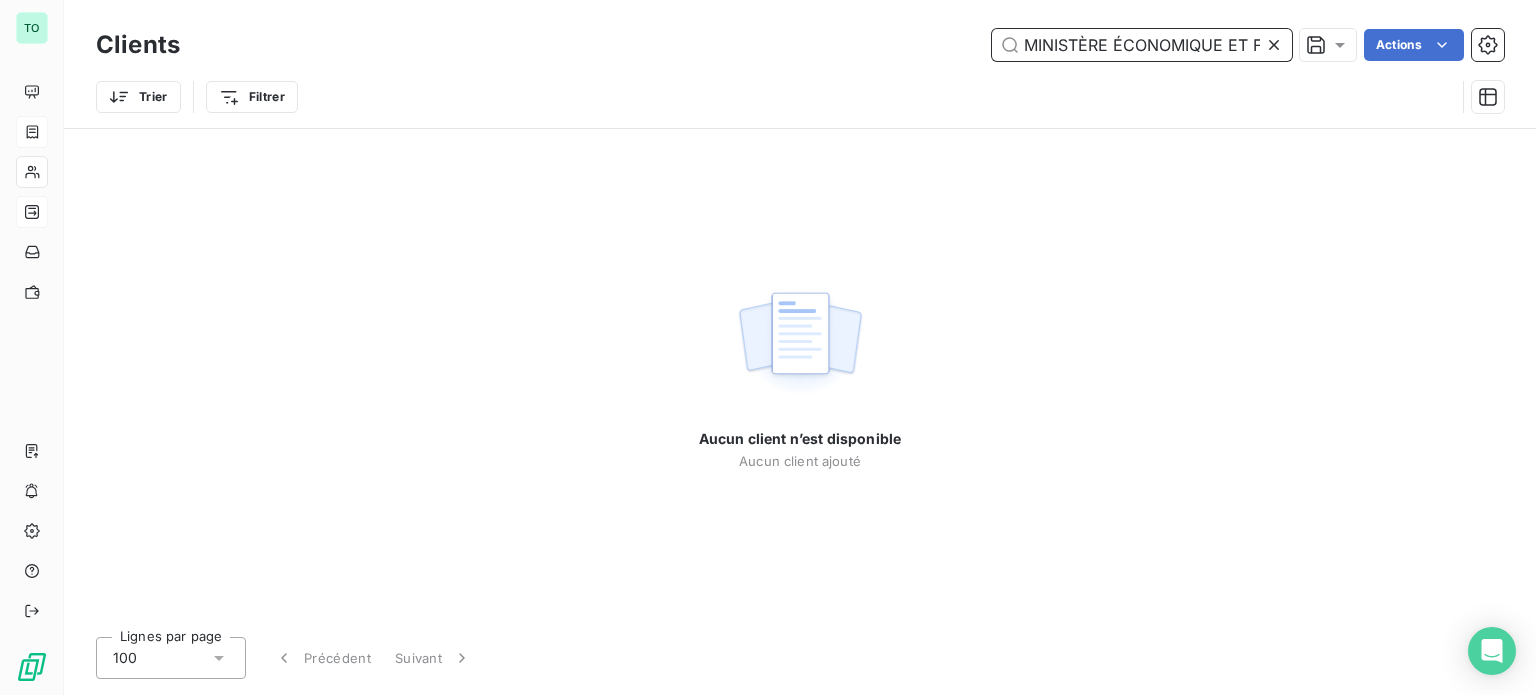 drag, startPoint x: 1075, startPoint y: 55, endPoint x: 828, endPoint y: 19, distance: 249.6097 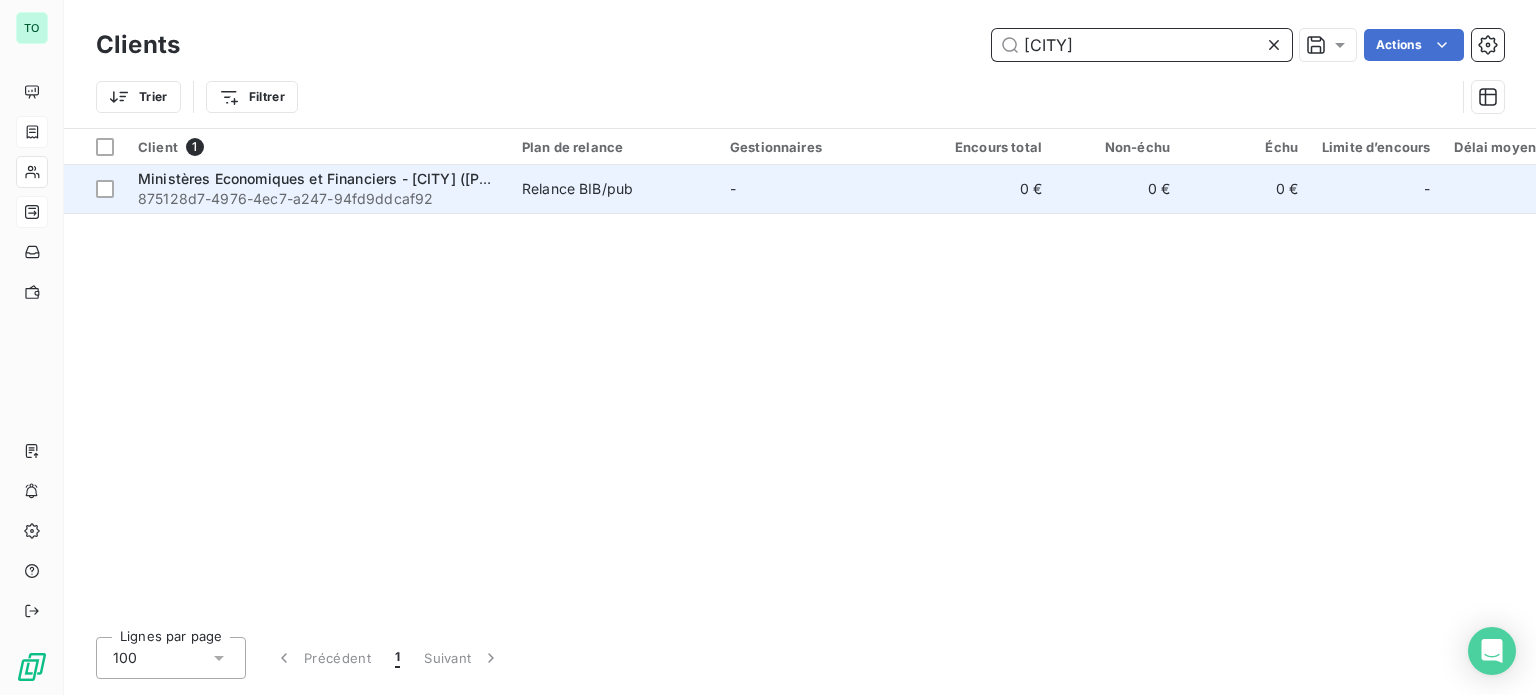type on "[CITY]" 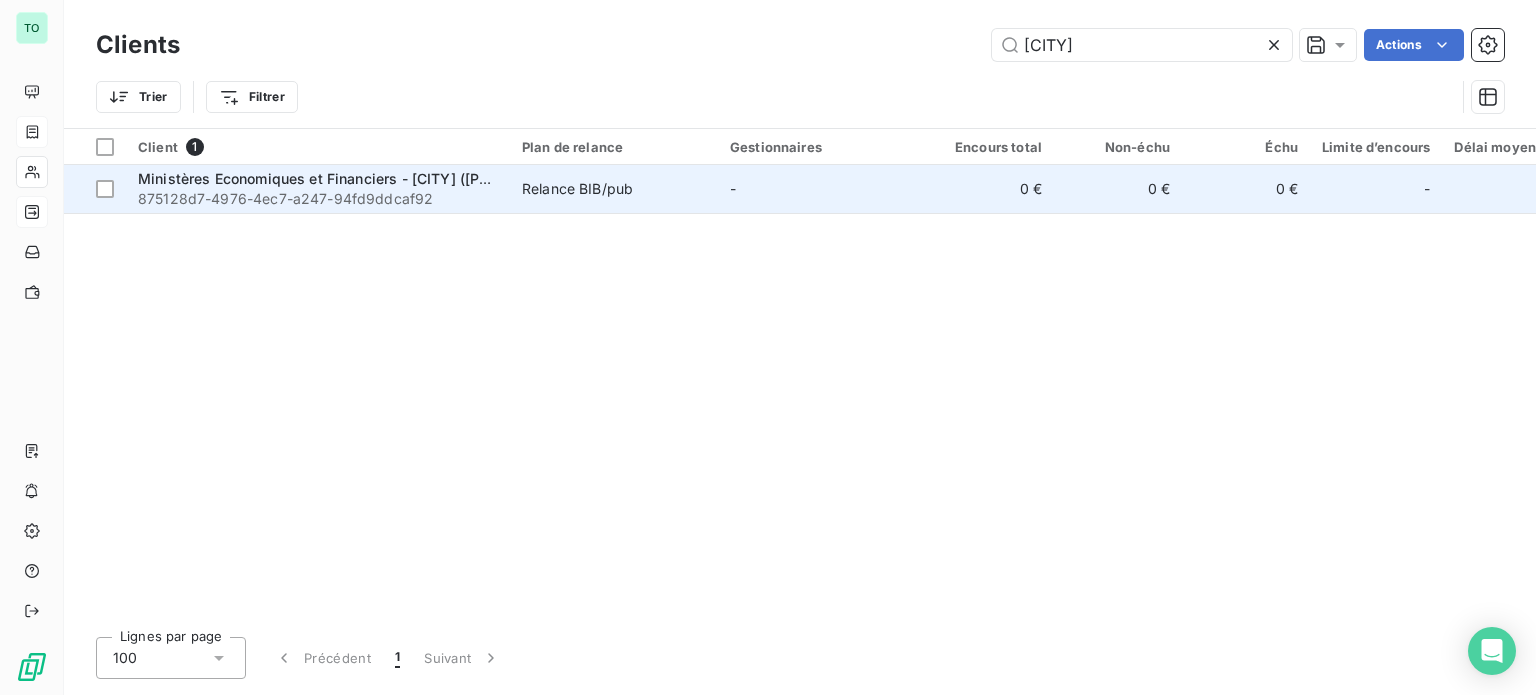 click on "875128d7-4976-4ec7-a247-94fd9ddcaf92" at bounding box center [318, 199] 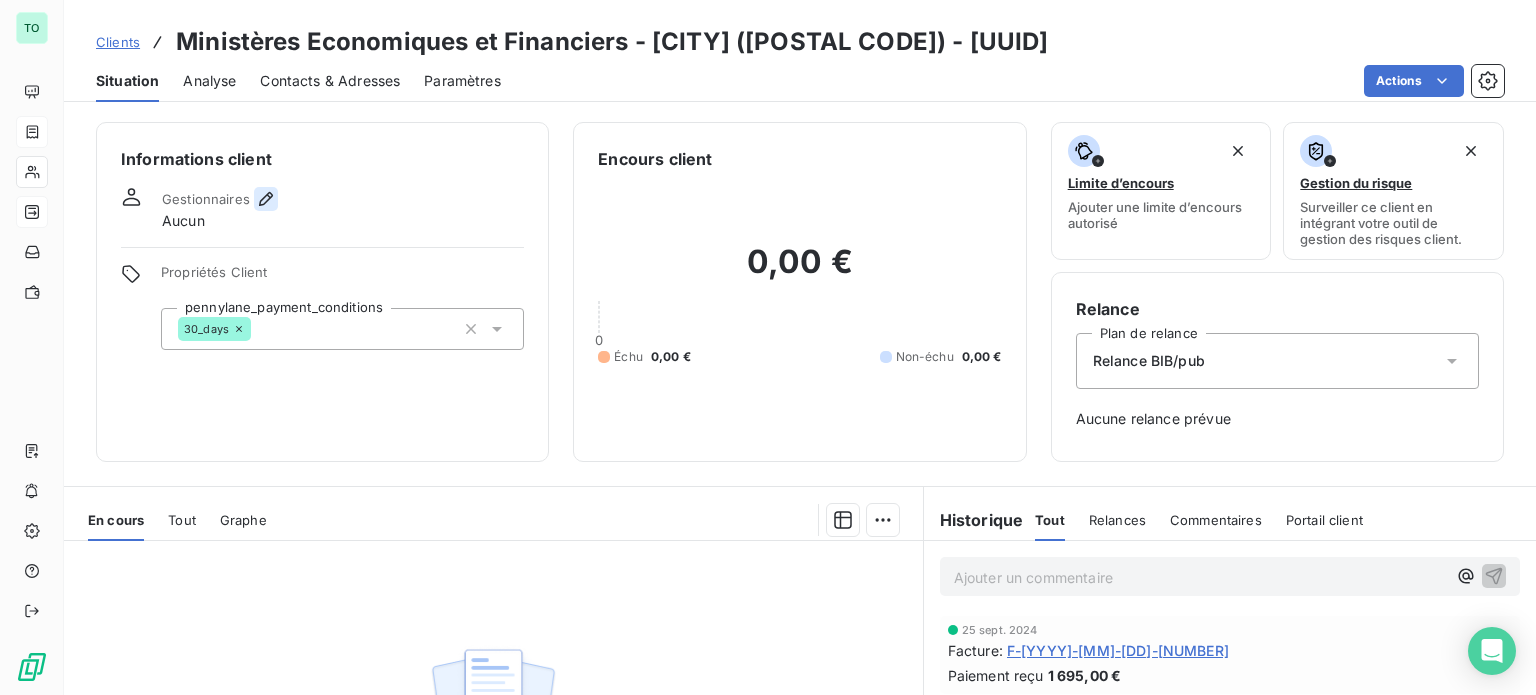 click 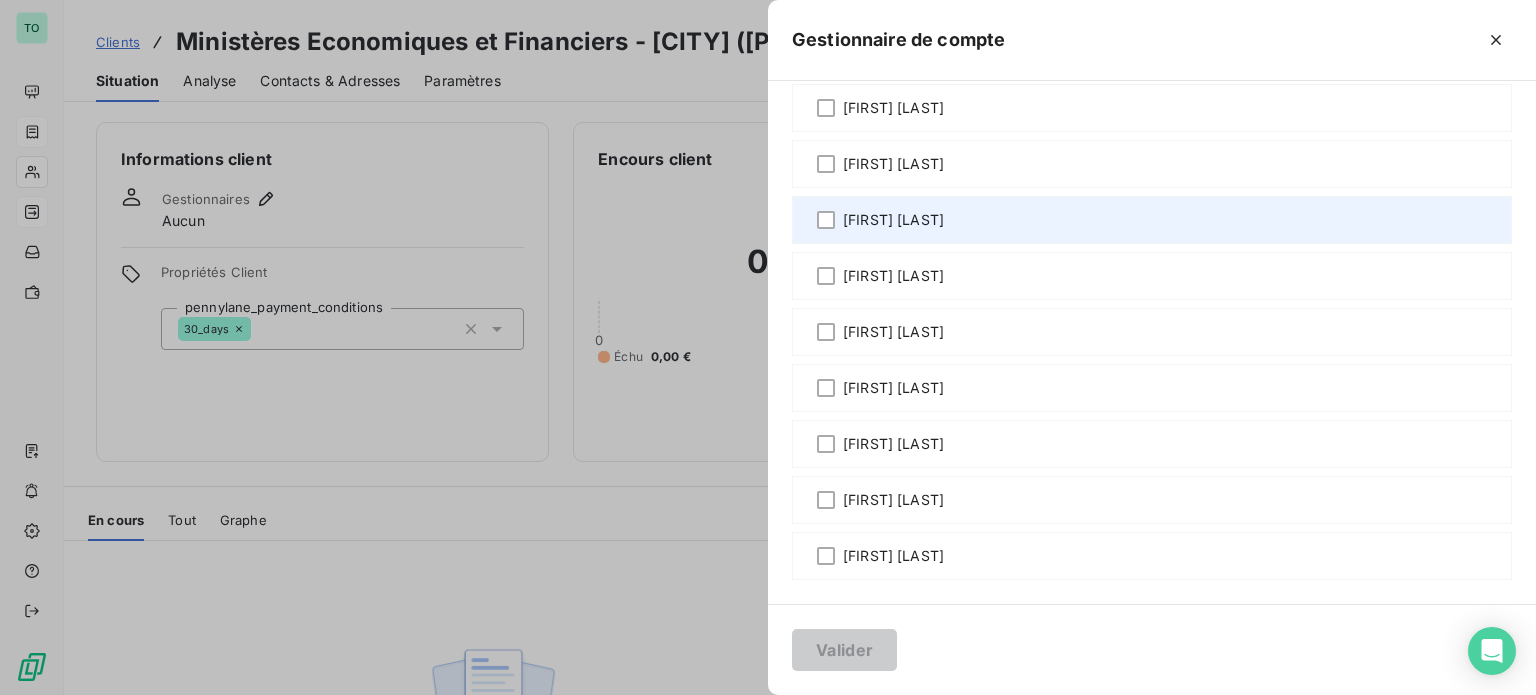 scroll, scrollTop: 1400, scrollLeft: 0, axis: vertical 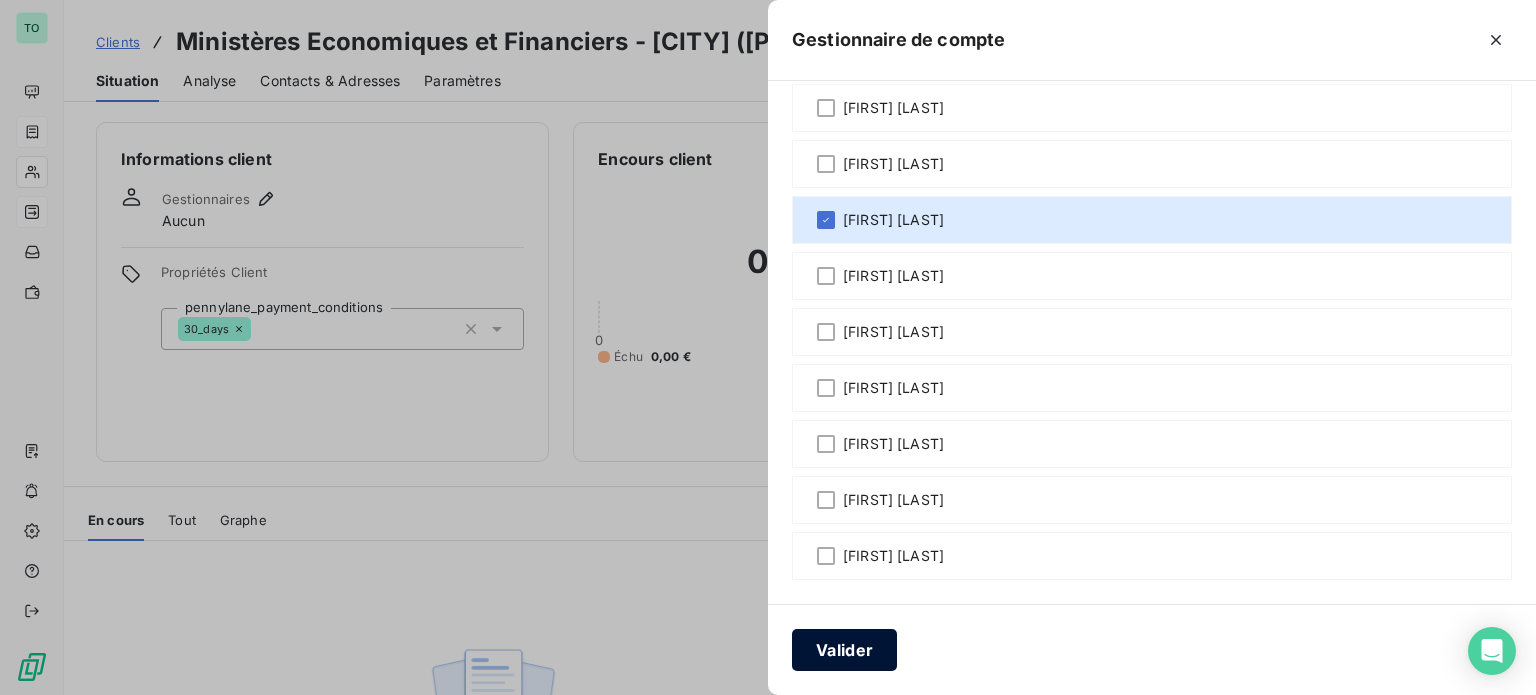 click on "Valider" at bounding box center (844, 650) 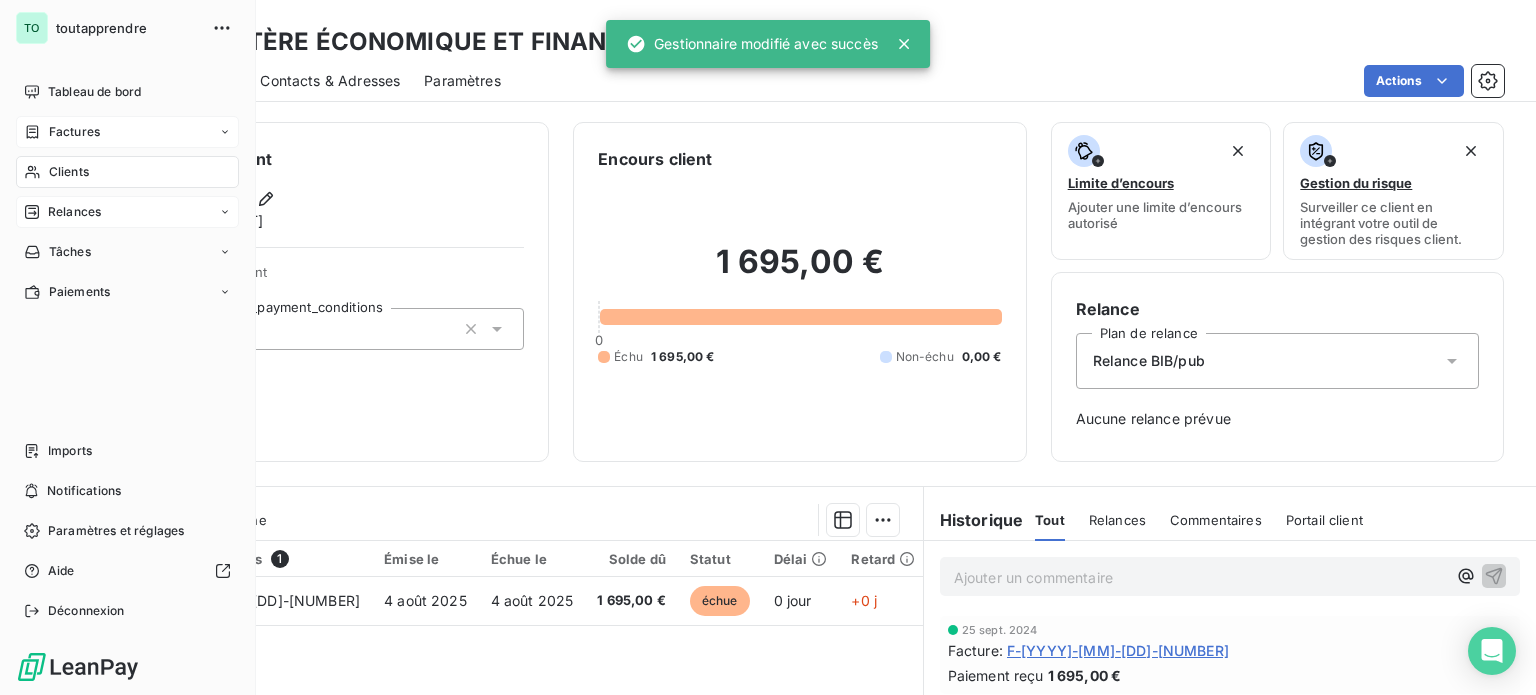 click on "Clients" at bounding box center (127, 172) 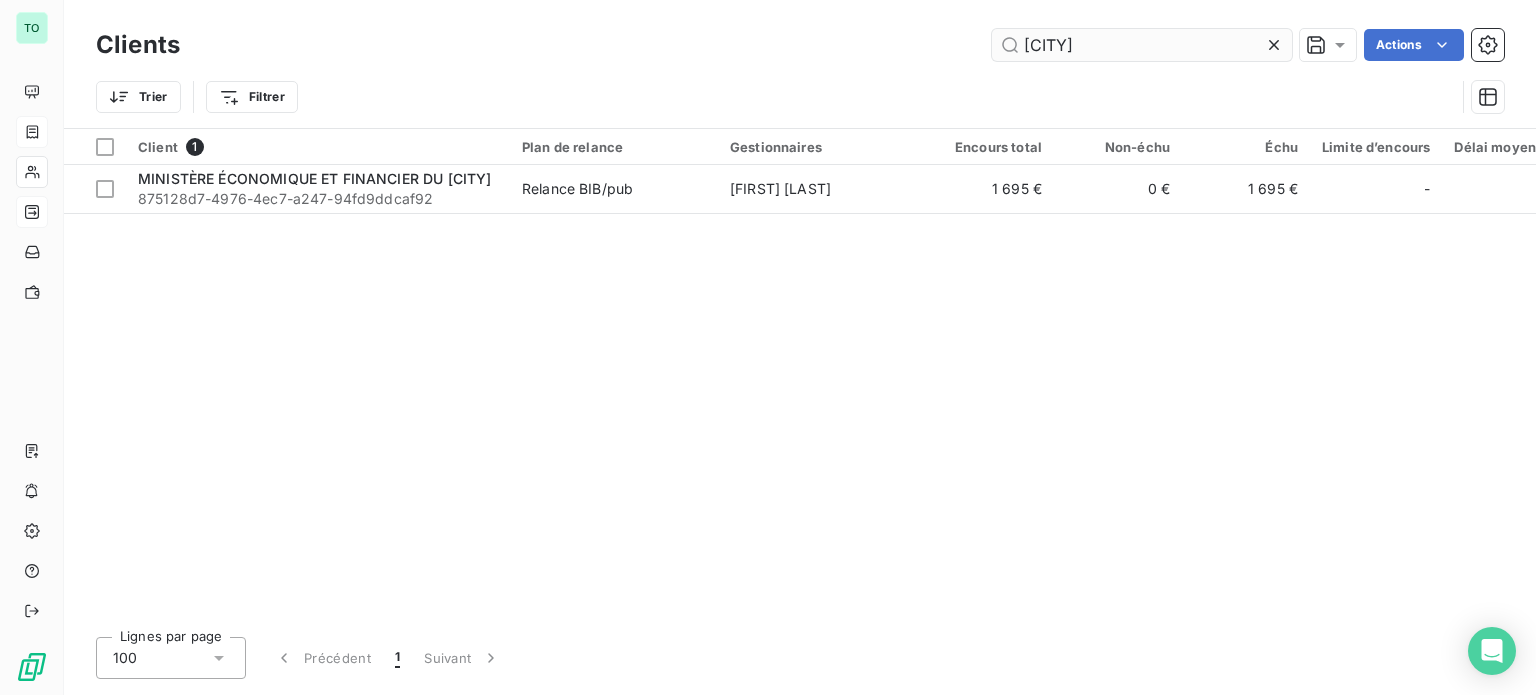 click 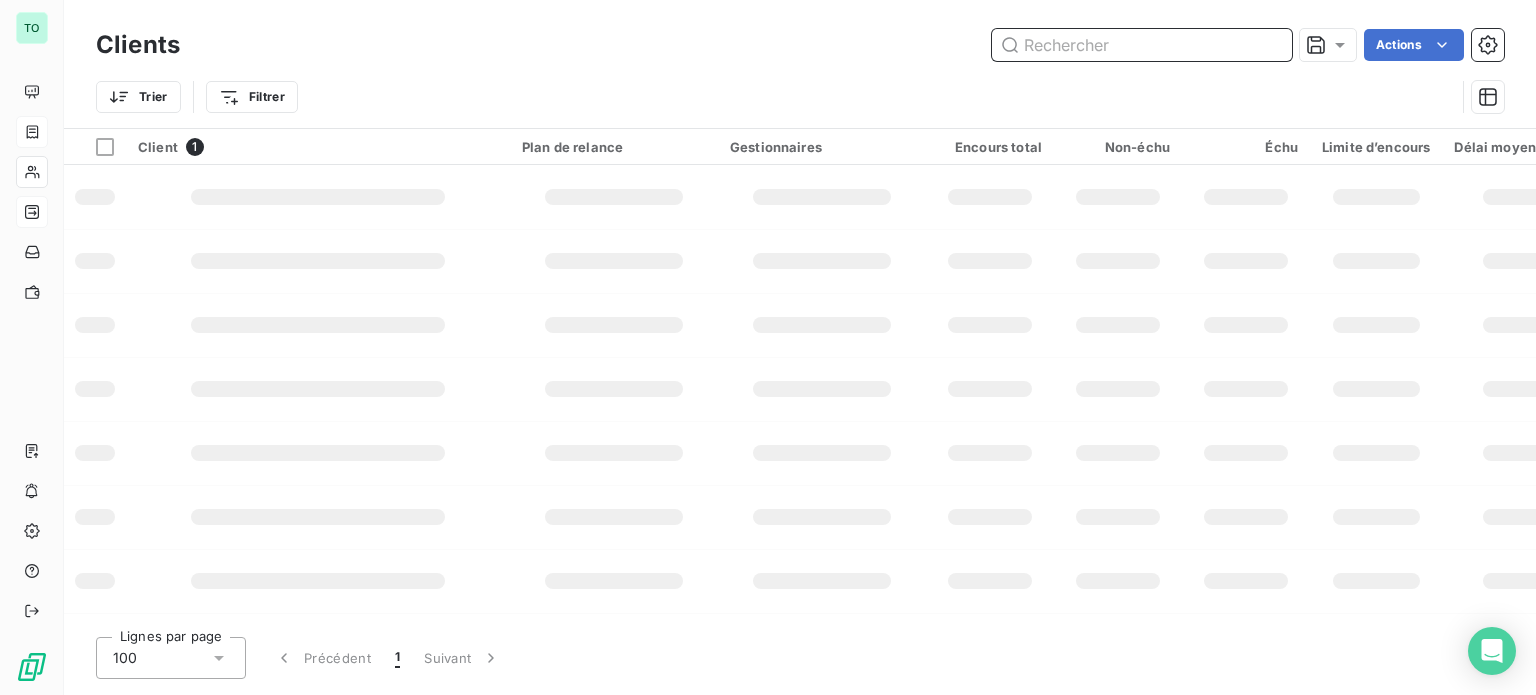 click at bounding box center [1142, 45] 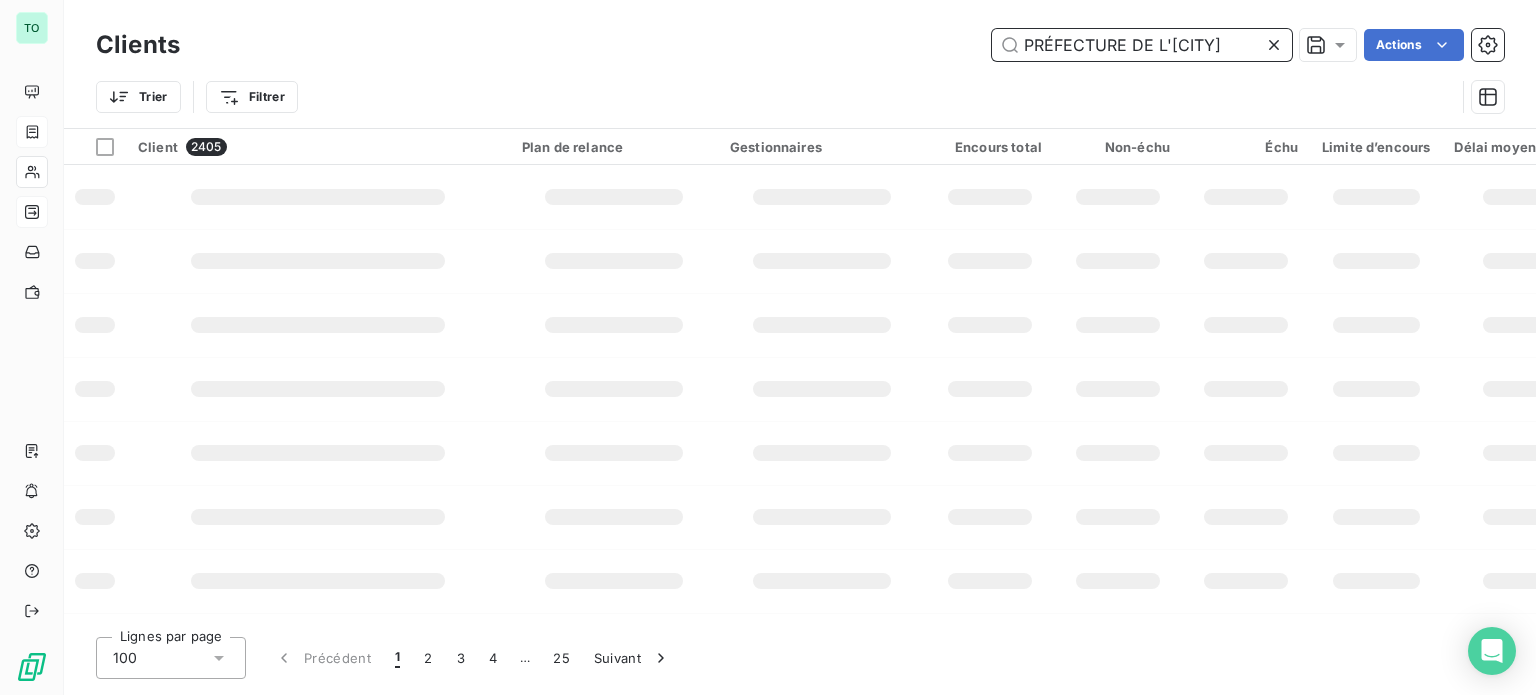 scroll, scrollTop: 0, scrollLeft: 0, axis: both 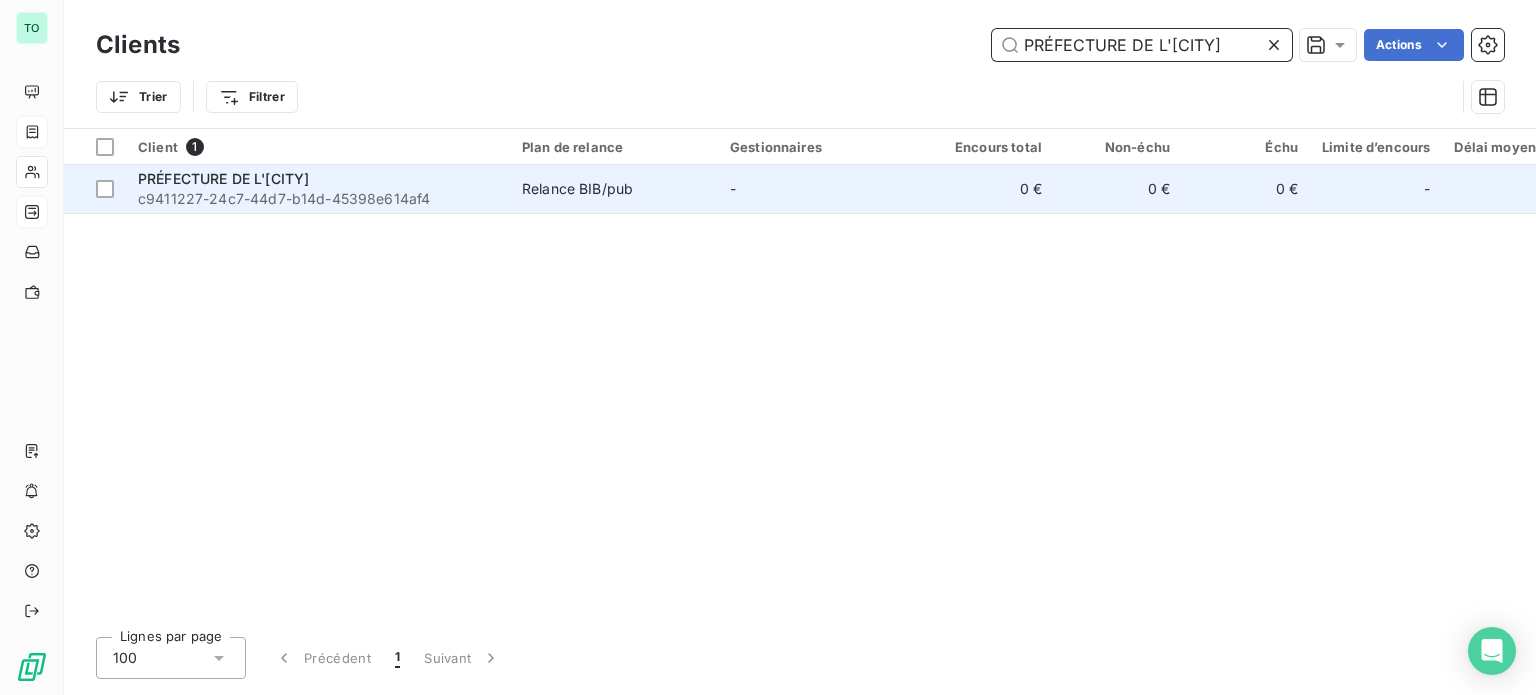 type on "PRÉFECTURE DE L'[CITY]" 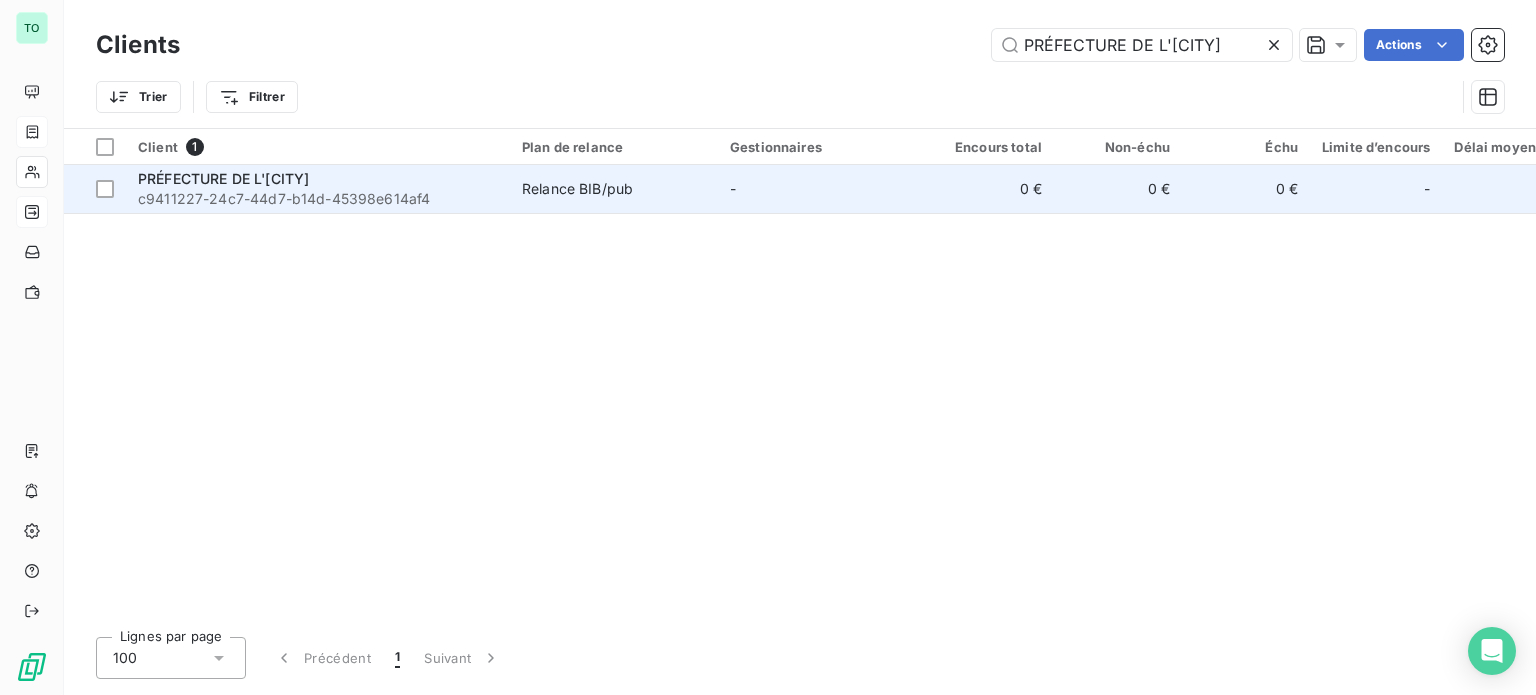 click on "c9411227-24c7-44d7-b14d-45398e614af4" at bounding box center [318, 199] 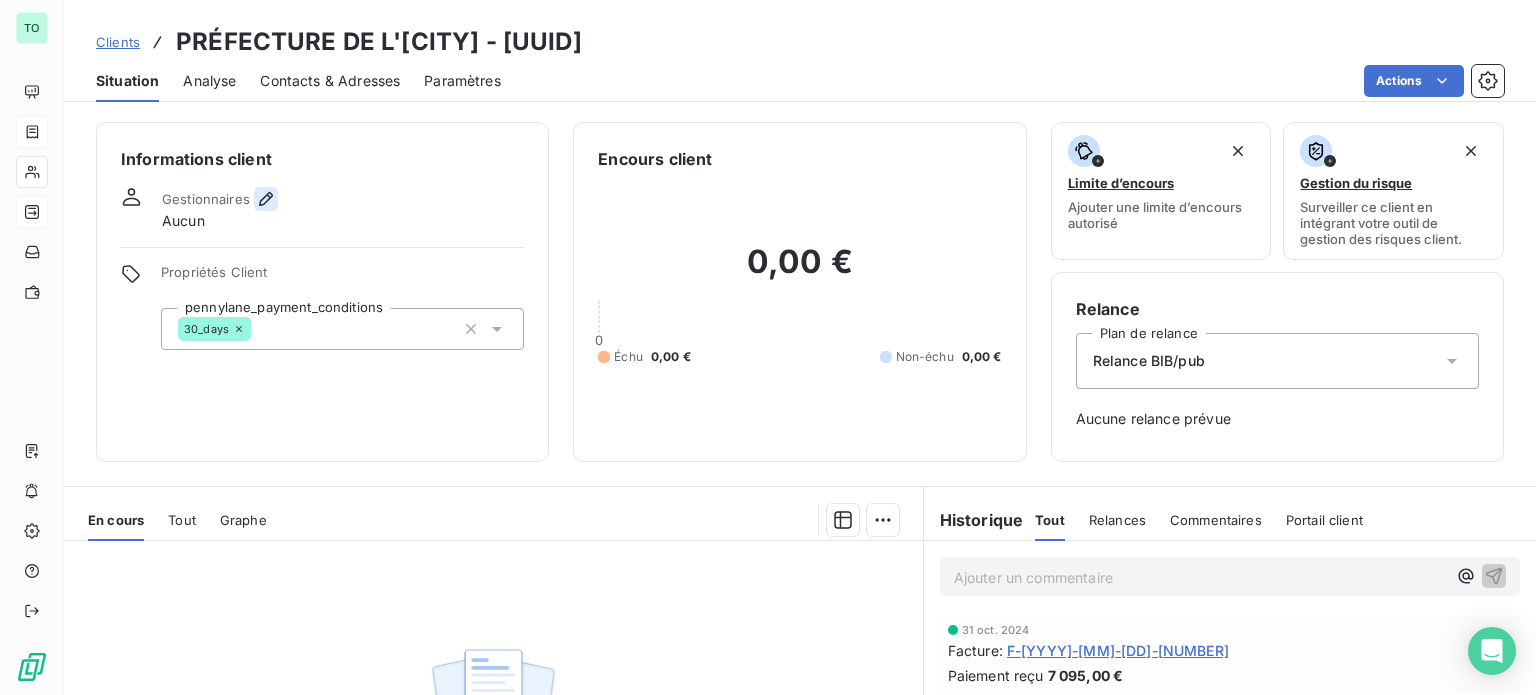 click 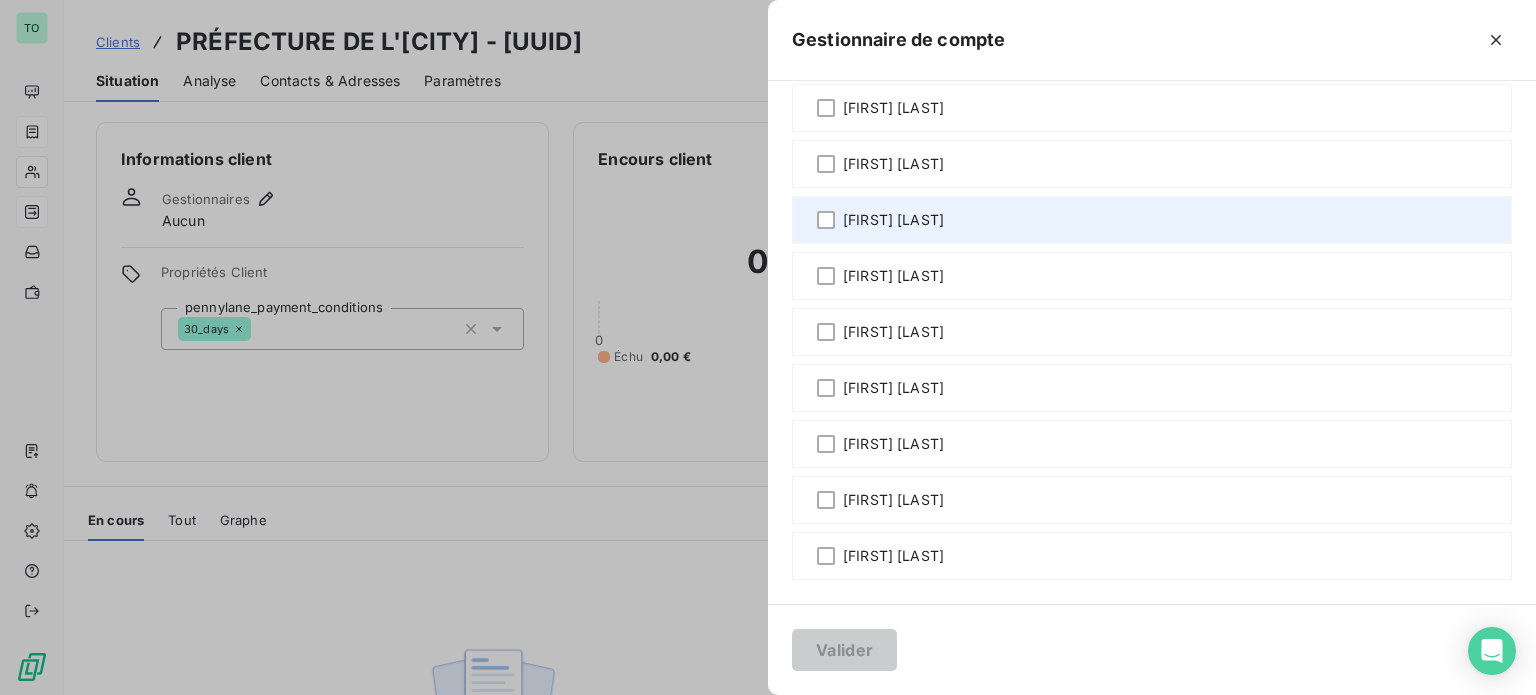 scroll, scrollTop: 1711, scrollLeft: 0, axis: vertical 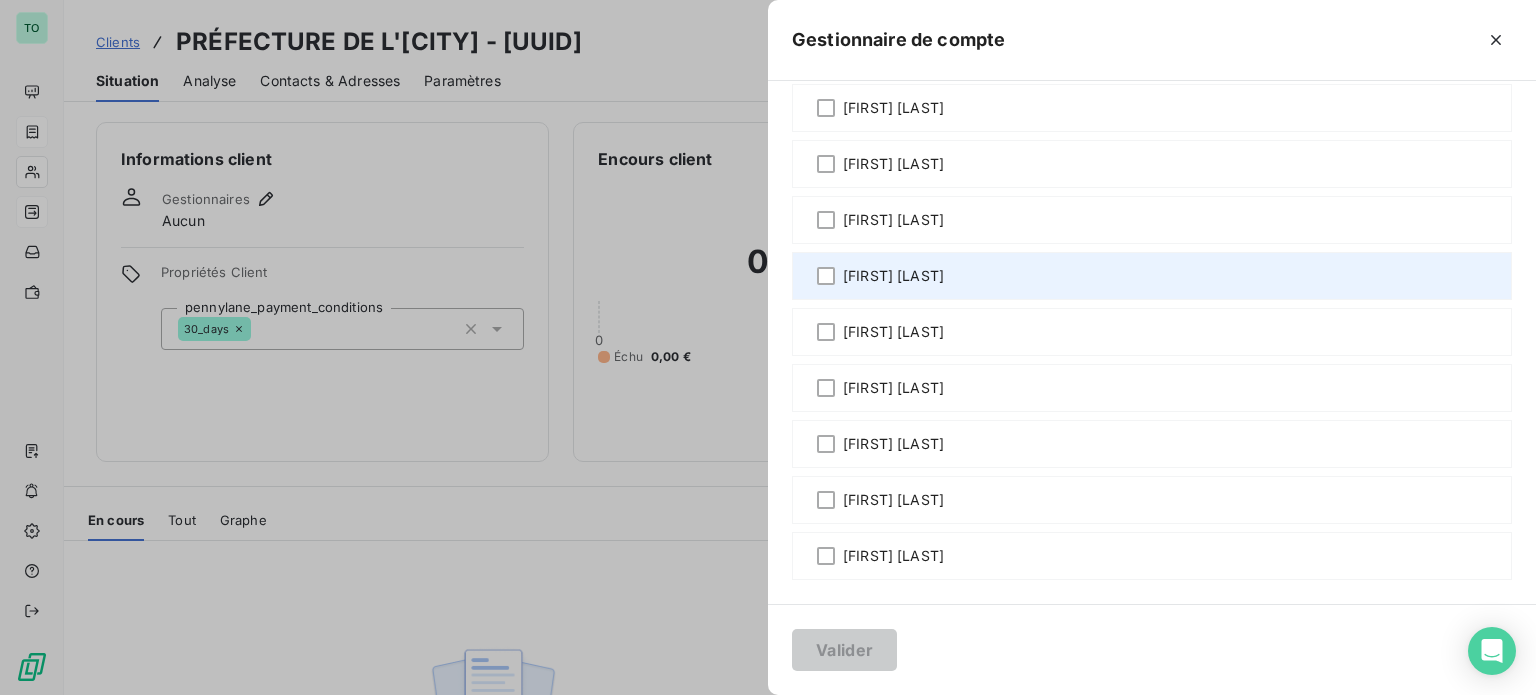 click on "[FIRST] [LAST]" at bounding box center (893, 276) 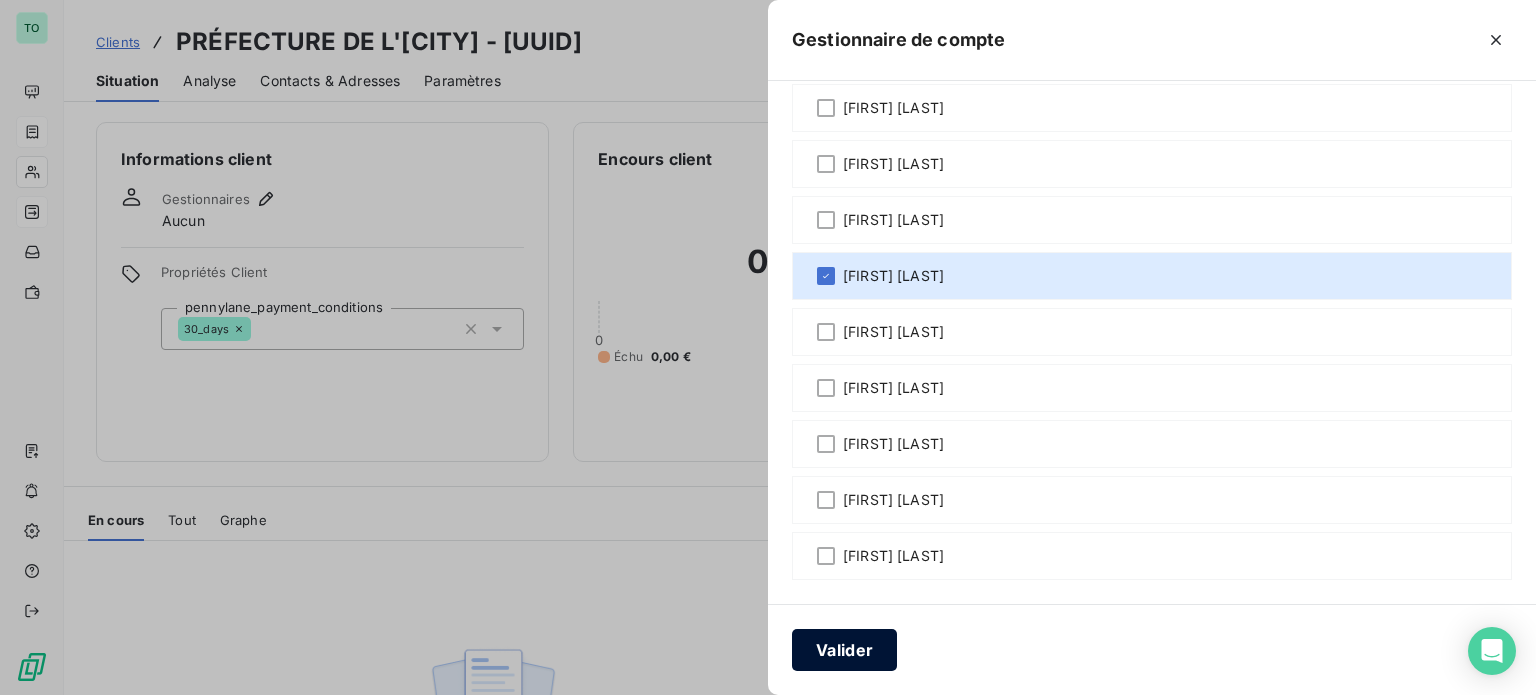 click on "Valider" at bounding box center (844, 650) 